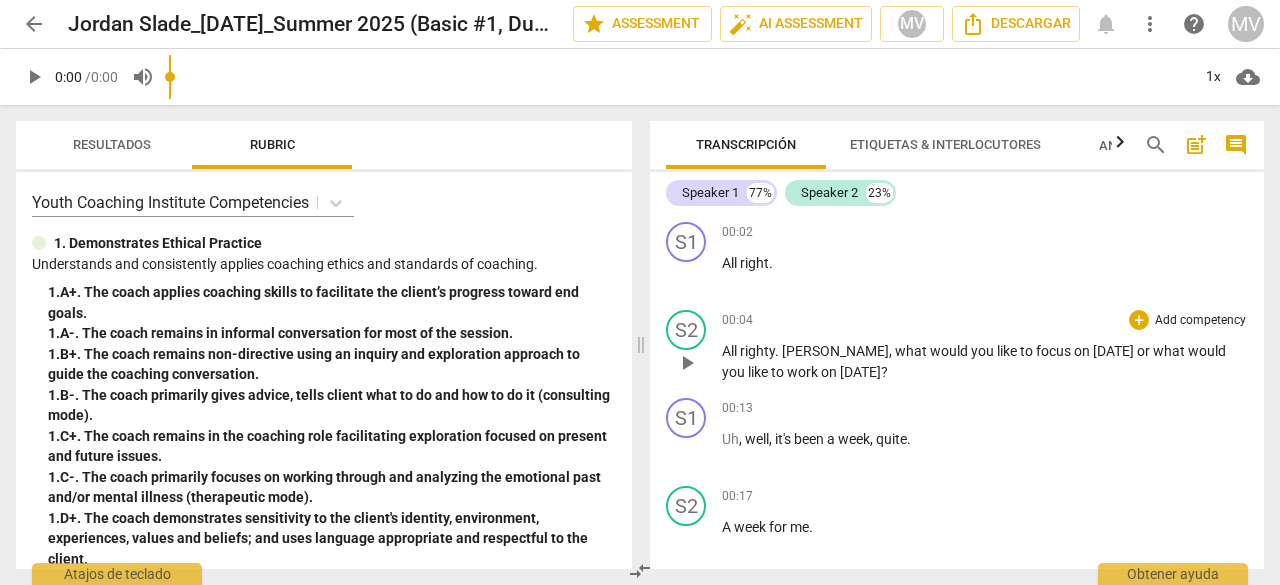 scroll, scrollTop: 0, scrollLeft: 0, axis: both 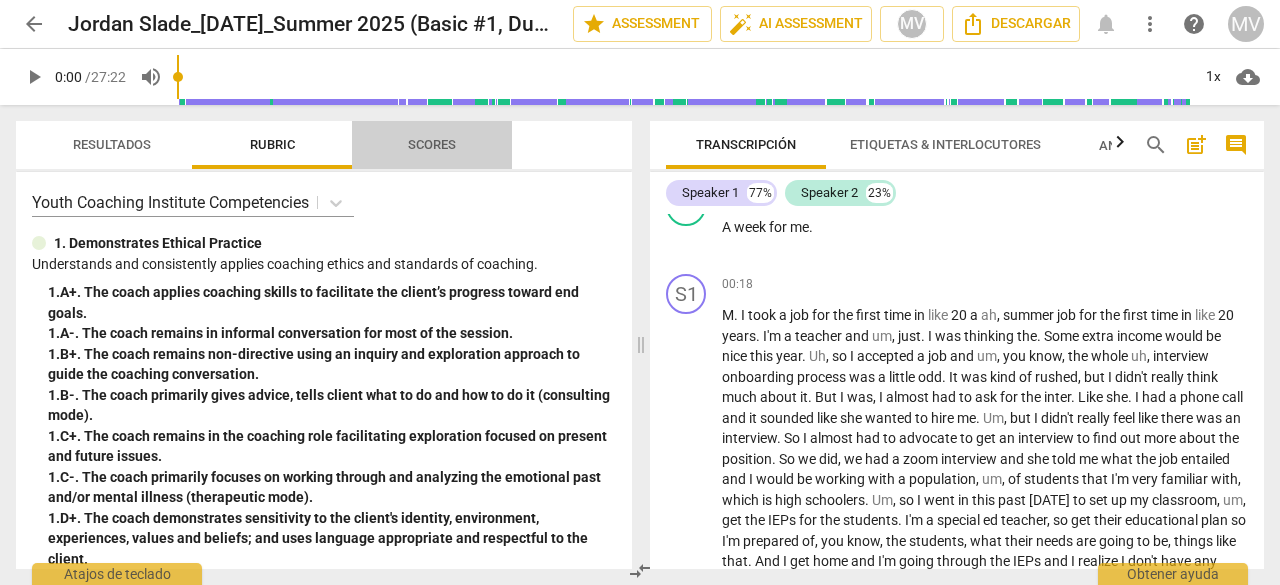 click on "Scores" at bounding box center [432, 144] 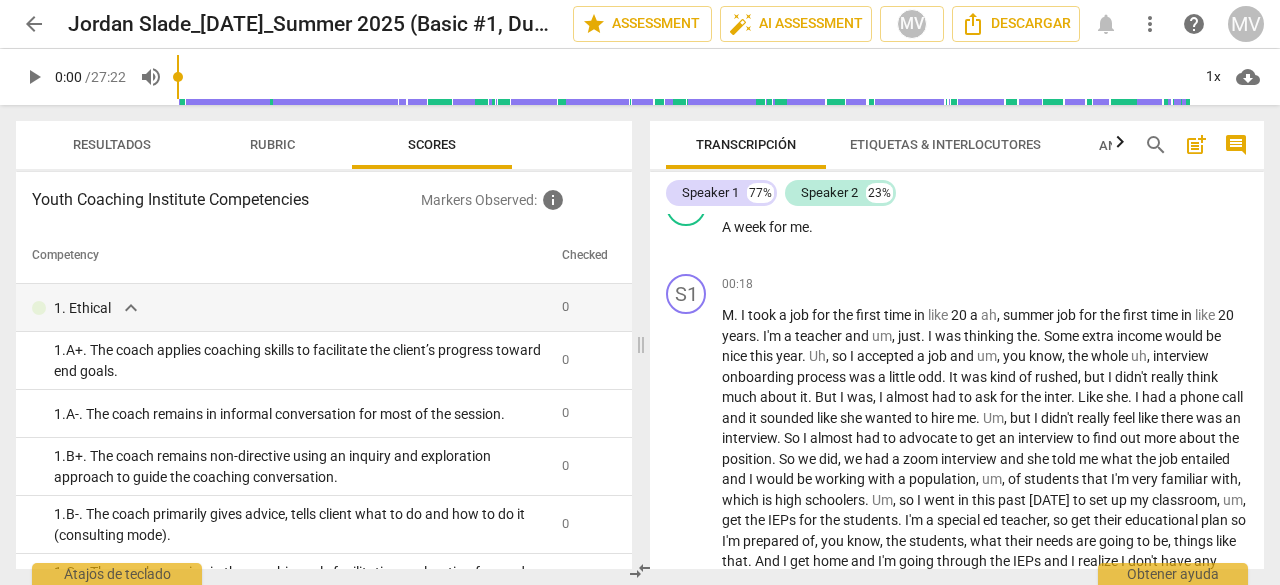 click on "Resultados" at bounding box center (112, 145) 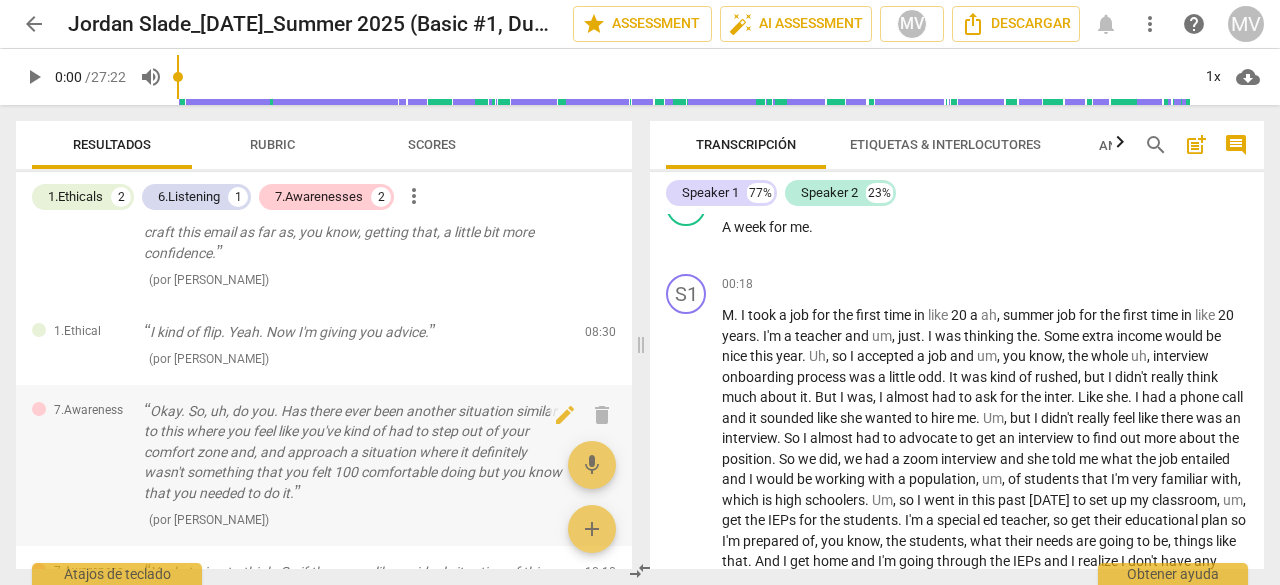 scroll, scrollTop: 476, scrollLeft: 0, axis: vertical 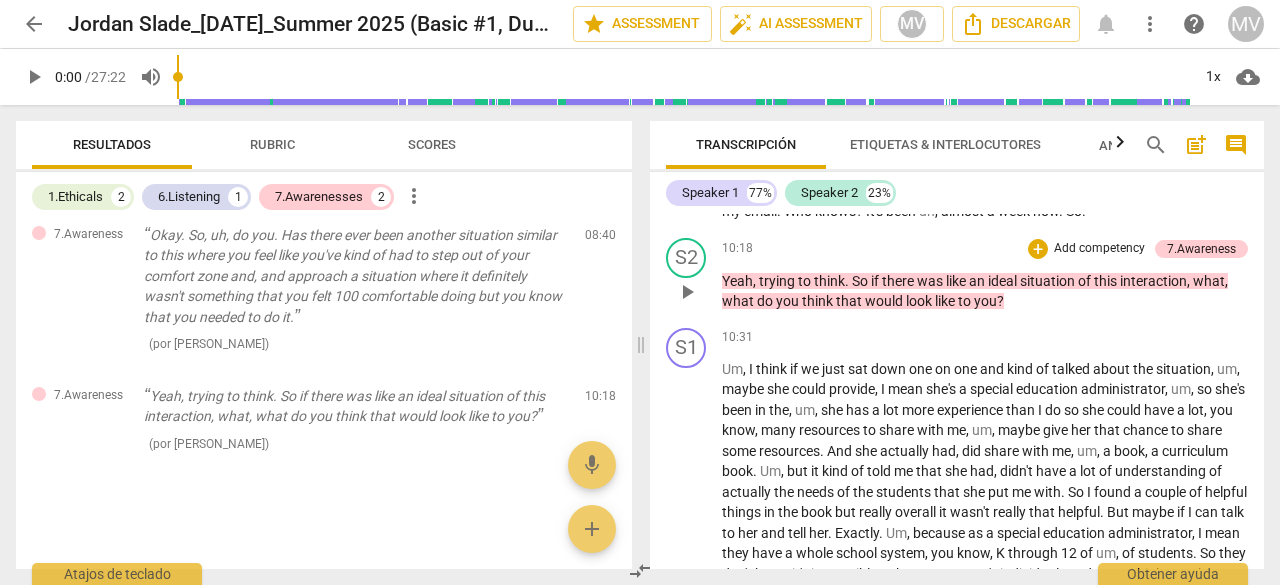 drag, startPoint x: 686, startPoint y: 349, endPoint x: 714, endPoint y: 354, distance: 28.442924 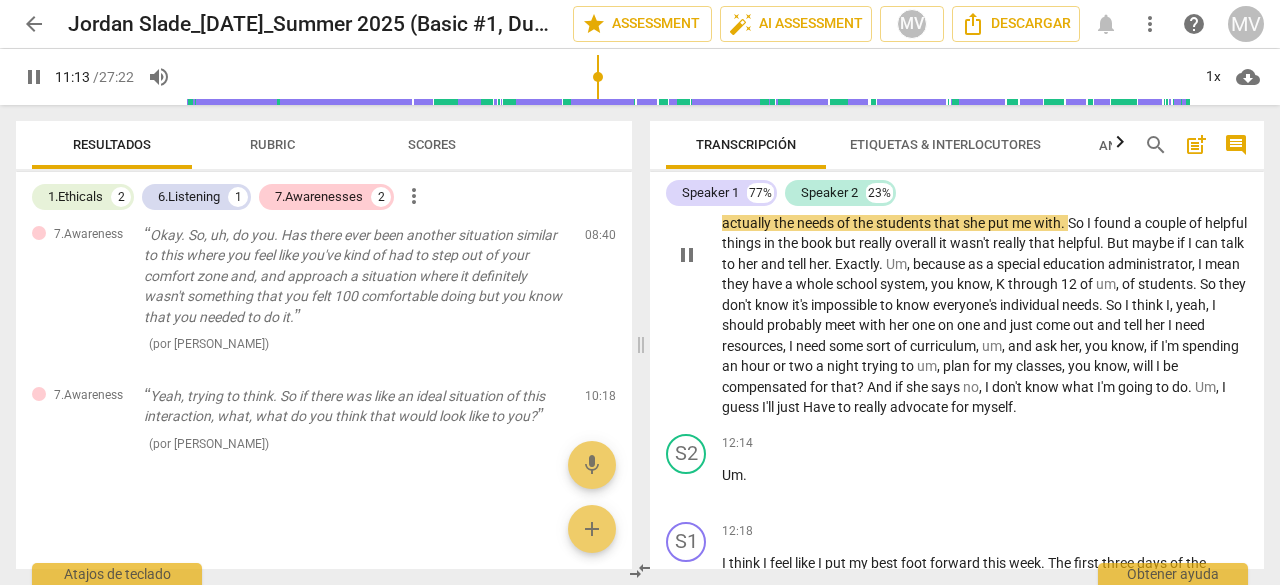 scroll, scrollTop: 3500, scrollLeft: 0, axis: vertical 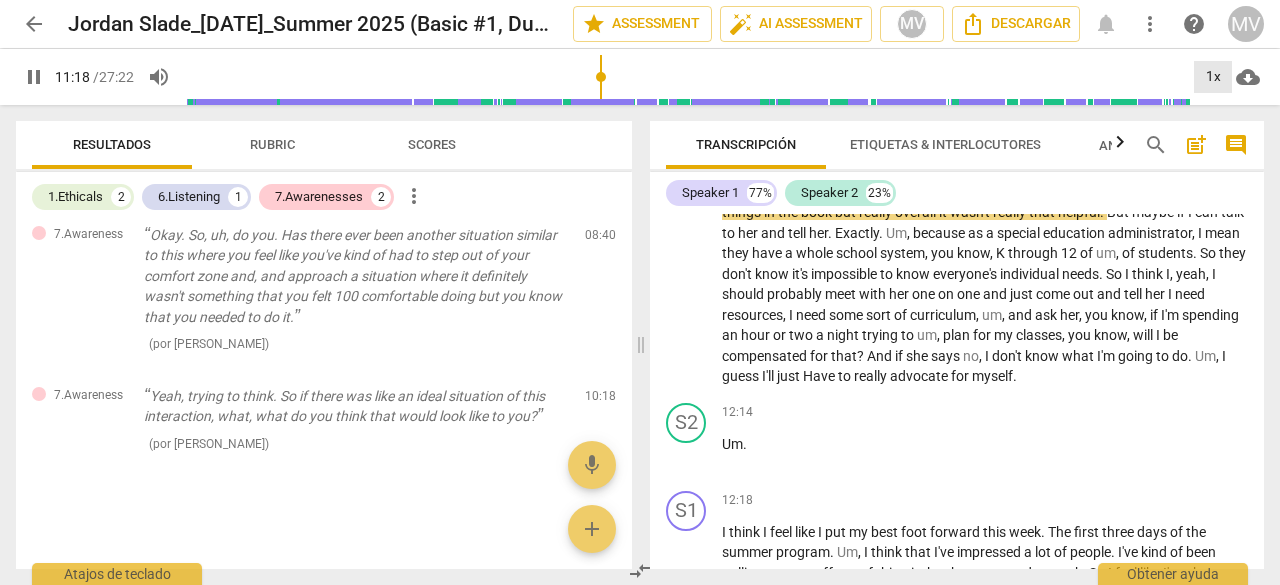 click on "1x" at bounding box center (1213, 77) 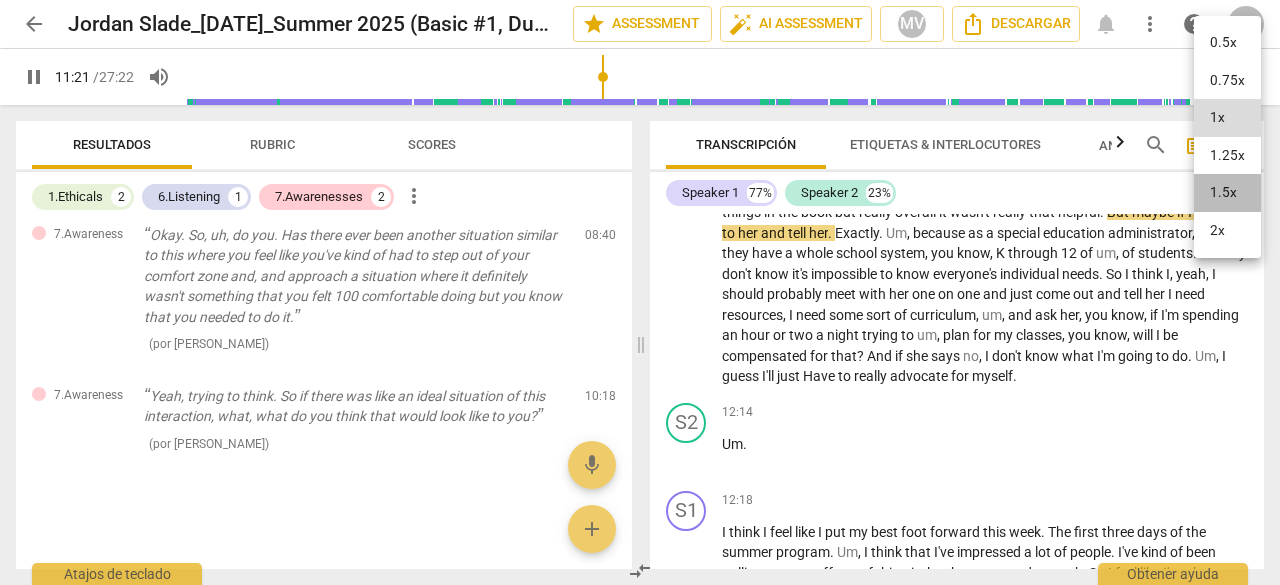click on "1.5x" at bounding box center (1227, 193) 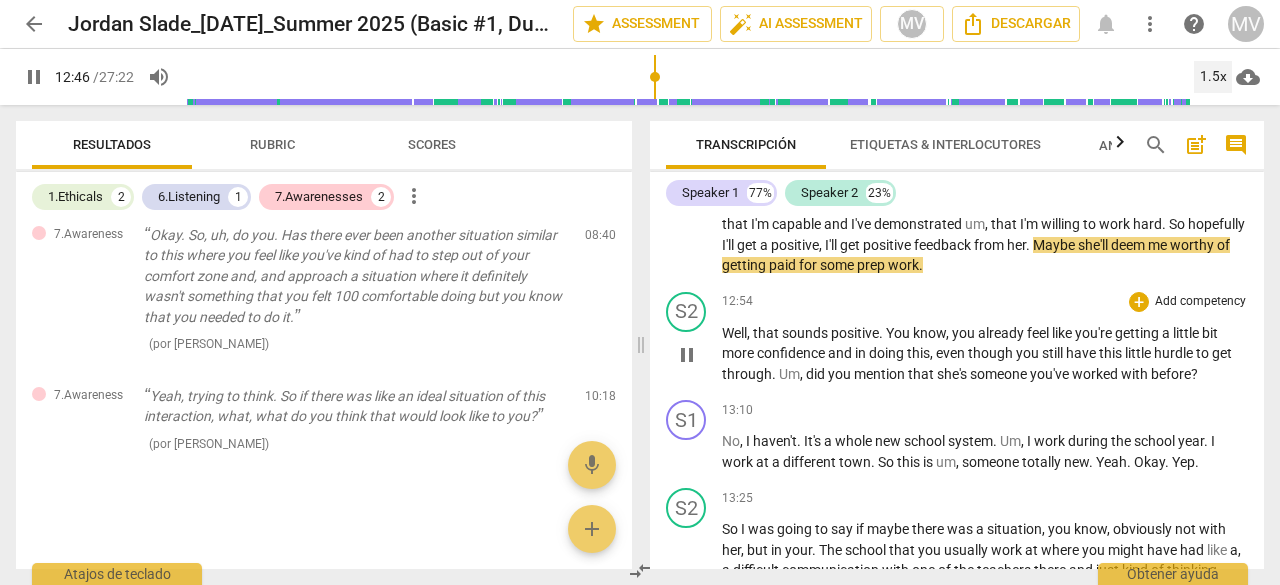 scroll, scrollTop: 3900, scrollLeft: 0, axis: vertical 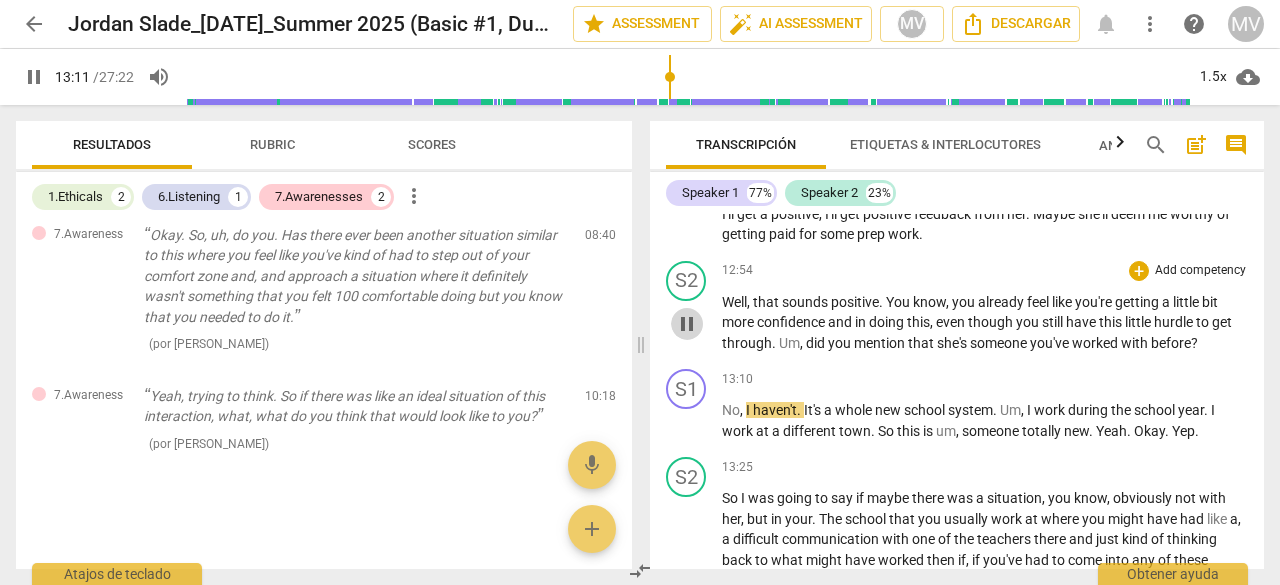 click on "pause" at bounding box center (687, 324) 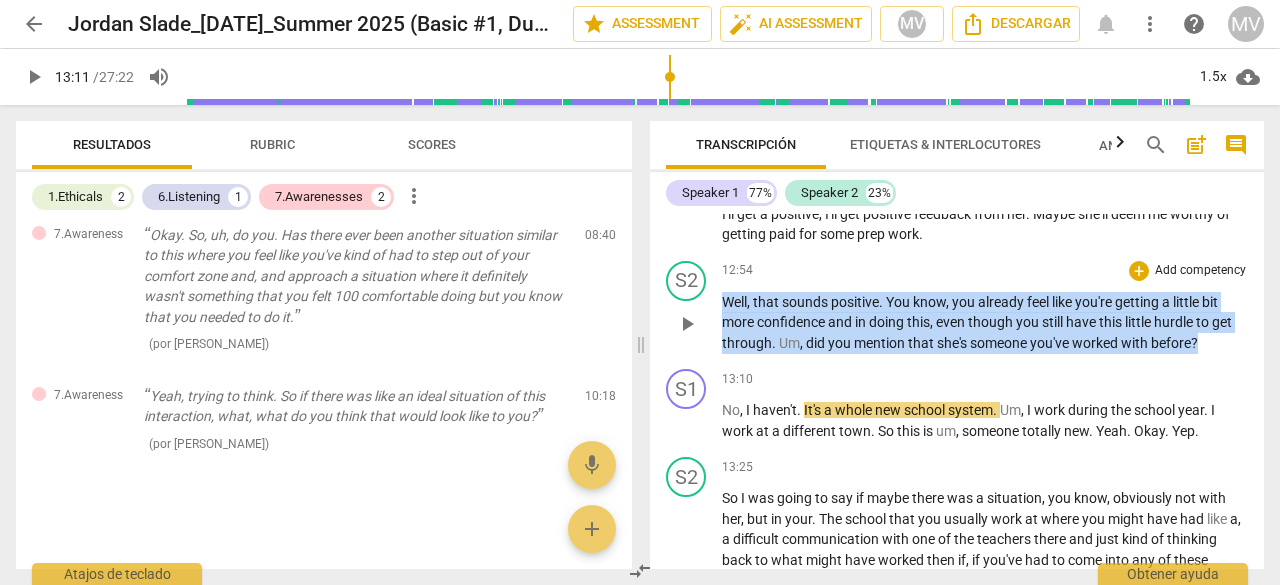 drag, startPoint x: 725, startPoint y: 375, endPoint x: 1235, endPoint y: 431, distance: 513.0653 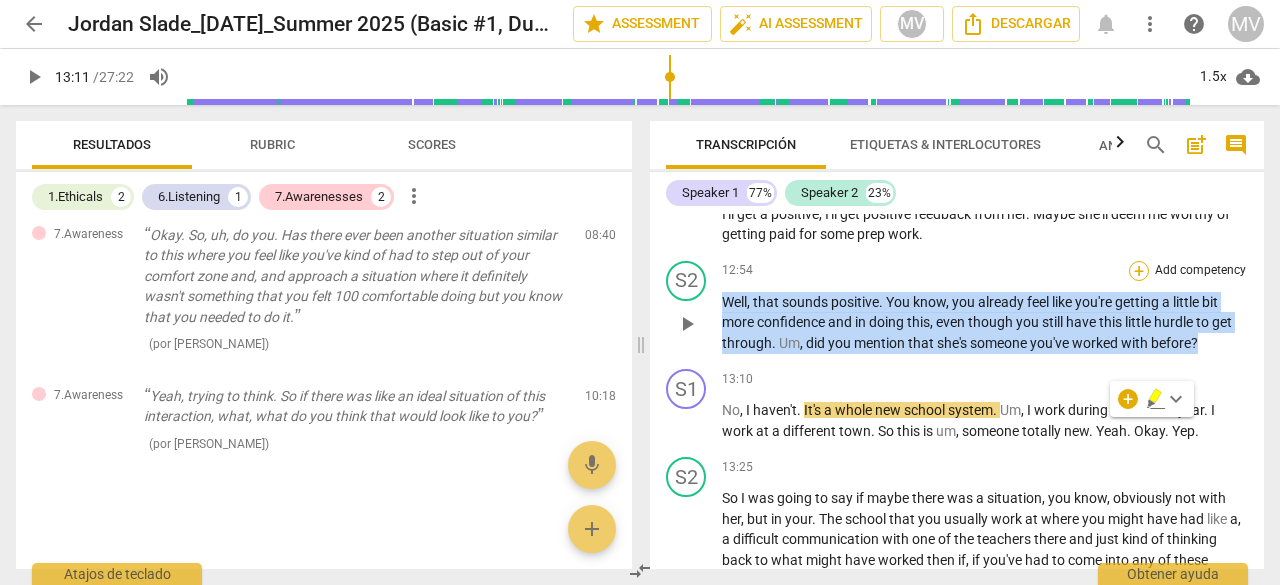 click on "+" at bounding box center [1139, 271] 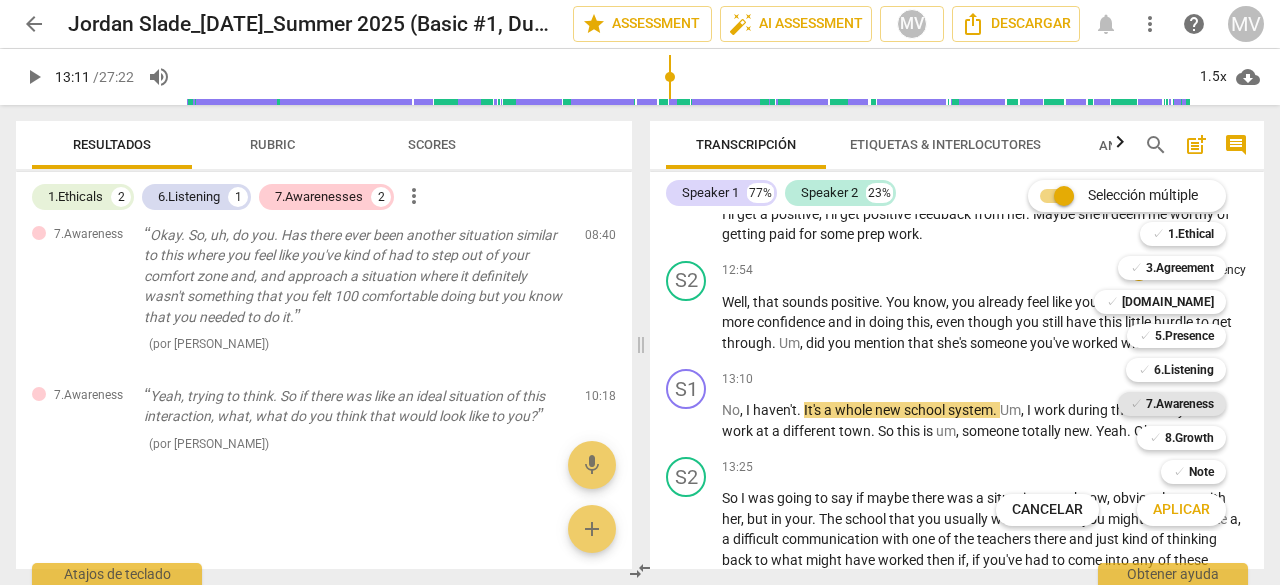 click on "7.Awareness" at bounding box center (1180, 404) 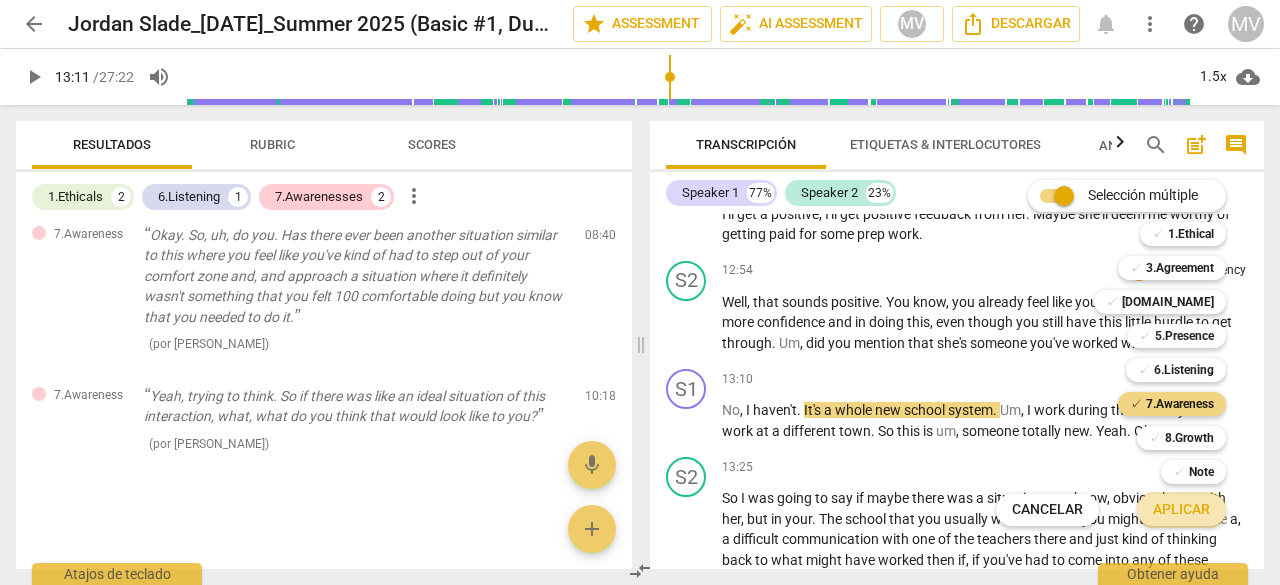 click on "Aplicar" at bounding box center [1181, 510] 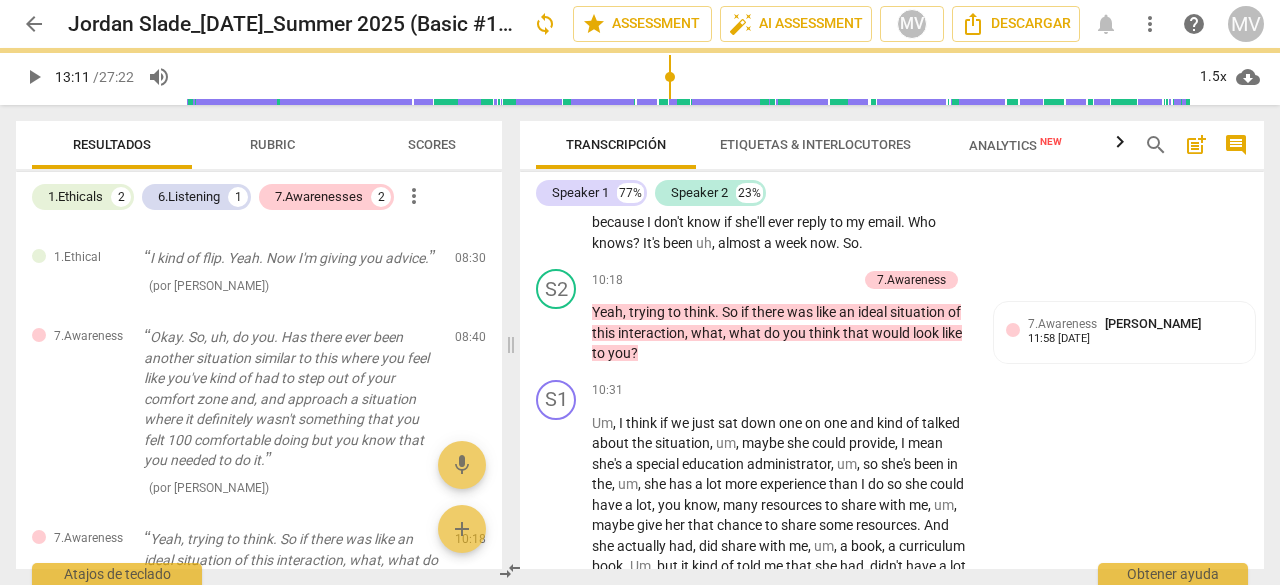 scroll, scrollTop: 4798, scrollLeft: 0, axis: vertical 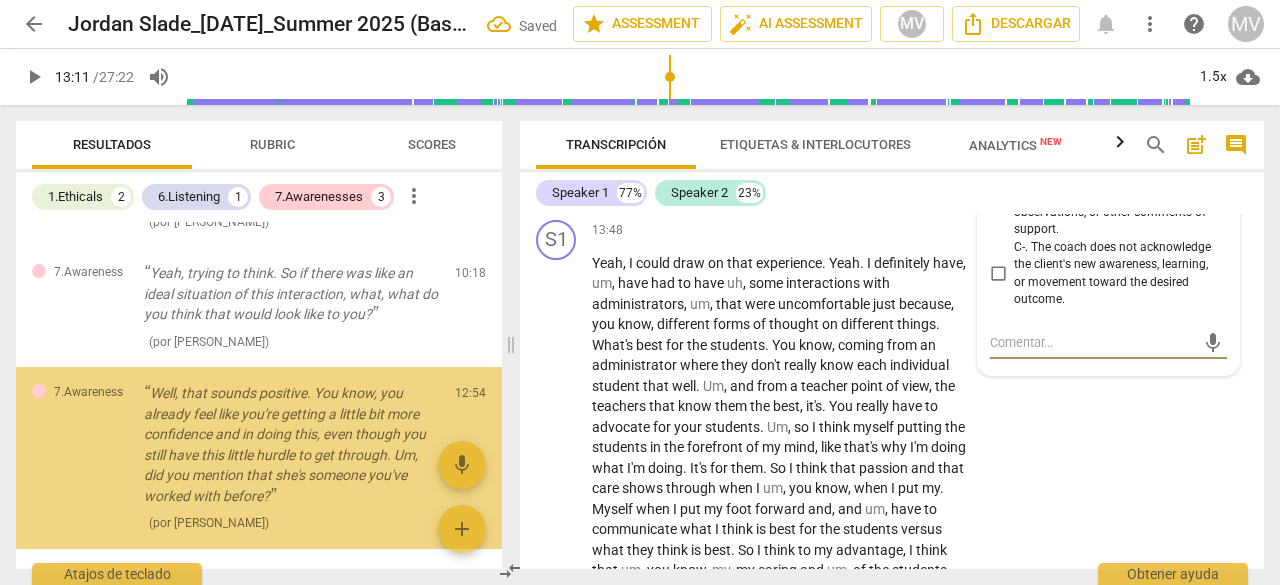 click on "S1 play_arrow pause 13:48 + Add competency keyboard_arrow_right Yeah ,   I   could   draw   on   that   experience .   Yeah .   I   definitely   have ,   um ,   have   had   to   have   uh ,   some   interactions   with   administrators ,   um ,   that   were   uncomfortable   just   because ,   you   know ,   different   forms   of   thought   on   different   things .   What's   best   for   the   students .   You   know ,   coming   from   an   administrator   where   they   don't   really   know   each   individual   student   that   well .   Um ,   and   from   a   teacher   point   of   view ,   the   teachers   that   know   them   the   best ,   it's .   You   really   have   to   advocate   for   your   students .   Um ,   so   I   think   myself   putting   the   students   in   the   forefront   of   my   mind ,   like   that's   why   I'm   doing   what   I'm   doing .   It's   for   them .   So   I   think   that   passion   and   that   care   shows   through   when   I   um ,   you   know ," at bounding box center [892, 472] 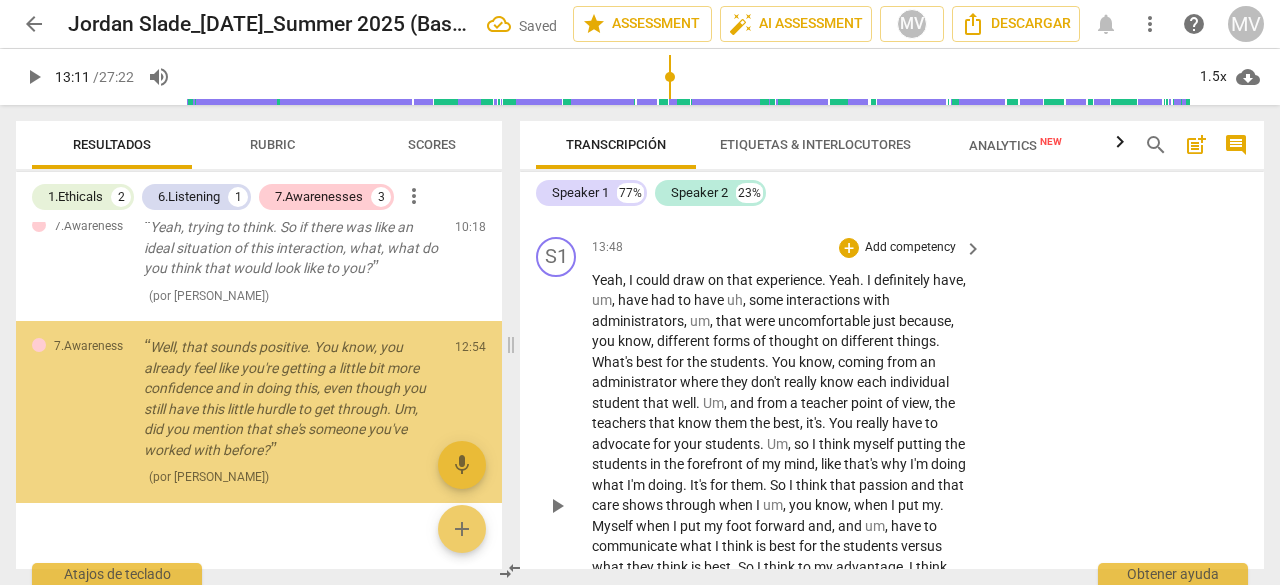 scroll, scrollTop: 5024, scrollLeft: 0, axis: vertical 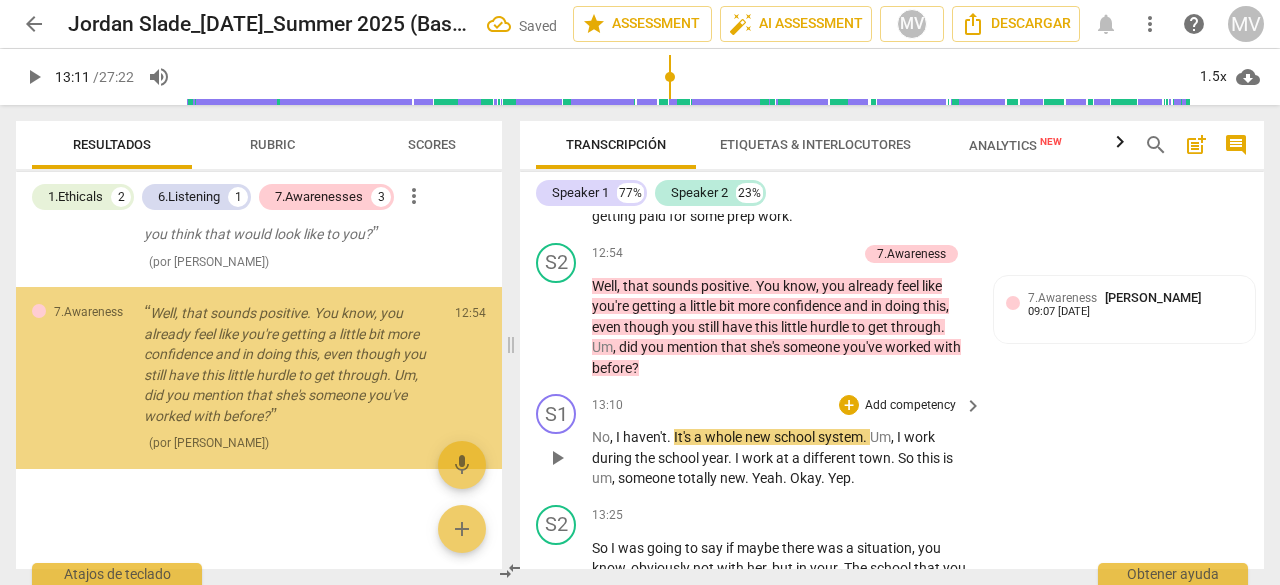 click on "S1 play_arrow pause 13:10 + Add competency keyboard_arrow_right No ,   I   haven't .   It's   a   whole   new   school   system .   Um ,   I   work   during   the   school   year .   I   work   at   a   different   town .   So   this   is   um ,   someone   totally   new .   Yeah .   Okay .   Yep ." at bounding box center [892, 441] 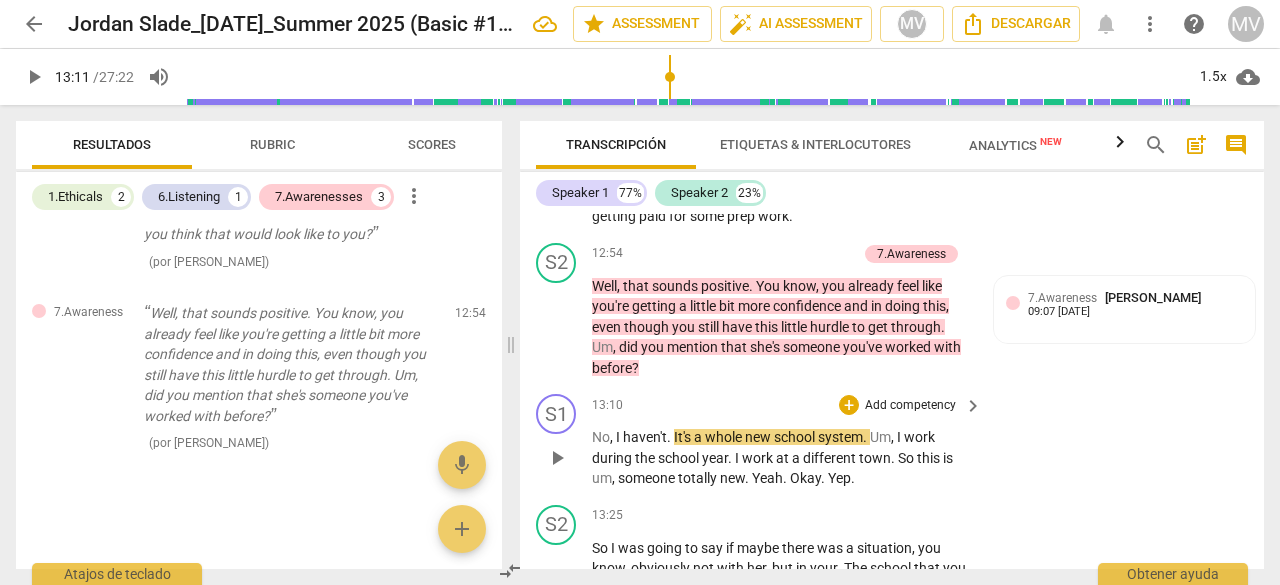 click on "play_arrow" at bounding box center [557, 458] 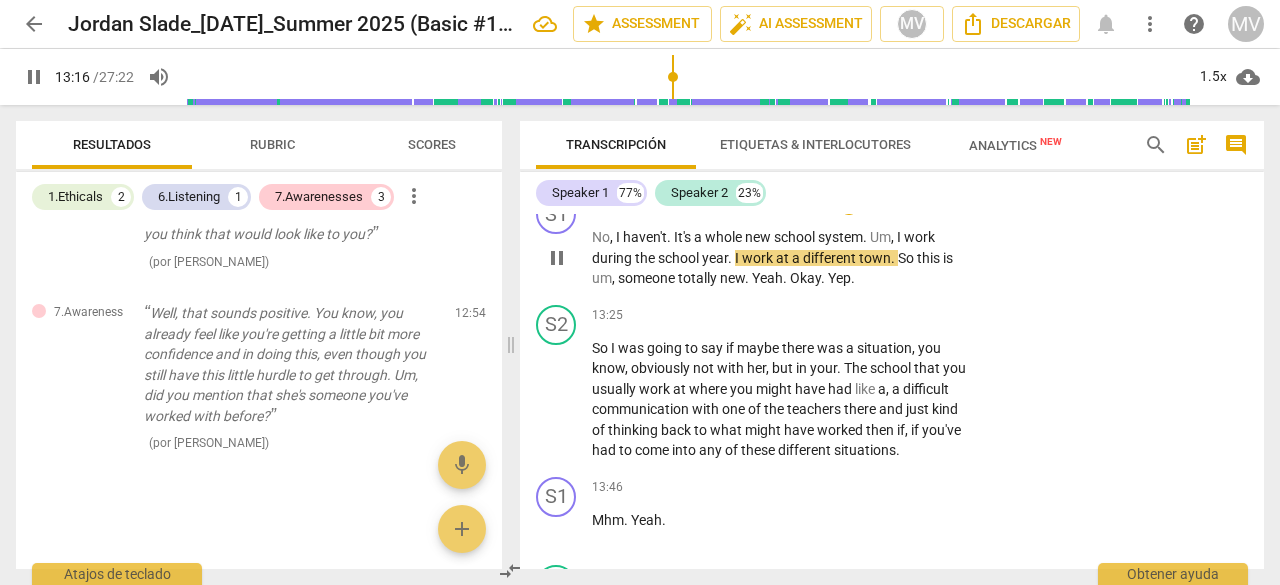 scroll, scrollTop: 5138, scrollLeft: 0, axis: vertical 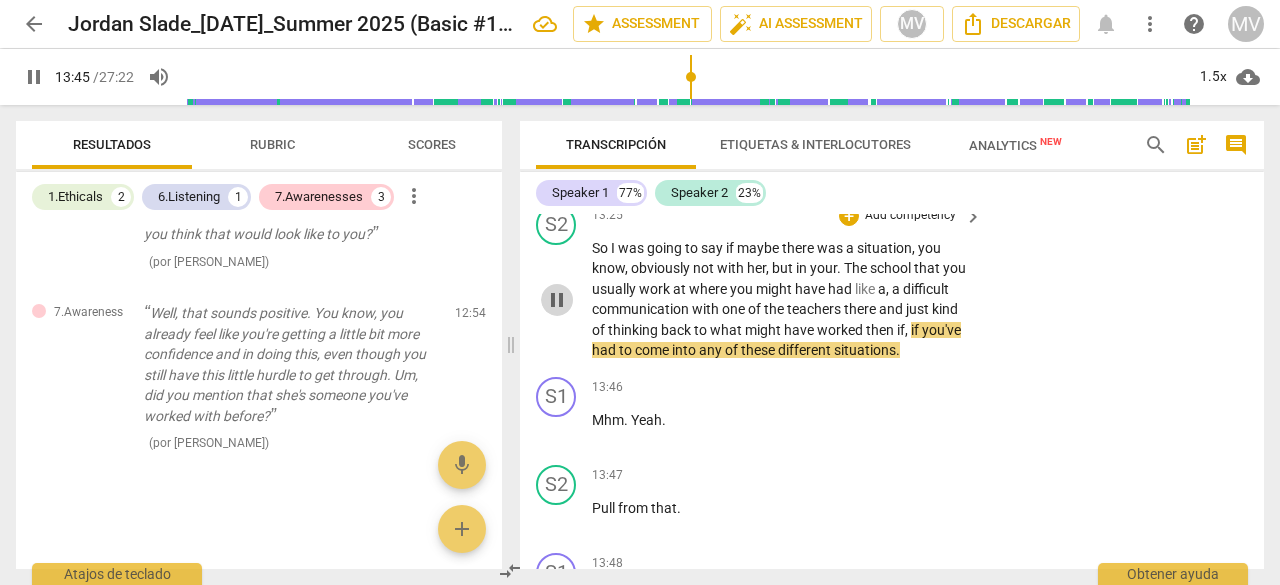 click on "pause" at bounding box center [557, 300] 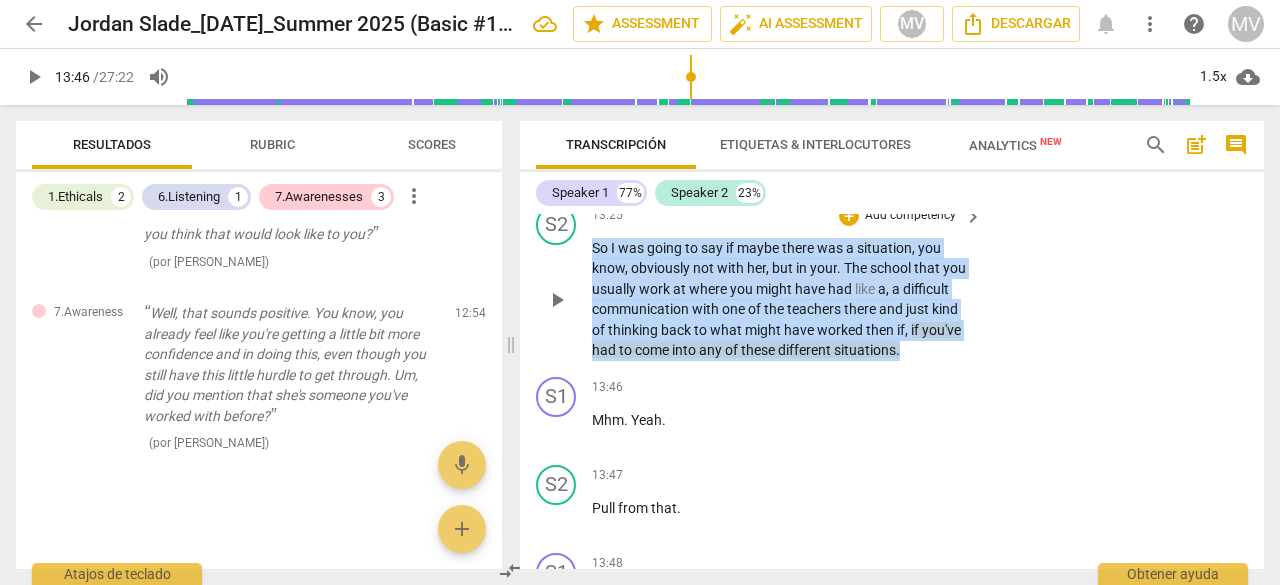 drag, startPoint x: 592, startPoint y: 326, endPoint x: 946, endPoint y: 425, distance: 367.58264 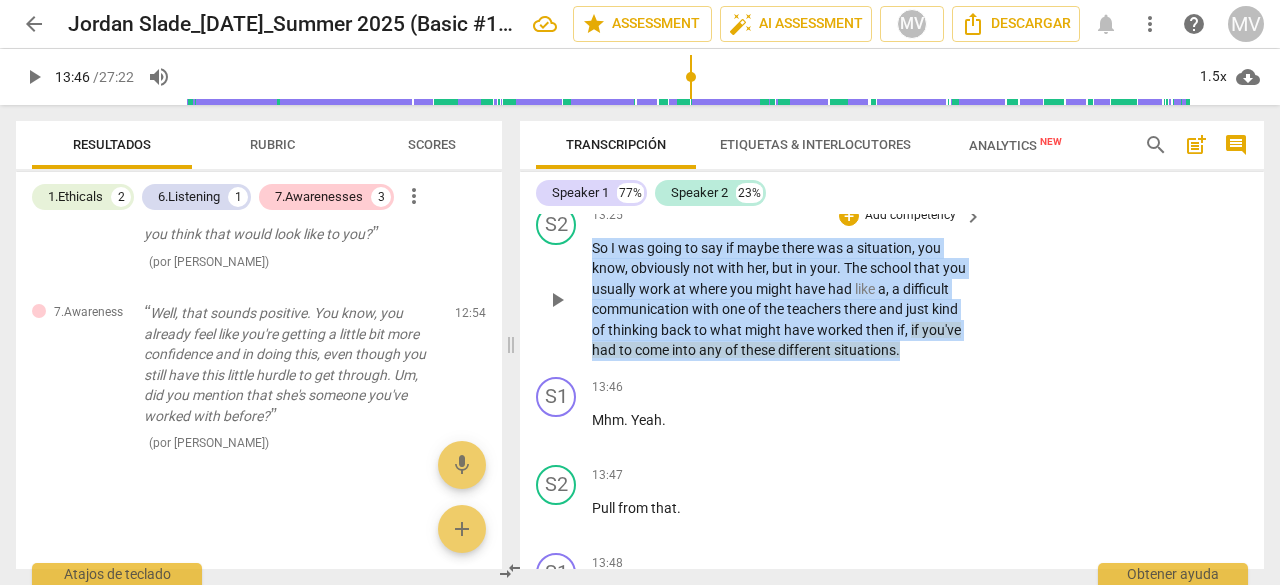 click on "So   I   was   going   to   say   if   maybe   there   was   a   situation ,   you   know ,   obviously   not   with   her ,   but   in   your .   The   school   that   you   usually   work   at   where   you   might   have   had   like   a ,   a   difficult   communication   with   one   of   the   teachers   there   and   just   kind   of   thinking   back   to   what   might   have   worked   then   if ,   if   you've   had   to   come   into   any   of   these   different   situations ." at bounding box center [782, 299] 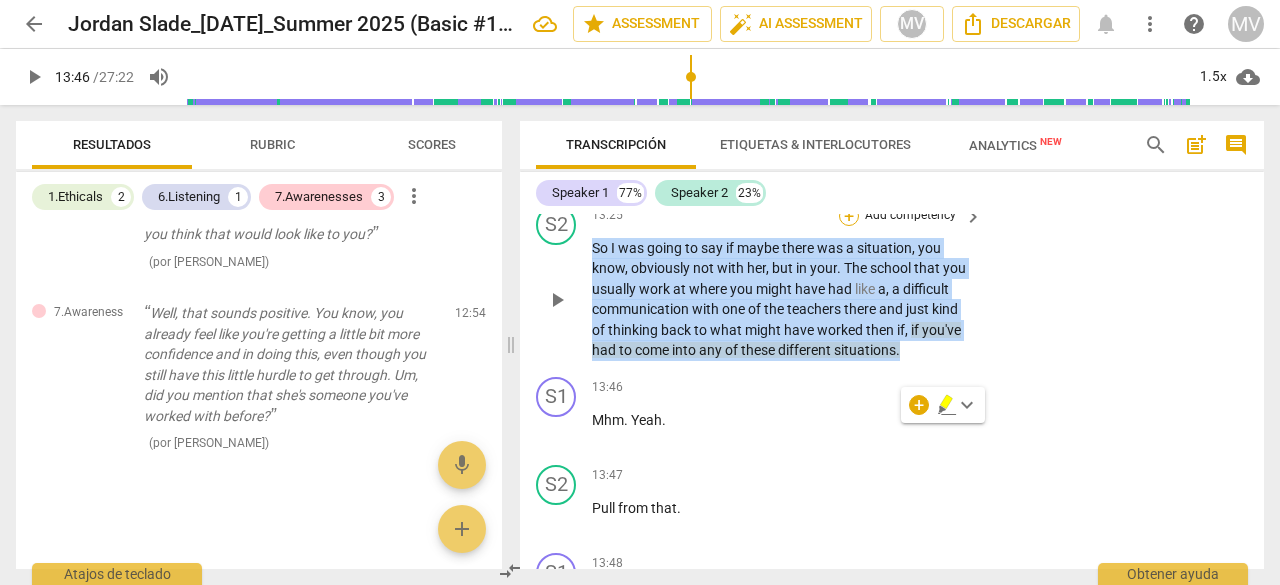 click on "+" at bounding box center (849, 216) 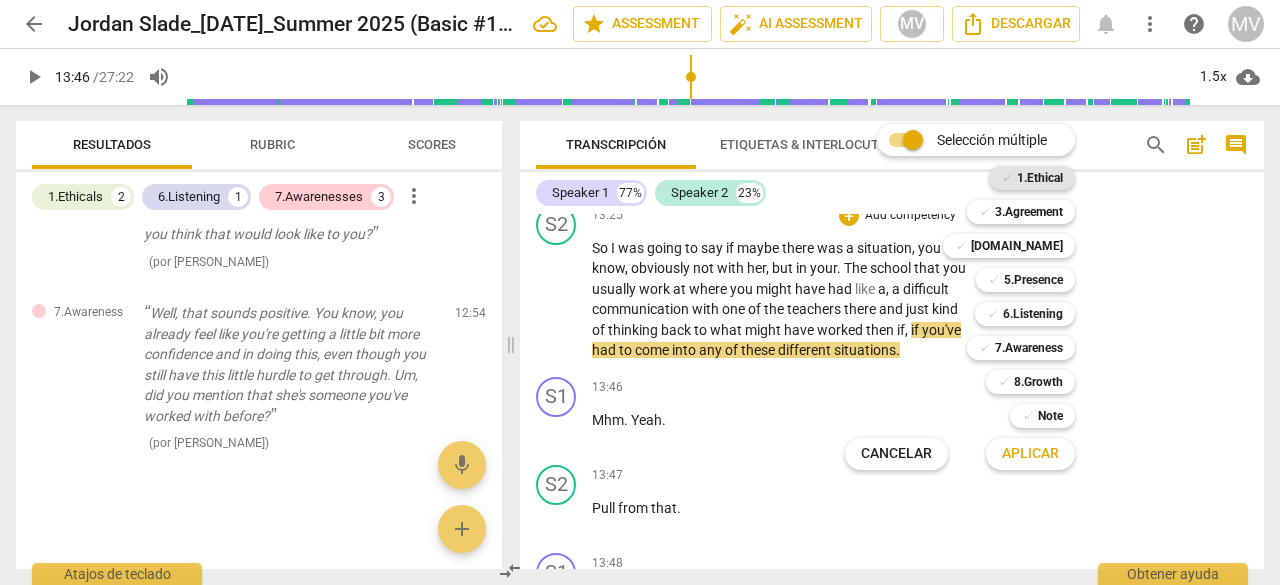 click on "1.Ethical" at bounding box center [1040, 178] 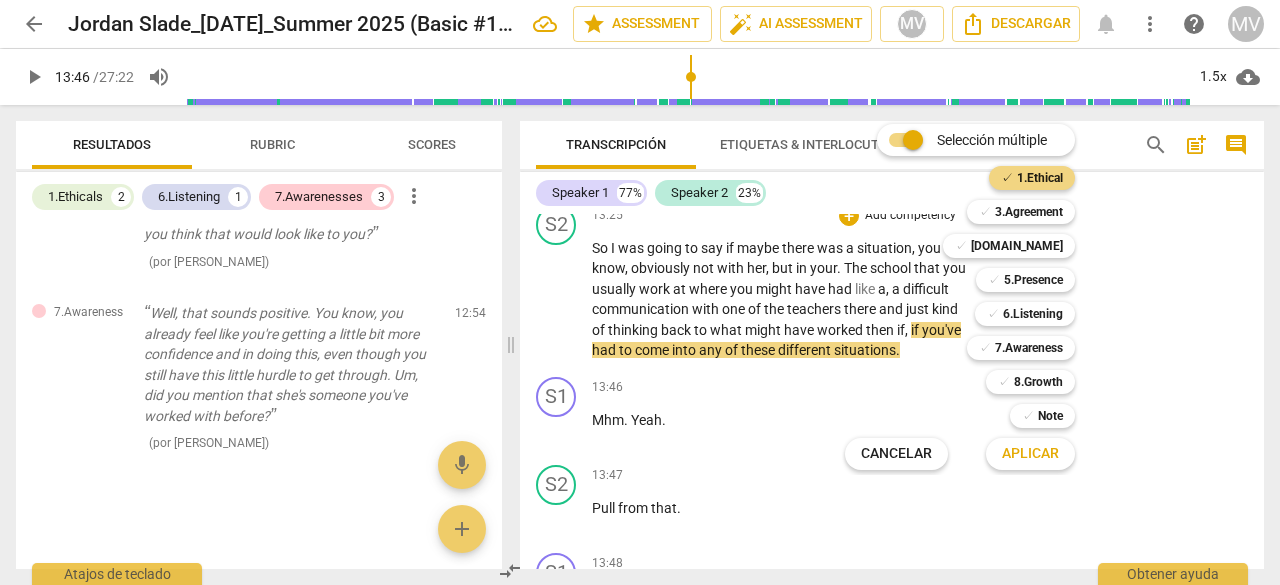 click on "Aplicar" at bounding box center (1030, 454) 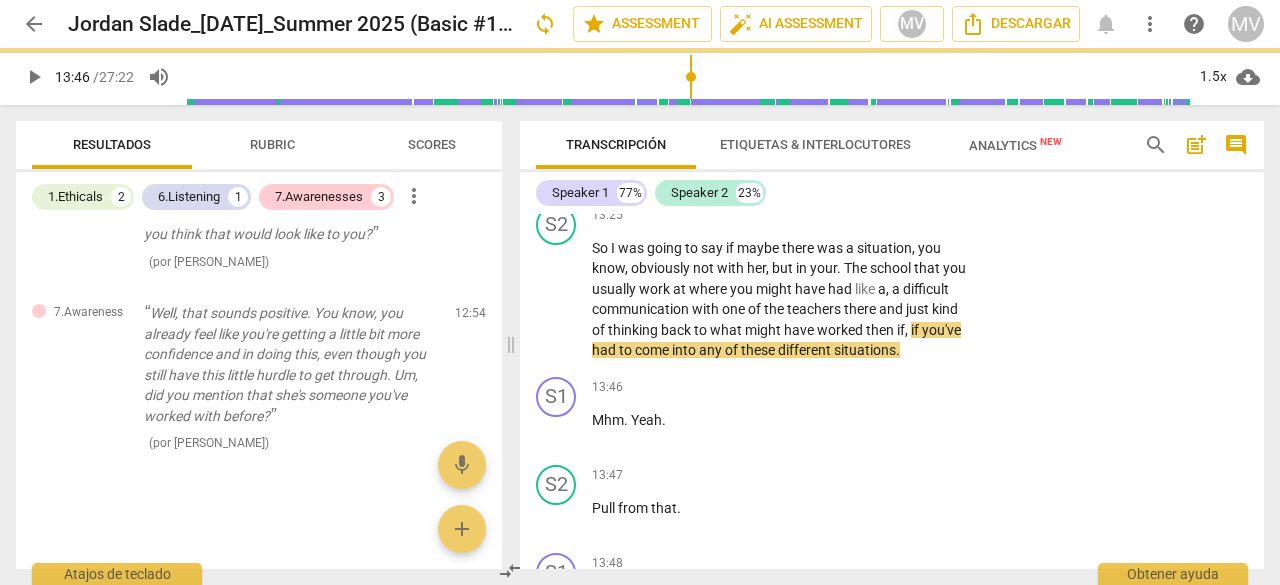click at bounding box center [640, 292] 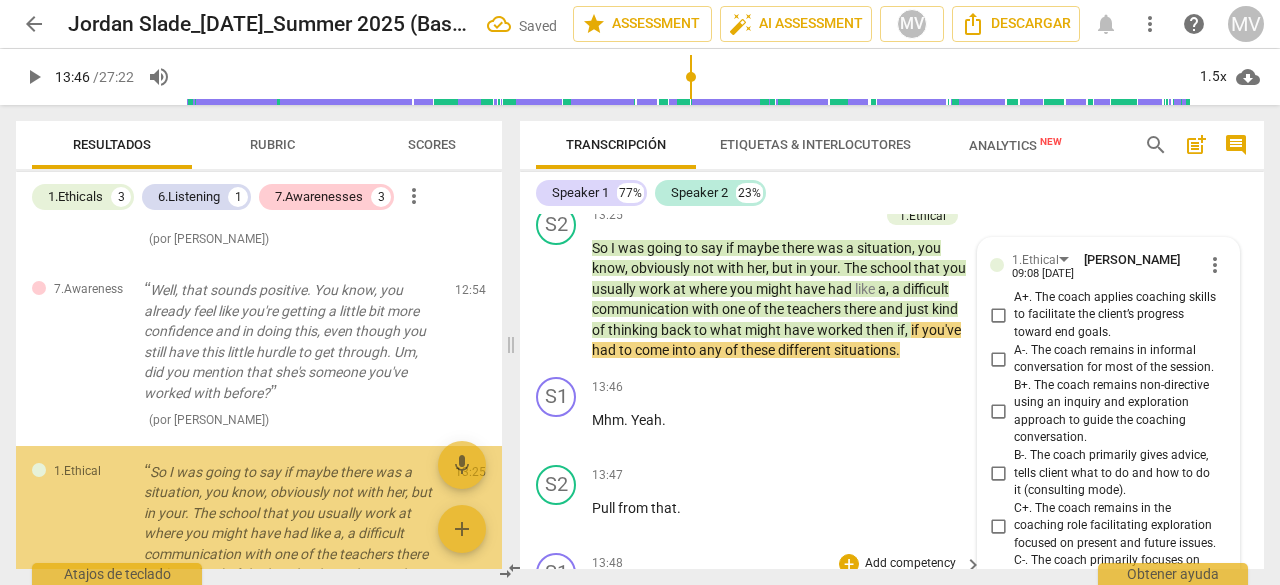 scroll, scrollTop: 5660, scrollLeft: 0, axis: vertical 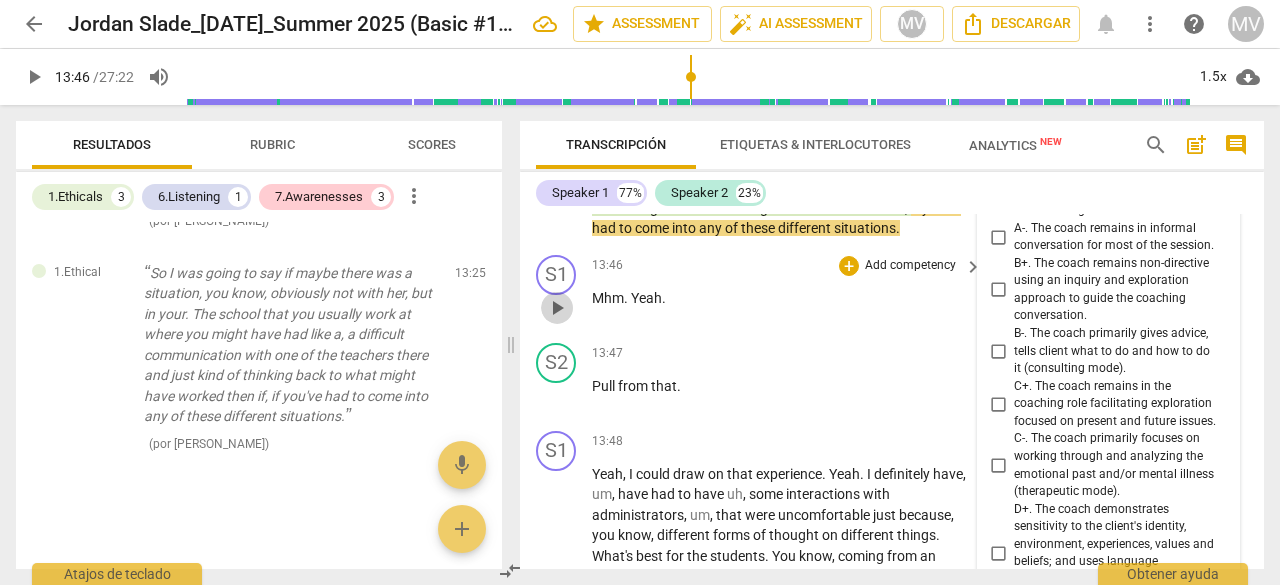 click on "play_arrow" at bounding box center [557, 308] 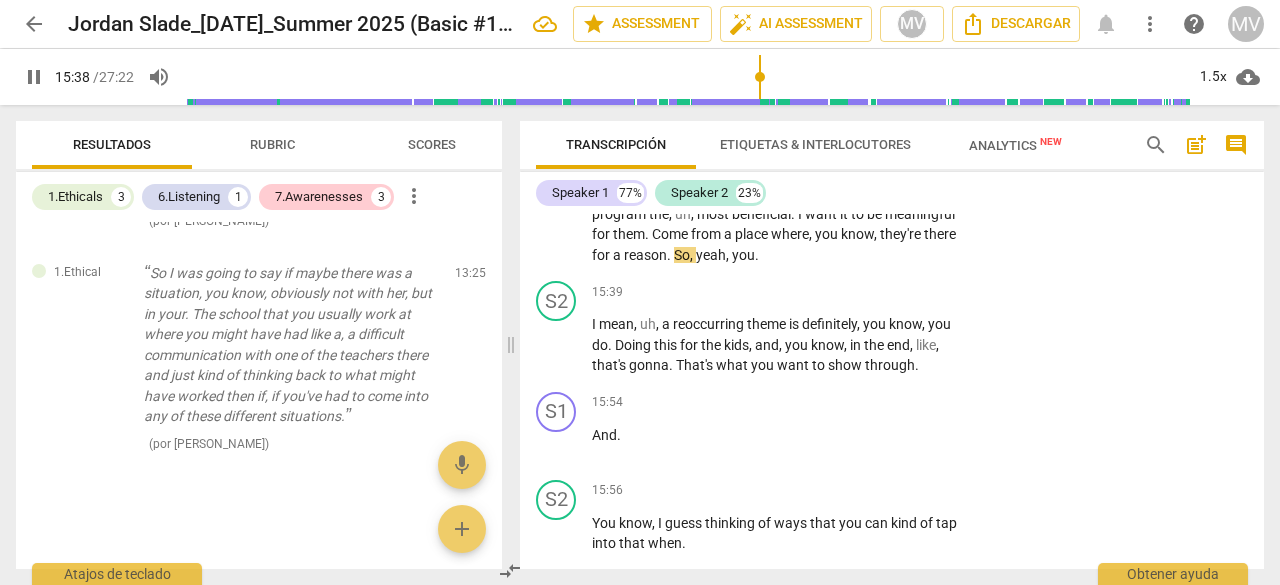 scroll, scrollTop: 5960, scrollLeft: 0, axis: vertical 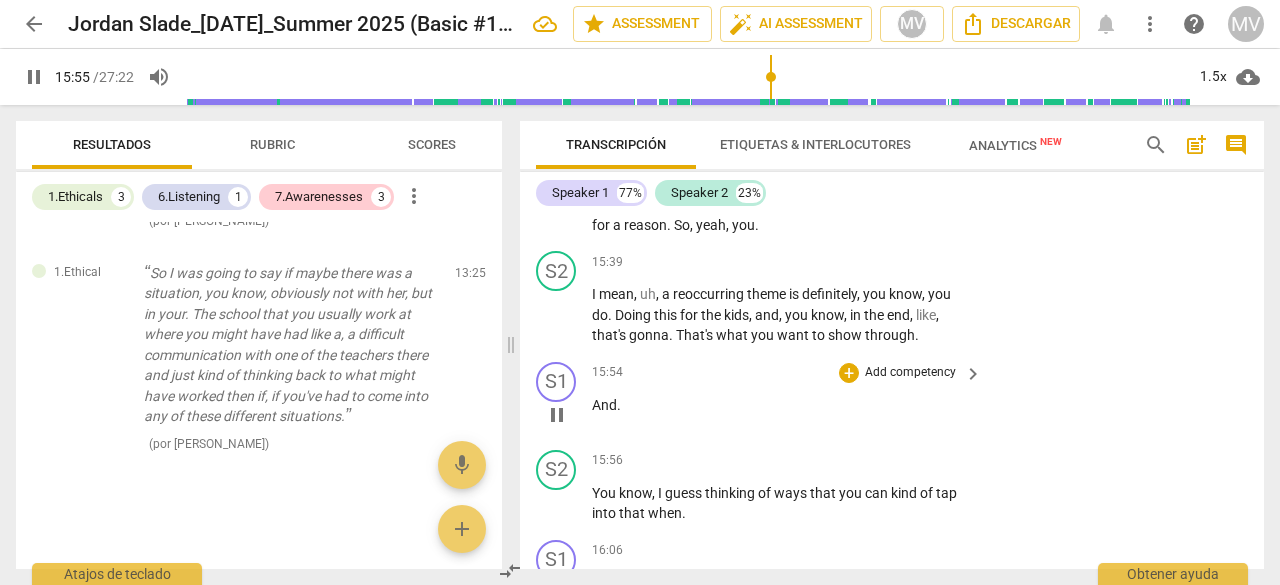 click on "pause" at bounding box center (557, 415) 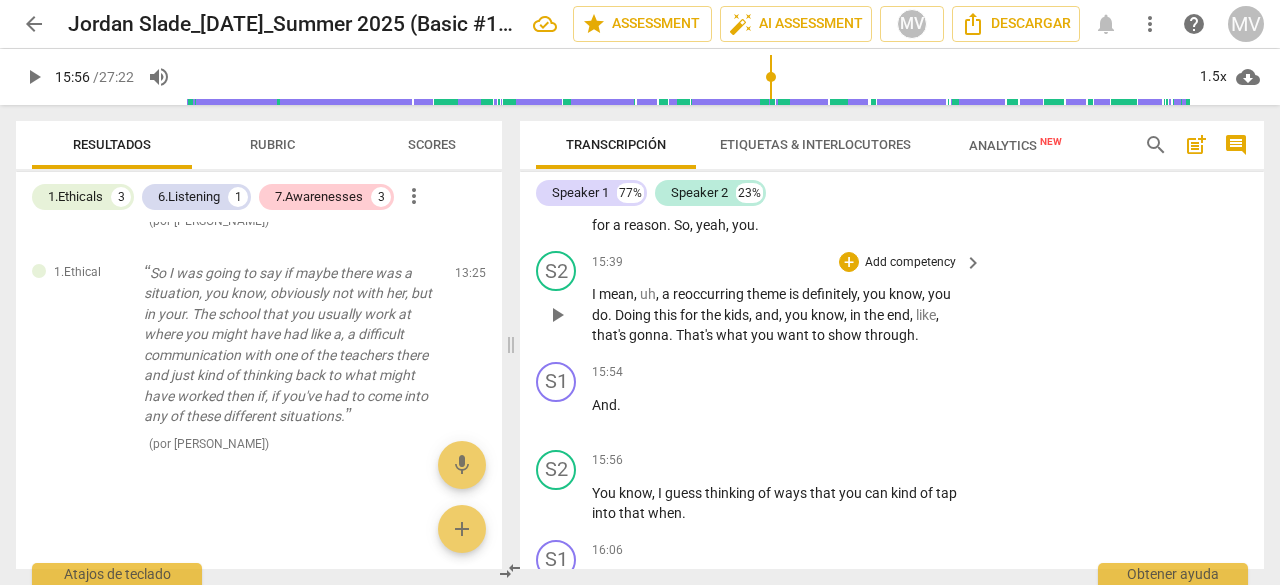 click on "S2 play_arrow pause 15:39 + Add competency keyboard_arrow_right I   mean ,   uh ,   a   reoccurring   theme   is   definitely ,   you   know ,   you   do .   Doing   this   for   the   kids ,   and ,   you   know ,   in   the   end ,   like ,   that's   gonna .   That's   what   you   want   to   show   through ." at bounding box center (892, 298) 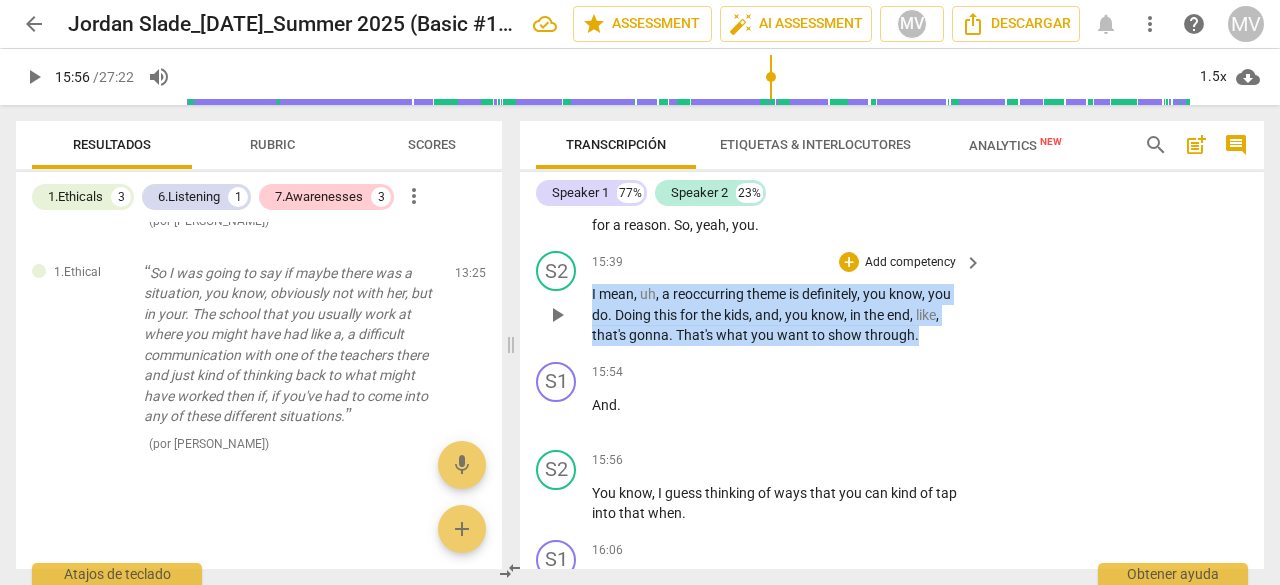 drag, startPoint x: 592, startPoint y: 372, endPoint x: 952, endPoint y: 415, distance: 362.55896 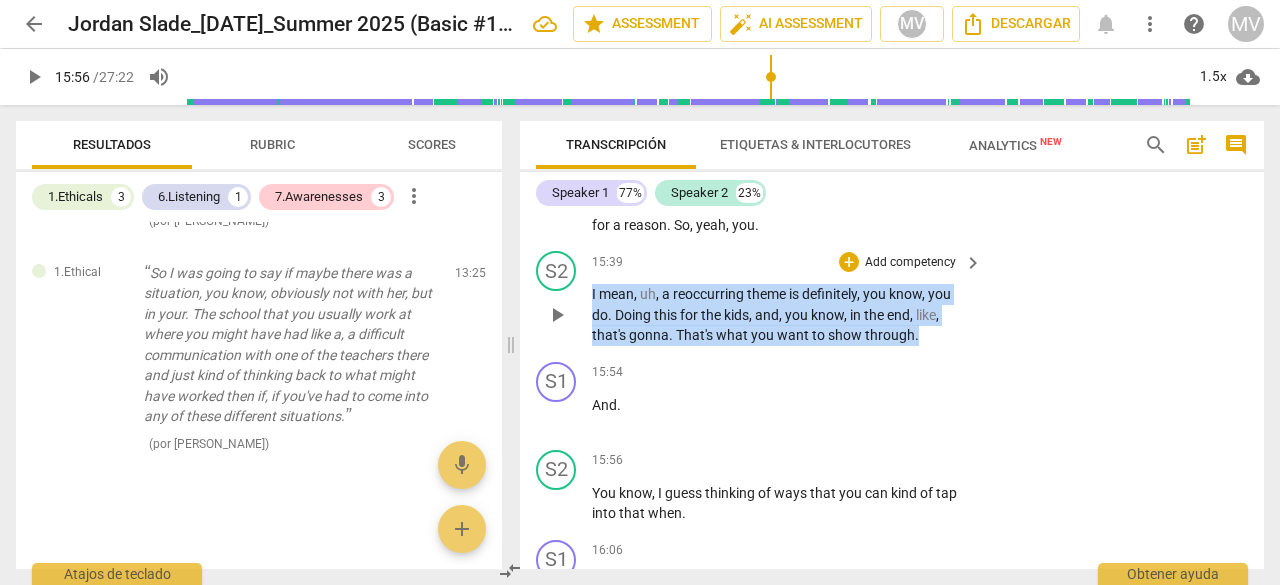 click on "I   mean ,   uh ,   a   reoccurring   theme   is   definitely ,   you   know ,   you   do .   Doing   this   for   the   kids ,   and ,   you   know ,   in   the   end ,   like ,   that's   gonna .   That's   what   you   want   to   show   through ." at bounding box center (782, 315) 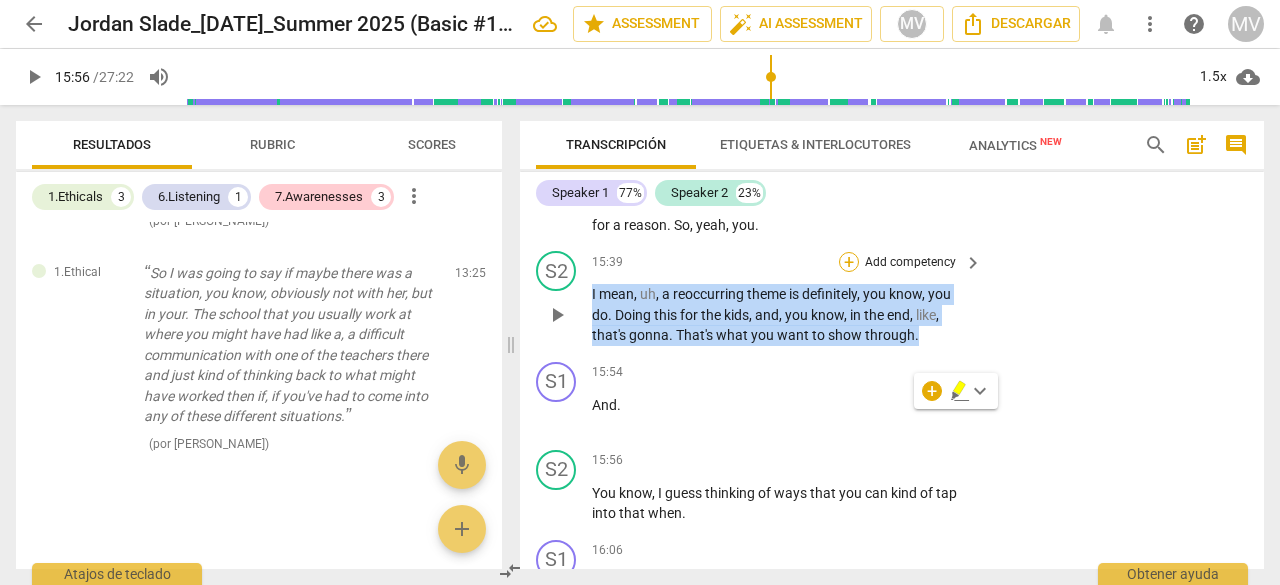 click on "+" at bounding box center (849, 262) 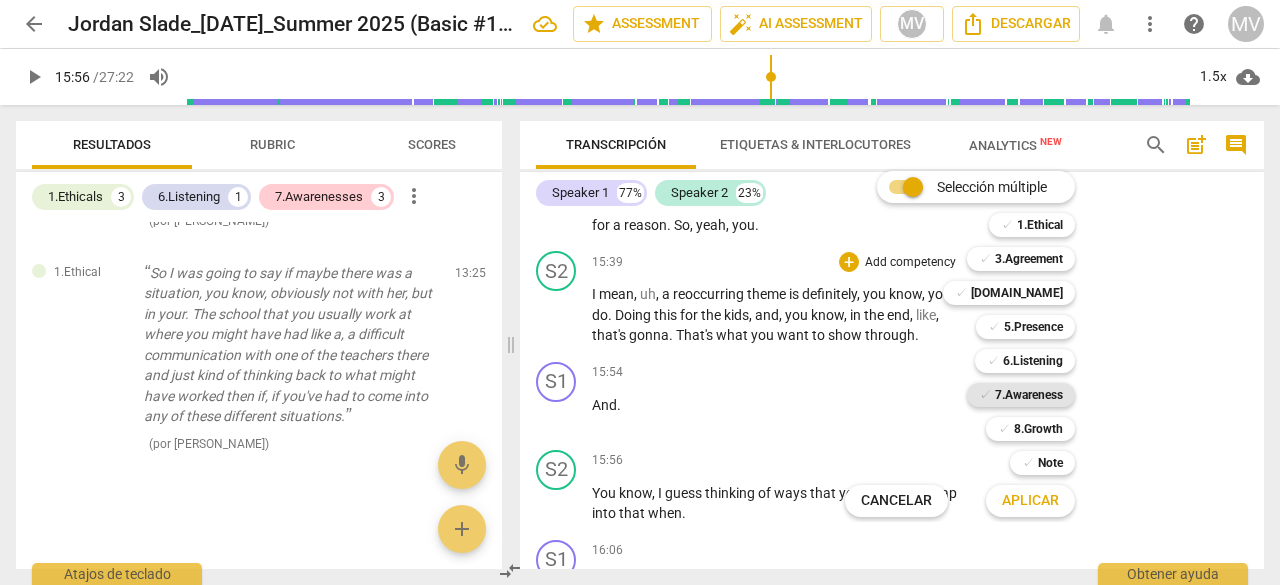 click on "7.Awareness" at bounding box center (1029, 395) 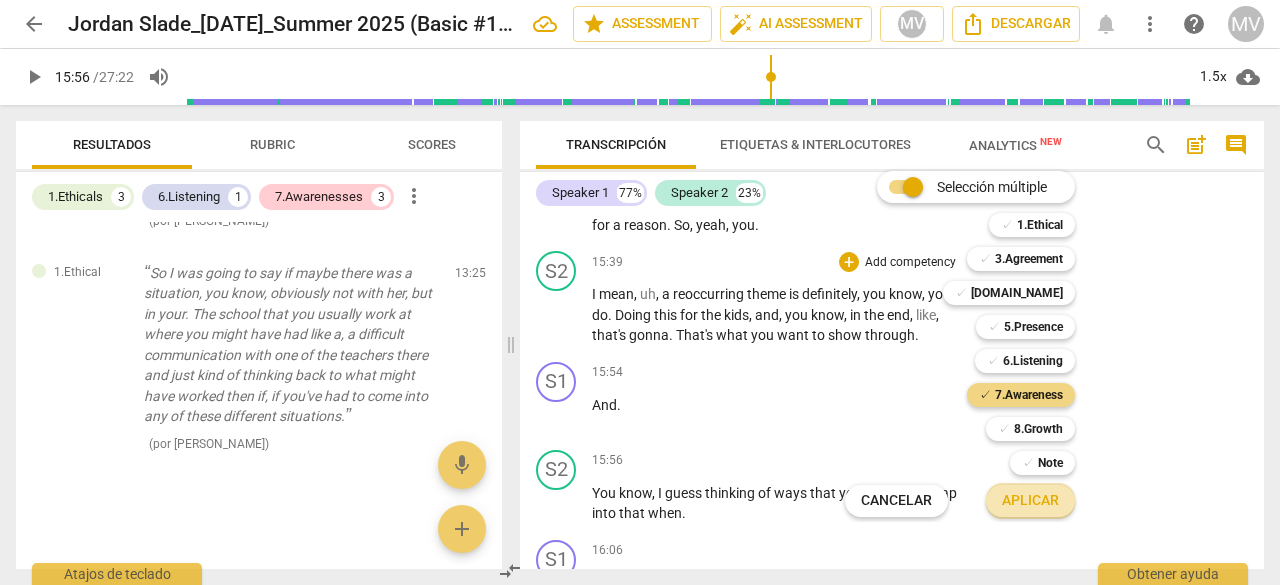 click on "Aplicar" at bounding box center (1030, 501) 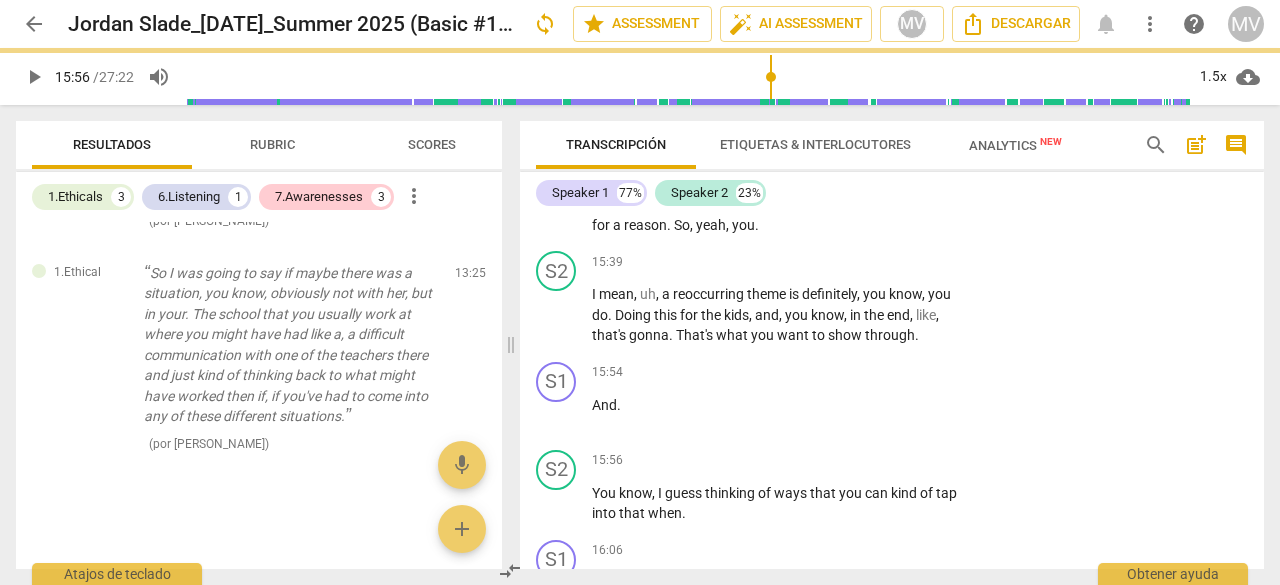 click on "S1 play_arrow pause 15:54 + Add competency keyboard_arrow_right And ." at bounding box center [892, 398] 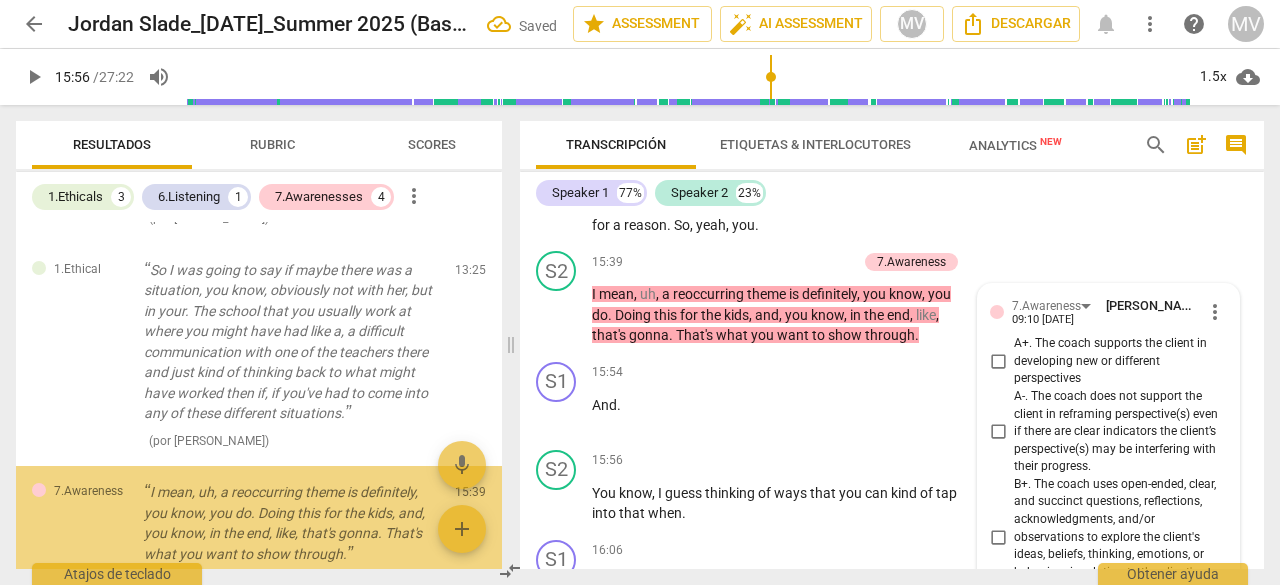 scroll, scrollTop: 6634, scrollLeft: 0, axis: vertical 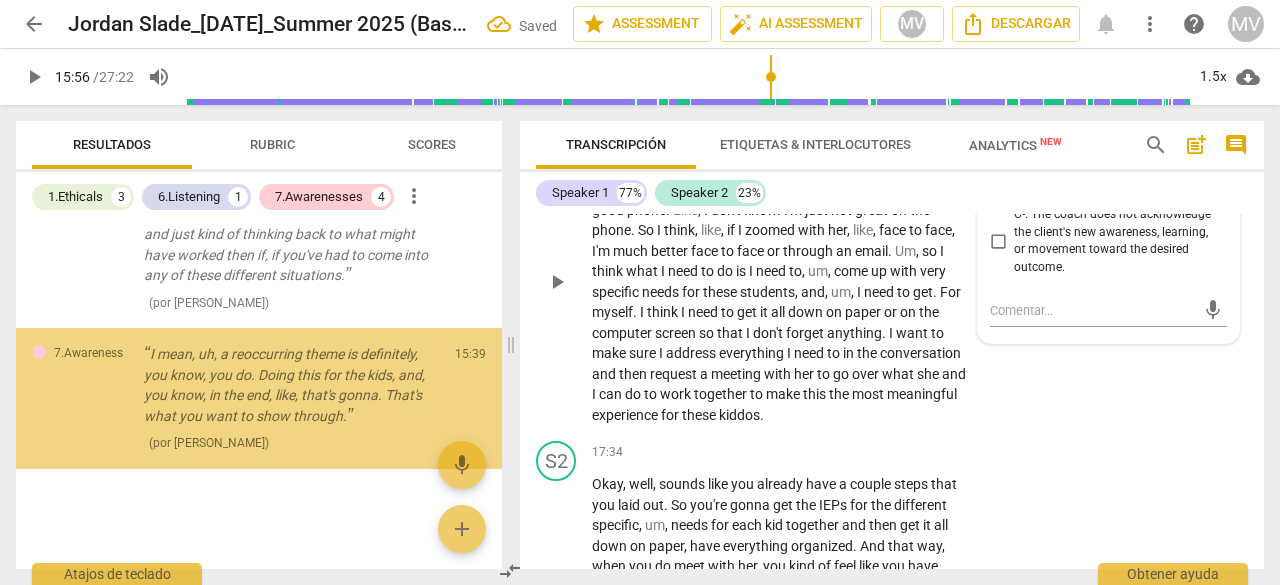 click on "S1 play_arrow pause 16:29 + Add competency keyboard_arrow_right Yeah ,   Um ,   I   think   I   do .   I   think   I   do   have   her   cell   number .   I   don't .   I   don't .   I   think   either   through   email   or   in   person .   I'm   not   really .   I'm   not   a   good   phone .   My   husband   would   tell   you   I   don't   give   good   phone .   Like ,   I   don't   know .   I'm   just   not   great   on   the   phone .   So   I   think ,   like ,   if   I   zoomed   with   her ,   like ,   face   to   face ,   I'm   much   better   face   to   face   or   through   an   email .   Um ,   so   I   think   what   I   need   to   do   is   I   need   to ,   um ,   come   up   with   very   specific   needs   for   these   students ,   and ,   um ,   I   need   to   get .   For   myself .   I   think   I   need   to   get   it   all   down   on   paper   or   on   the   computer   screen   so   that   I   don't   forget   anything .   I   want   to   make   sure   I   address   everything" at bounding box center [892, 265] 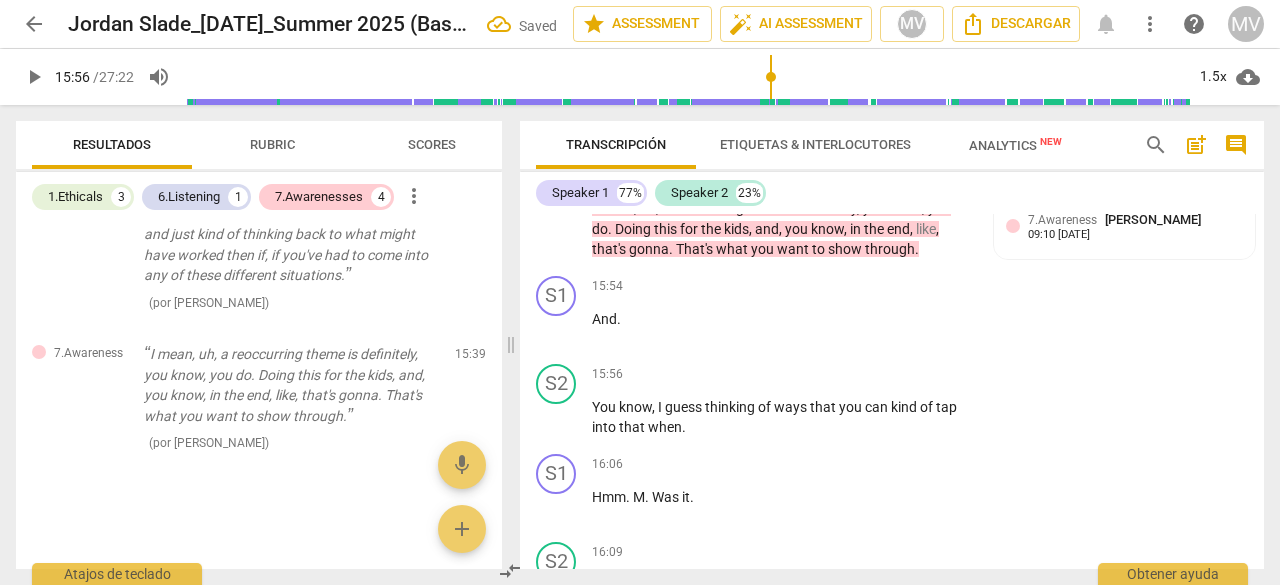 scroll, scrollTop: 5934, scrollLeft: 0, axis: vertical 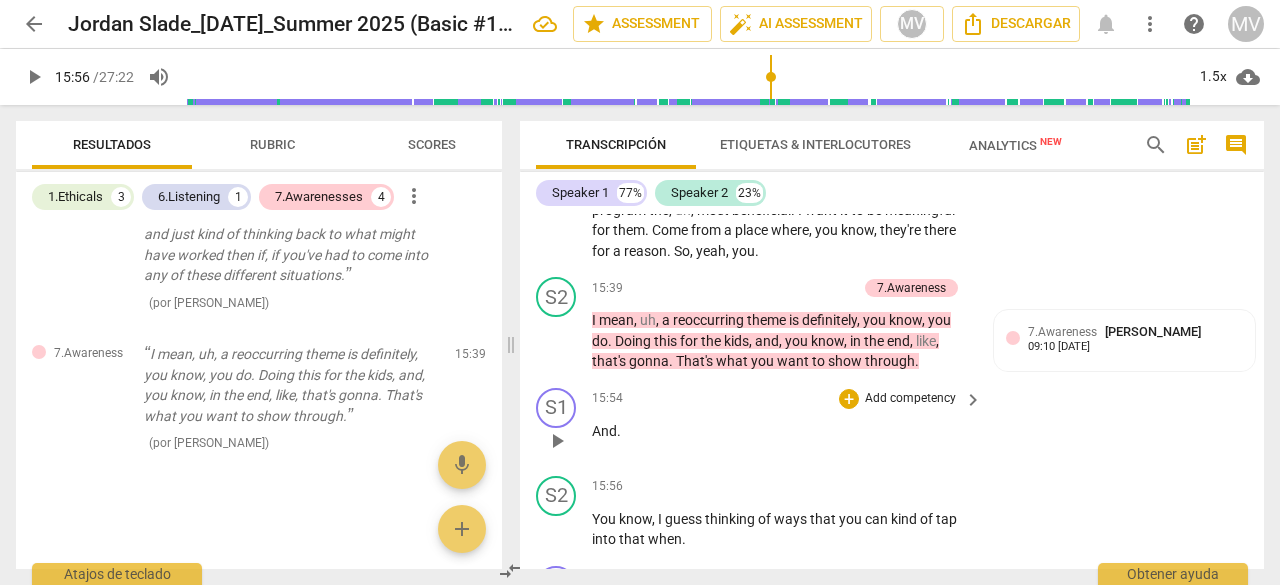 click on "play_arrow" at bounding box center [557, 441] 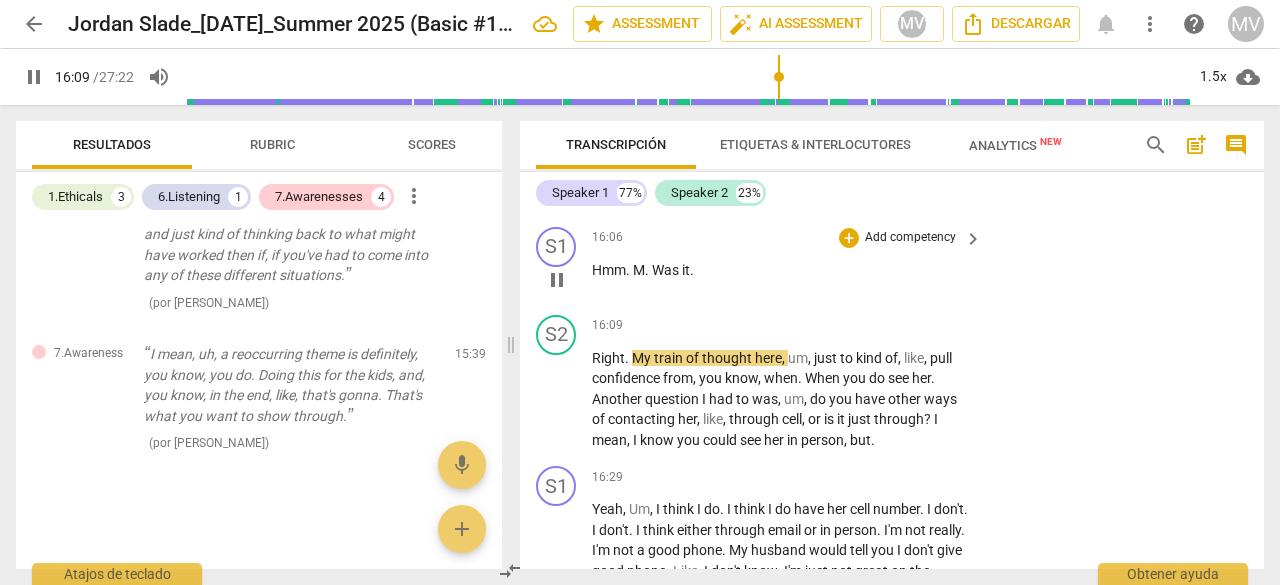 scroll, scrollTop: 6334, scrollLeft: 0, axis: vertical 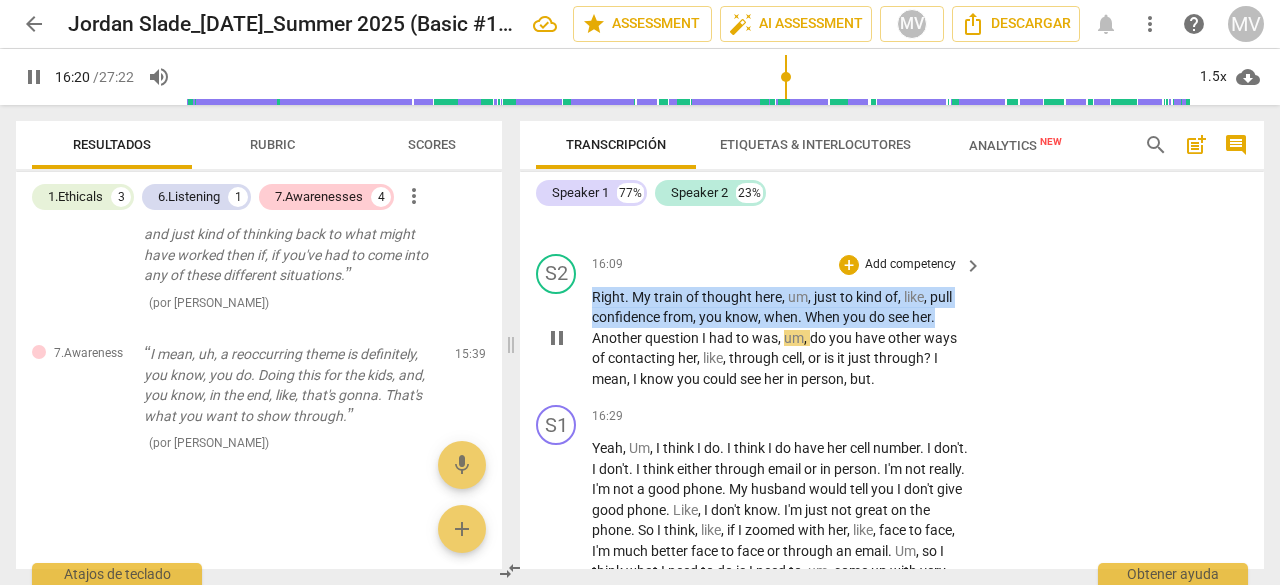 drag, startPoint x: 593, startPoint y: 377, endPoint x: 939, endPoint y: 394, distance: 346.4174 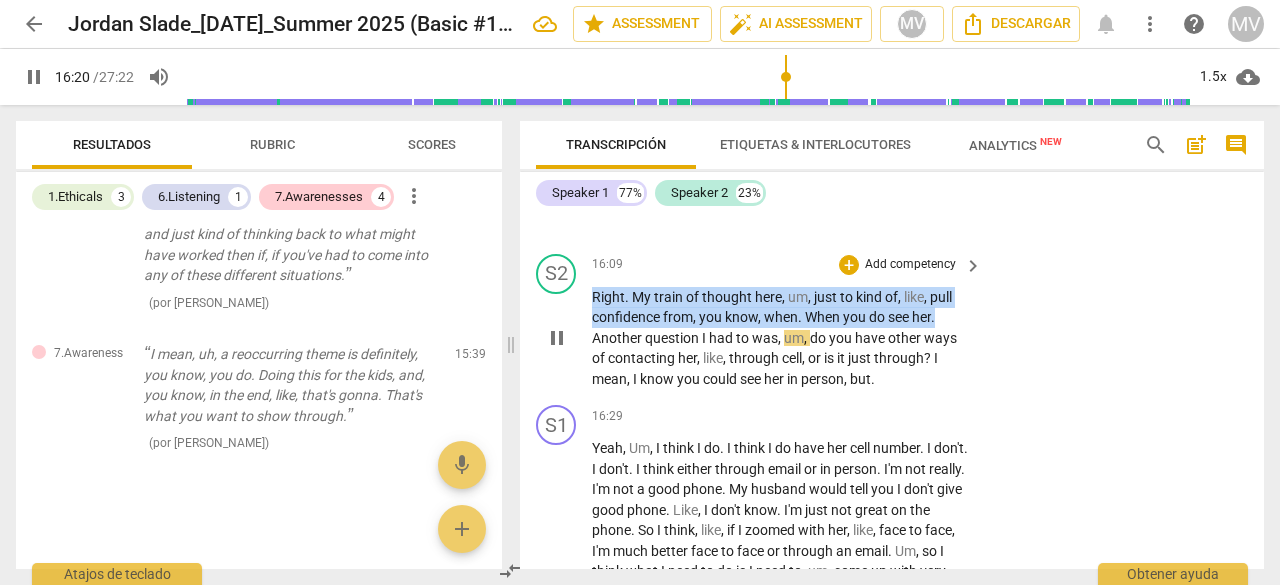 click on "Right .   My   train   of   thought   here ,   um ,   just   to   kind   of ,   like ,   pull   confidence   from ,   you   know ,   when .   When   you   do   see   her .   Another   question   I   had   to   was ,   um ,   do   you   have   other   ways   of   contacting   her ,   like ,   through   cell ,   or   is   it   just   through ?   I   mean ,   I   know   you   could   see   her   in   person ,   but ." at bounding box center (782, 338) 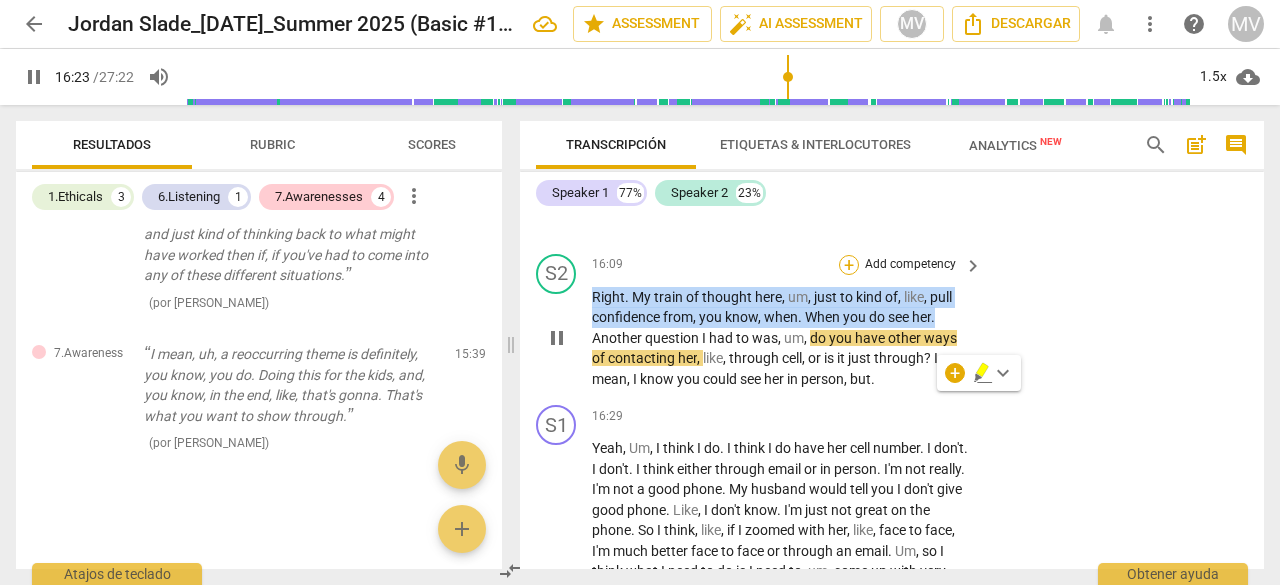 click on "+" at bounding box center (849, 265) 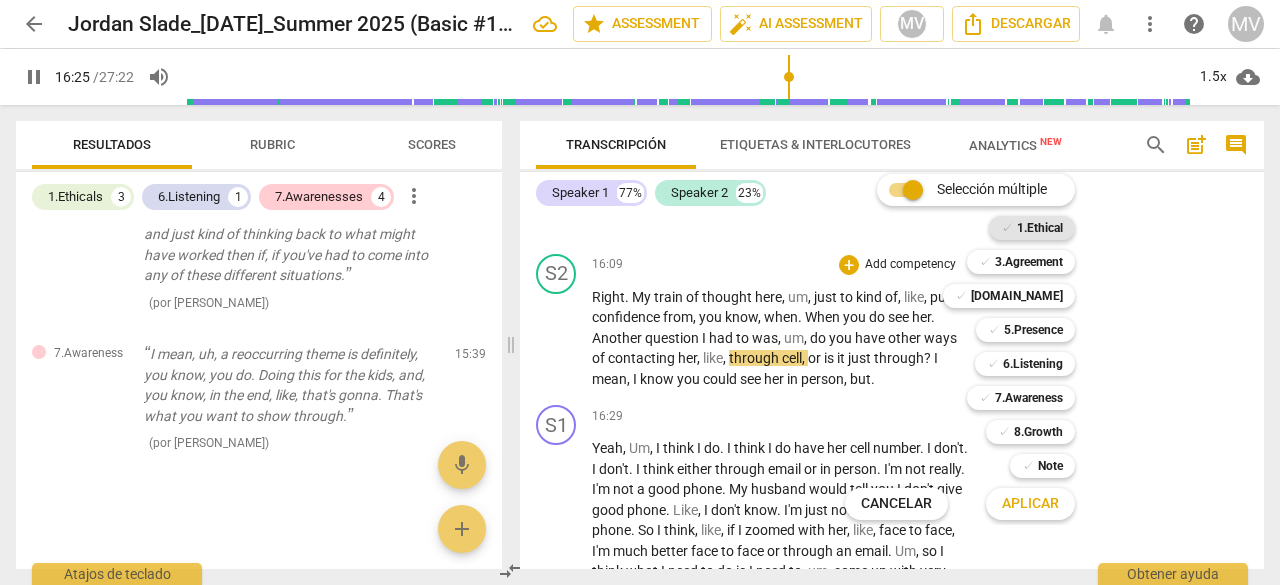 click on "1.Ethical" at bounding box center [1040, 228] 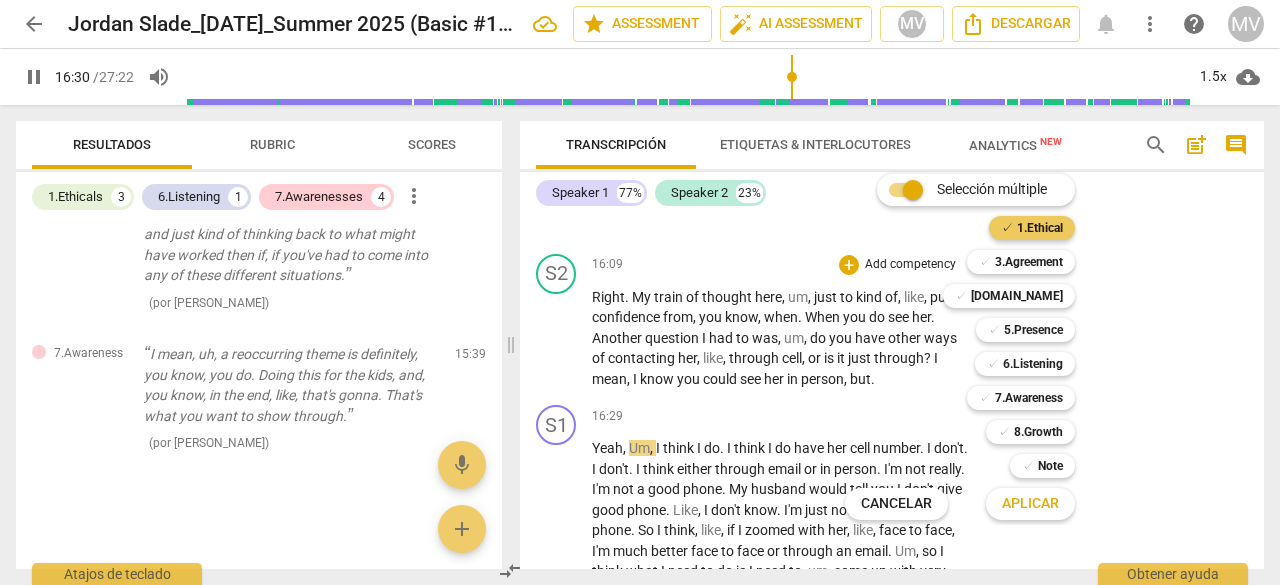 click on "✓ 1.Ethical" at bounding box center (1032, 228) 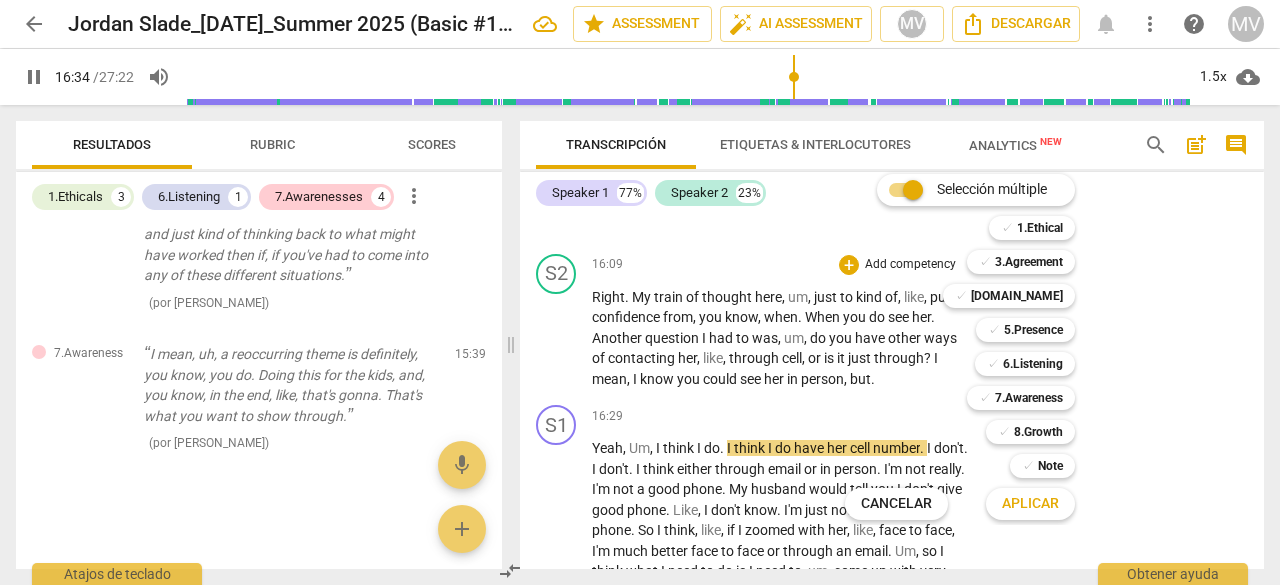 click at bounding box center (640, 292) 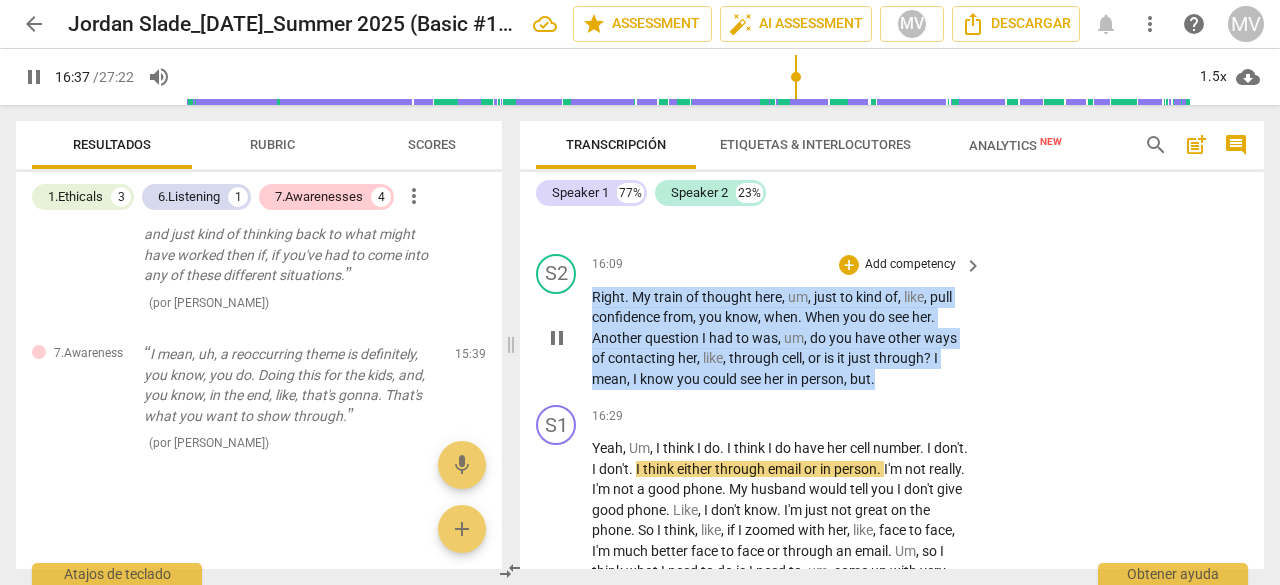 drag, startPoint x: 592, startPoint y: 374, endPoint x: 890, endPoint y: 467, distance: 312.17462 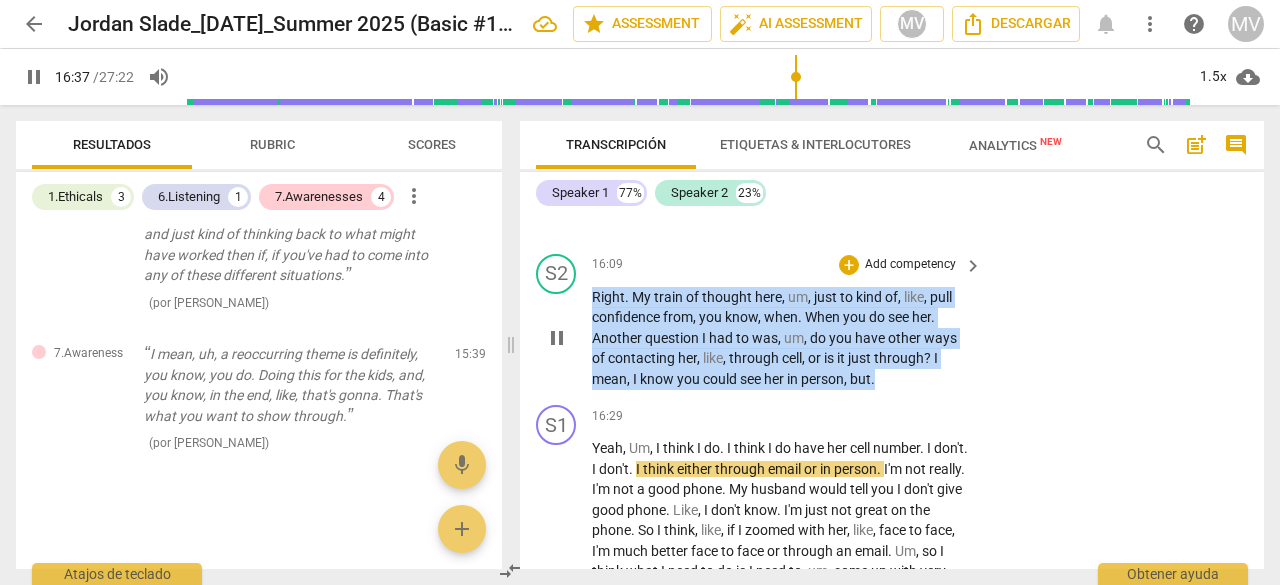 click on "Right .   My   train   of   thought   here ,   um ,   just   to   kind   of ,   like ,   pull   confidence   from ,   you   know ,   when .   When   you   do   see   her .   Another   question   I   had   to   was ,   um ,   do   you   have   other   ways   of   contacting   her ,   like ,   through   cell ,   or   is   it   just   through ?   I   mean ,   I   know   you   could   see   her   in   person ,   but ." at bounding box center (782, 338) 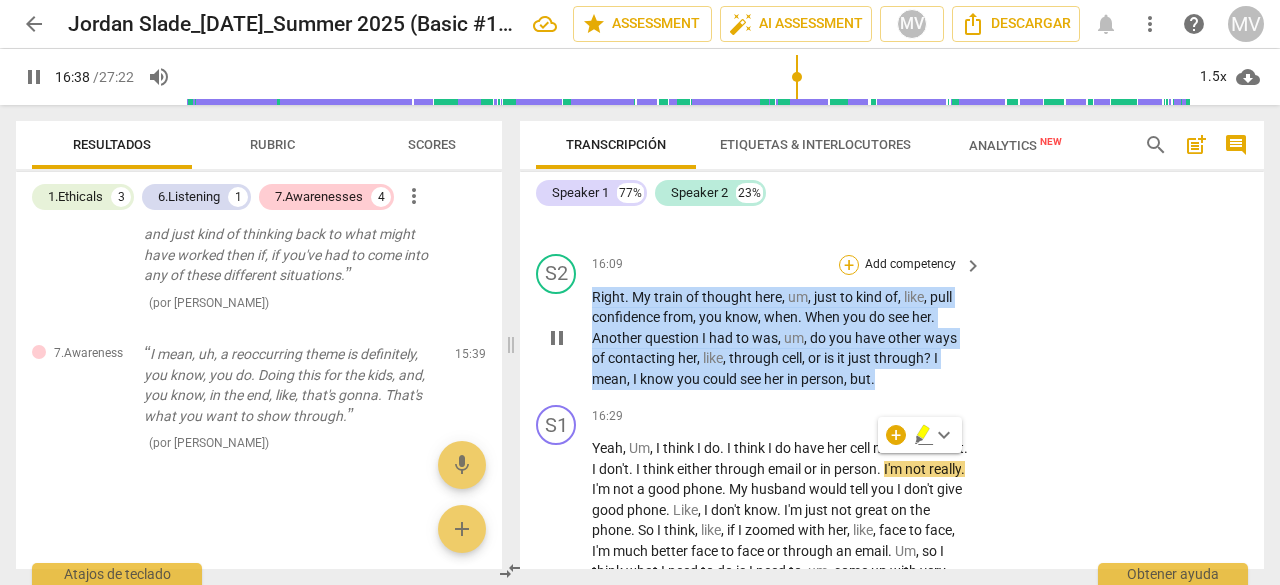 click on "+" at bounding box center (849, 265) 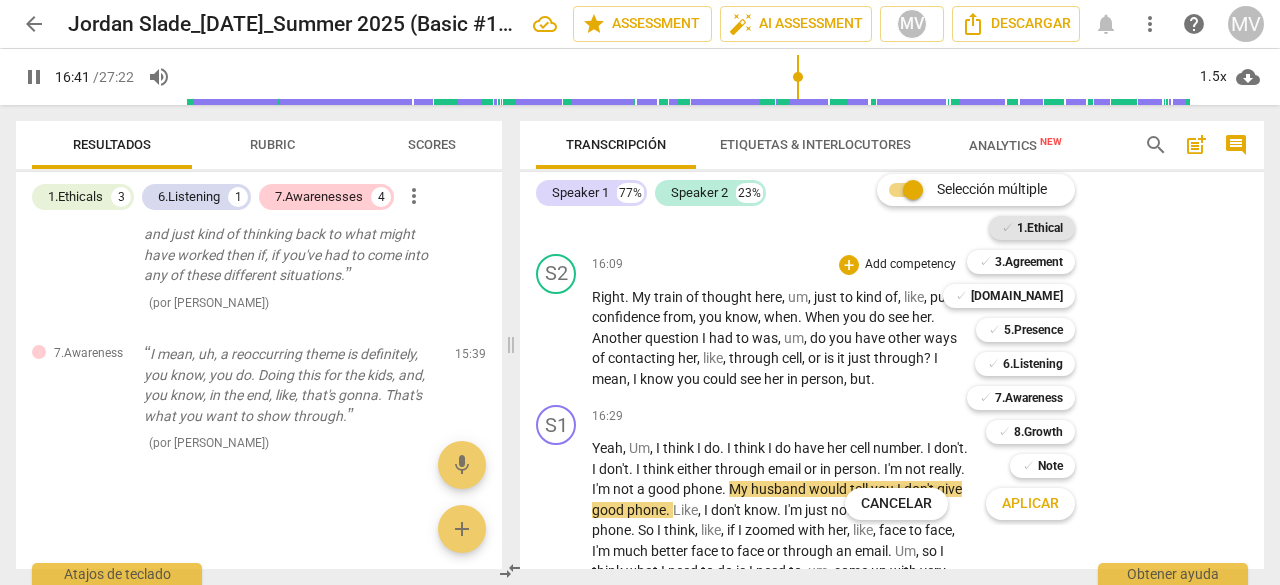 click on "1.Ethical" at bounding box center (1040, 228) 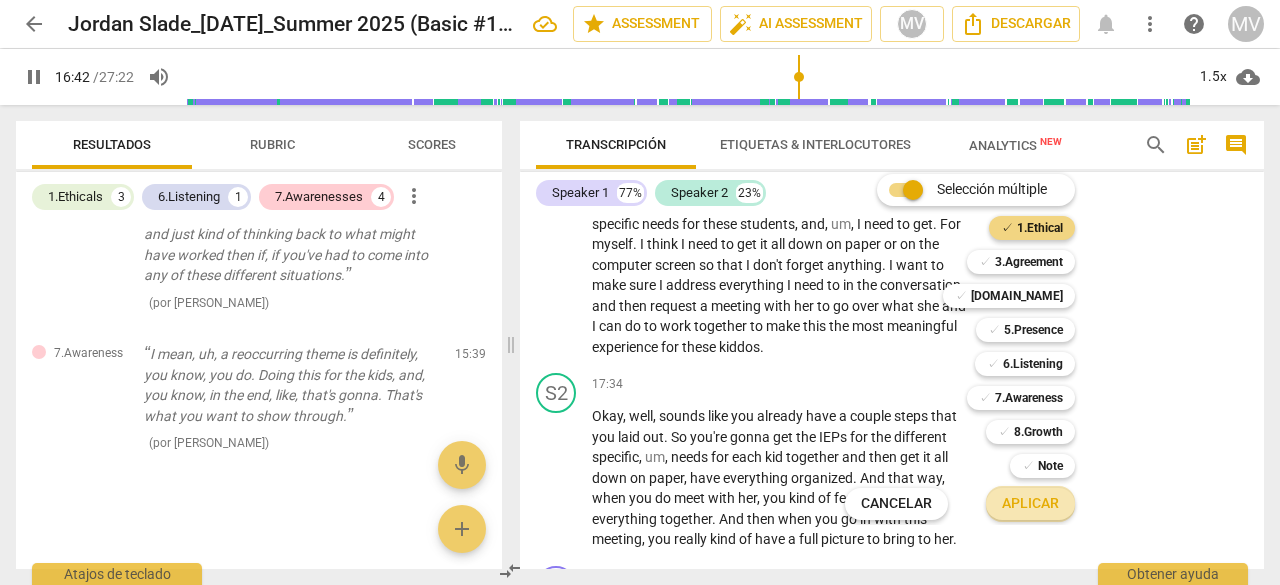 click on "Aplicar" at bounding box center (1030, 504) 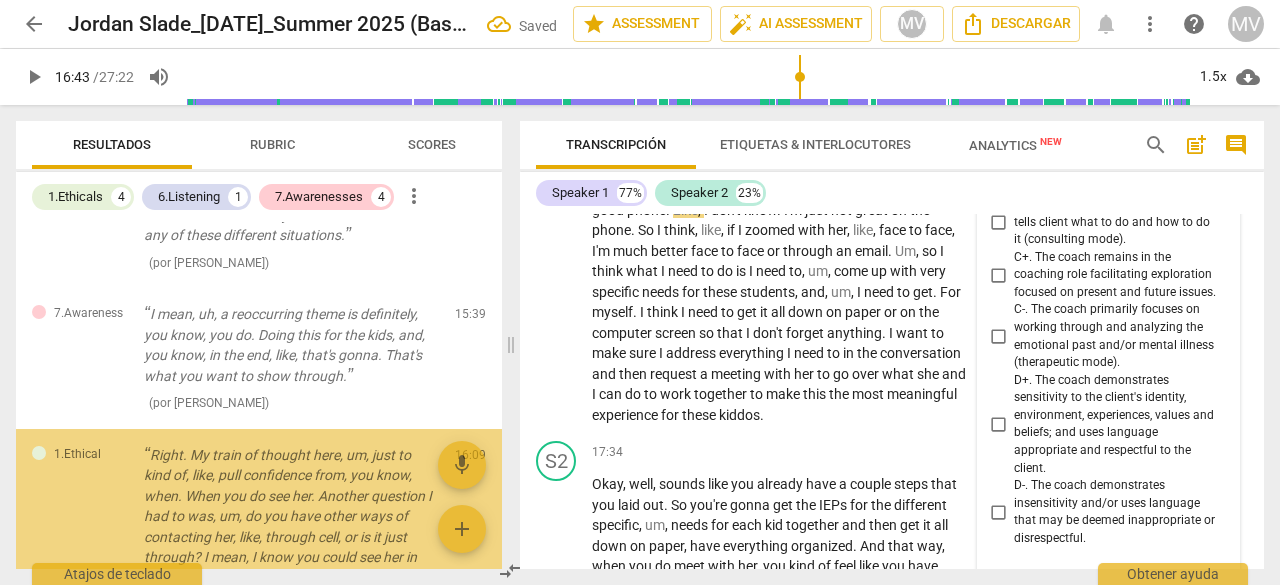 scroll, scrollTop: 6878, scrollLeft: 0, axis: vertical 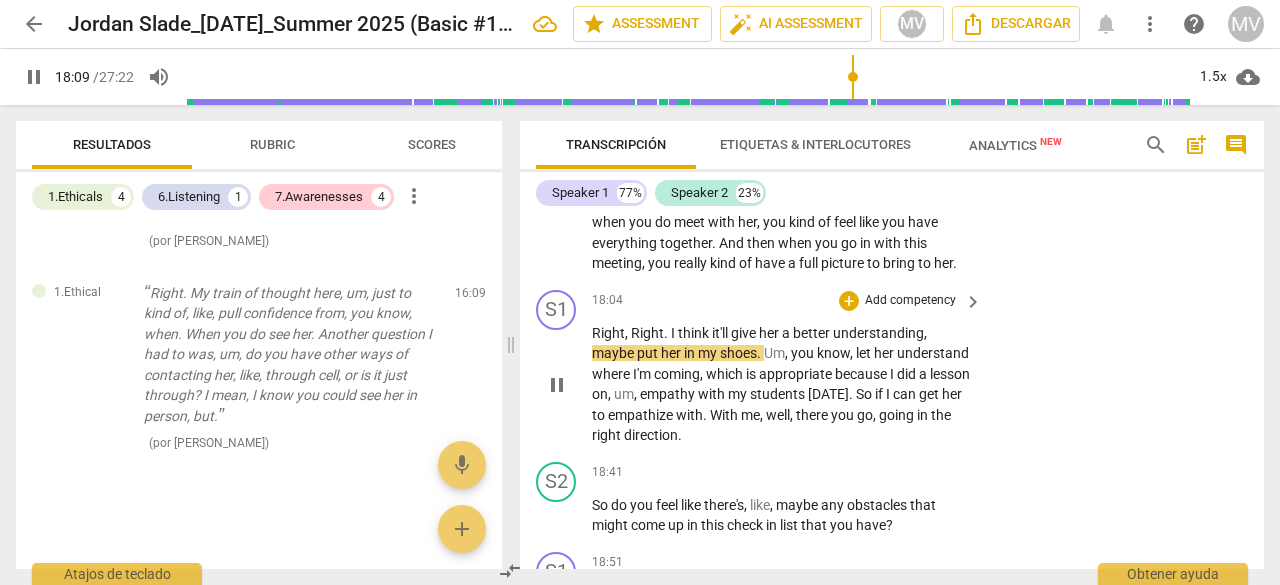 click on "pause" at bounding box center (557, 385) 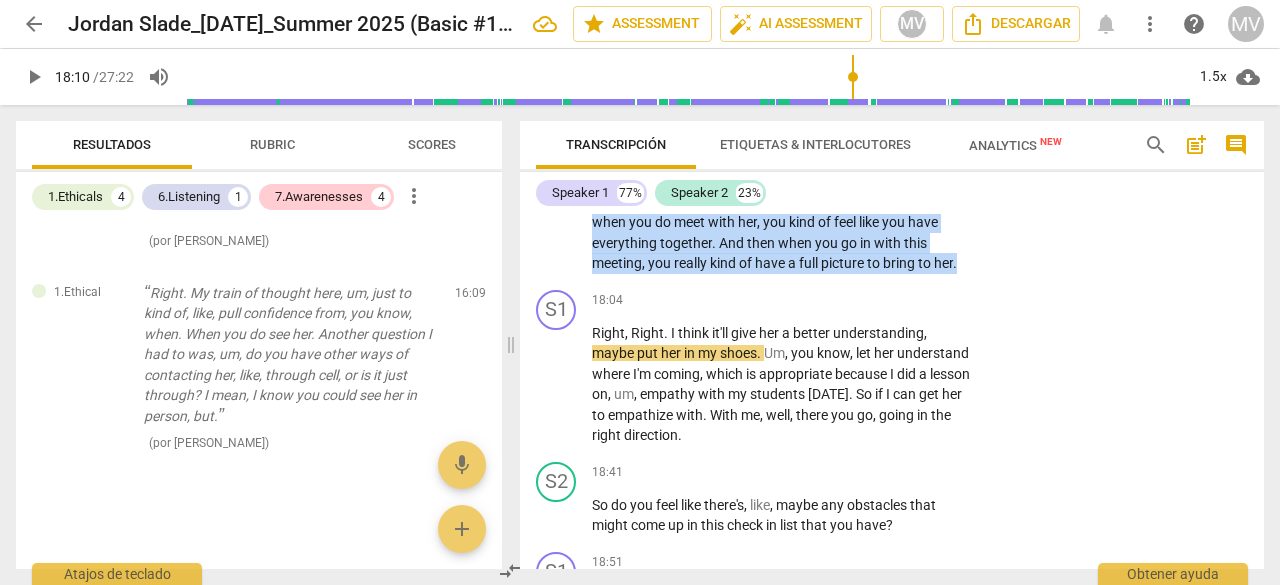 drag, startPoint x: 592, startPoint y: 221, endPoint x: 981, endPoint y: 343, distance: 407.68246 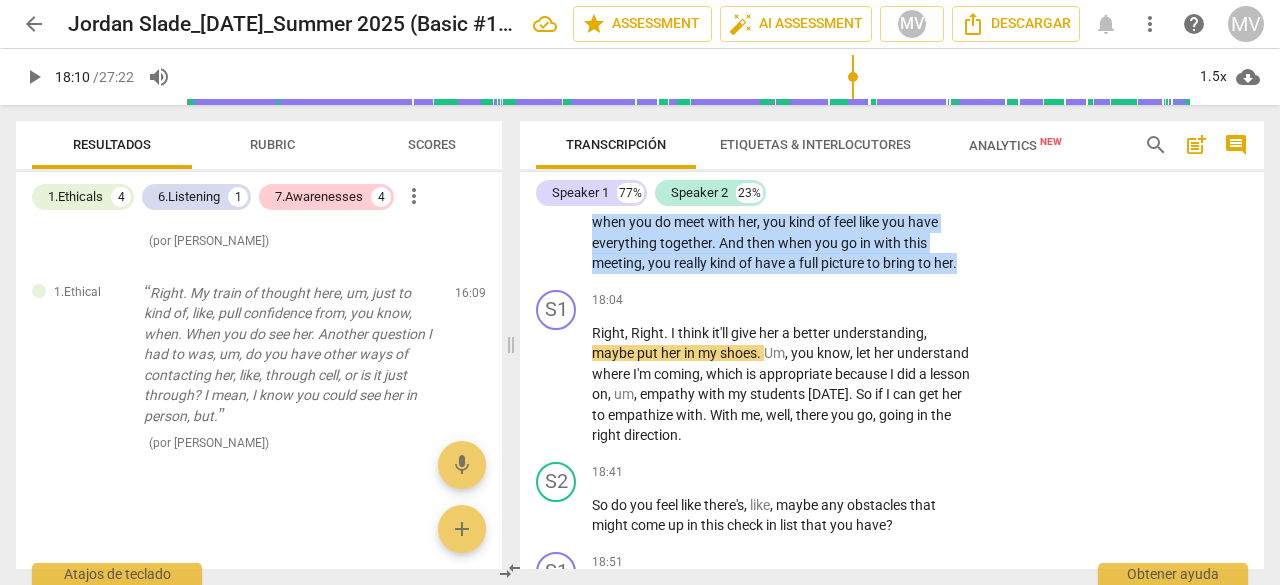 click on "S2 play_arrow pause 17:34 + Add competency keyboard_arrow_right Okay ,   well ,   sounds   like   you   already   have   a   couple   steps   that   you   laid   out .   So   you're   gonna   get   the   IEPs   for   the   different   specific ,   um ,   needs   for   each   kid   together   and   then   get   it   all   down   on   paper ,   have   everything   organized .   And   that   way ,   when   you   do   meet   with   her ,   you   kind   of   feel   like   you   have   everything   together .   And   then   when   you   go   in   with   this   meeting ,   you   really   kind   of   have   a   full   picture   to   bring   to   her ." at bounding box center (892, 185) 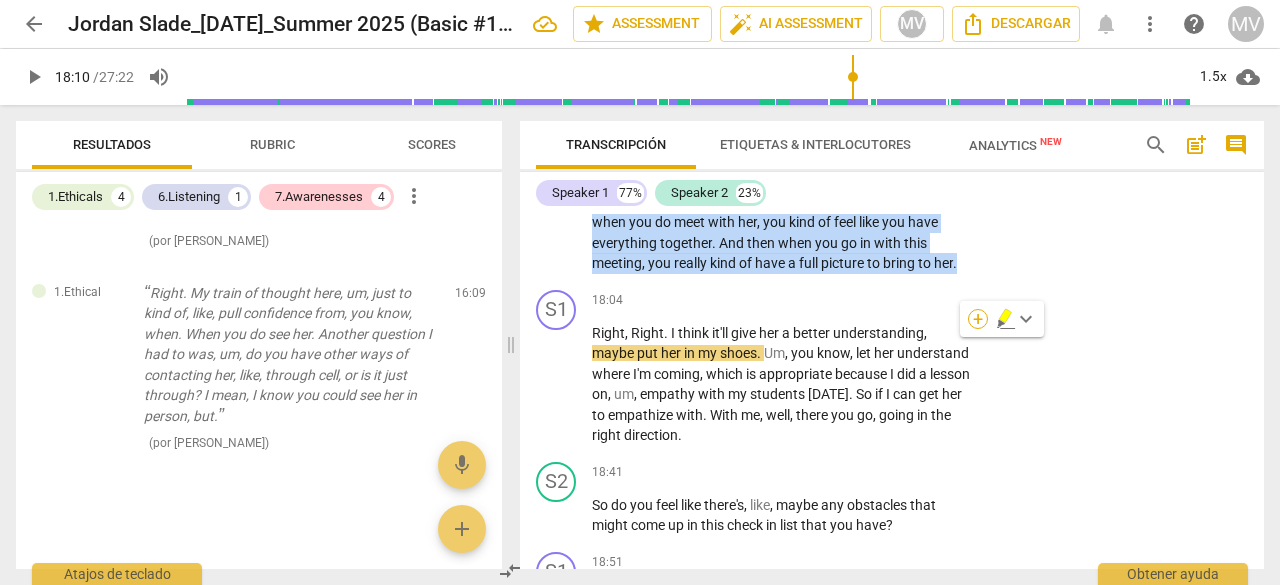 click on "+" at bounding box center (978, 319) 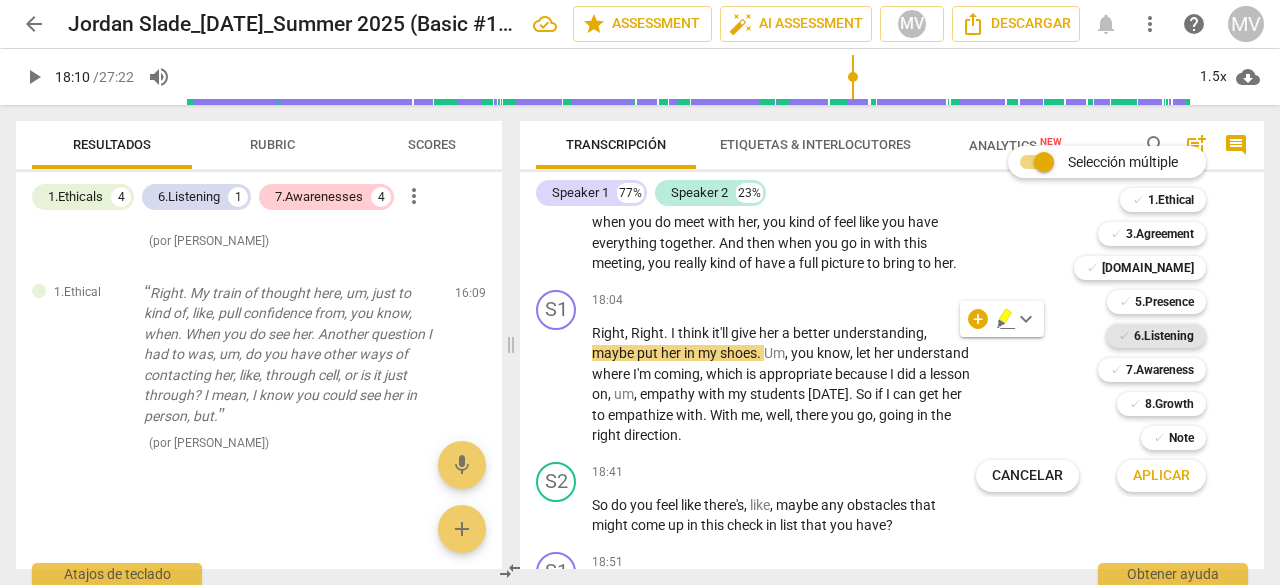 click on "6.Listening" at bounding box center [1164, 336] 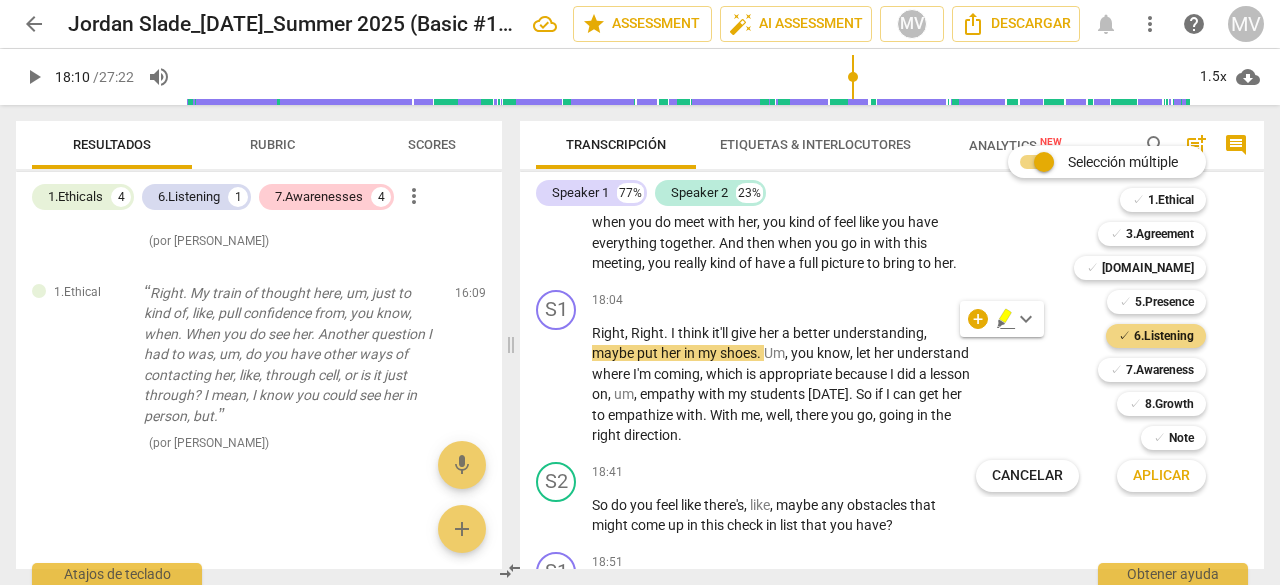 click on "Aplicar" at bounding box center (1161, 476) 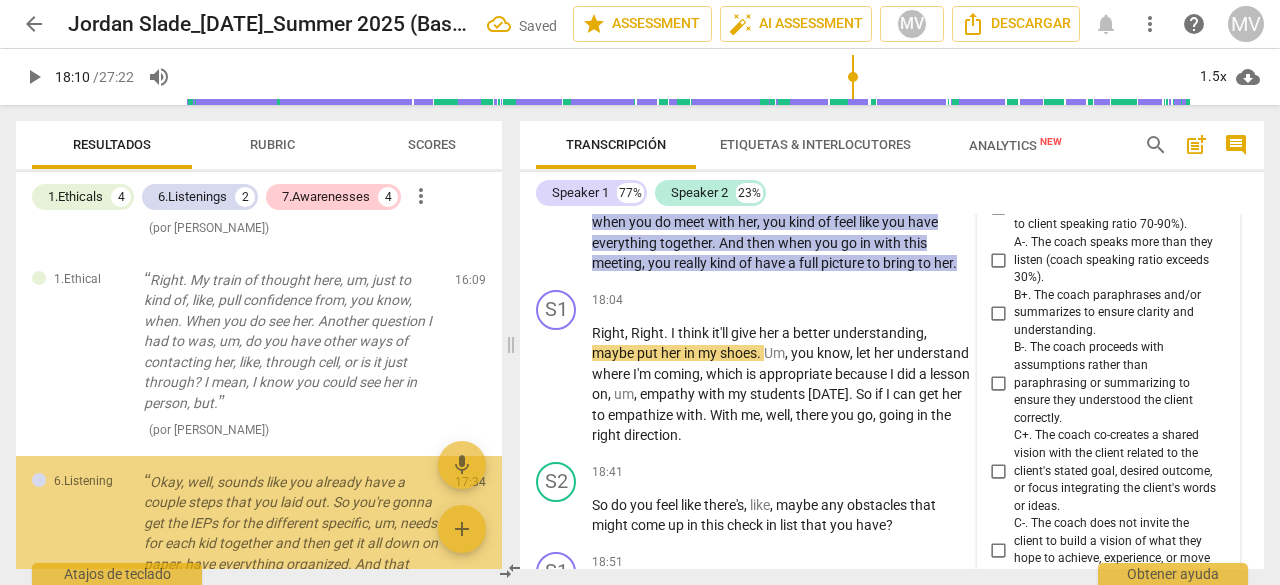 scroll, scrollTop: 7568, scrollLeft: 0, axis: vertical 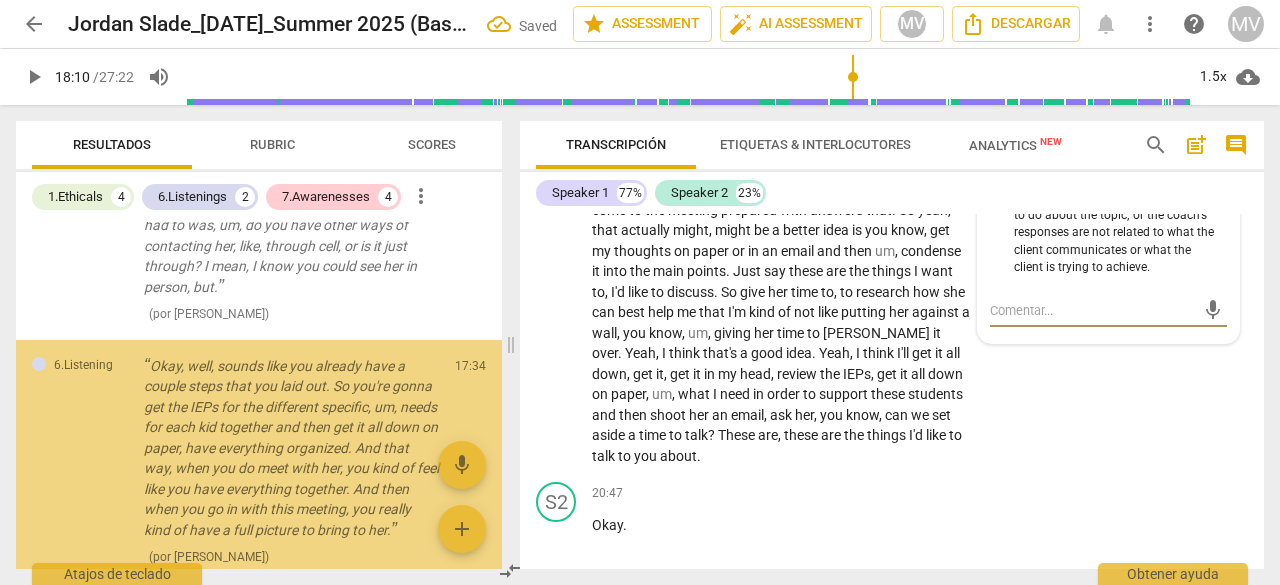 click on "S1 play_arrow pause 18:51 + Add competency keyboard_arrow_right Uh ,   I   mean ,   yeah ,   I   mean   I   can   easily   put   something   together ,   you   know ,   take   the   time   and   um ,   draft   everything   out .   It's   just   um ,   an   obstacle   that   I   might   have   a   meeting   with   her   face   to   face   is   if   I   get   nervous   or   if   I   get   forgetful .   So   I   guess ,   I   guess   I   just   need   to   have   everything   in   front   of   me   and   treat   it   as   a   checklist   to   say ,   you   know ,   go   through   each   one   individual   one .   I   just   definitely   can't   do   it   off   the   cuff ,   off   the   top   of   my   head .   So   you   know ,   I'll   have   to   have   that ,   all   of   my   ideas   written   down   in   front   of   me   or   even   maybe   like   send   her   an   abbreviated   one   ahead   of   time   so   she   knows   maybe   she   can   come   to   the   meeting   prepared   with   answers   that ." at bounding box center (892, 214) 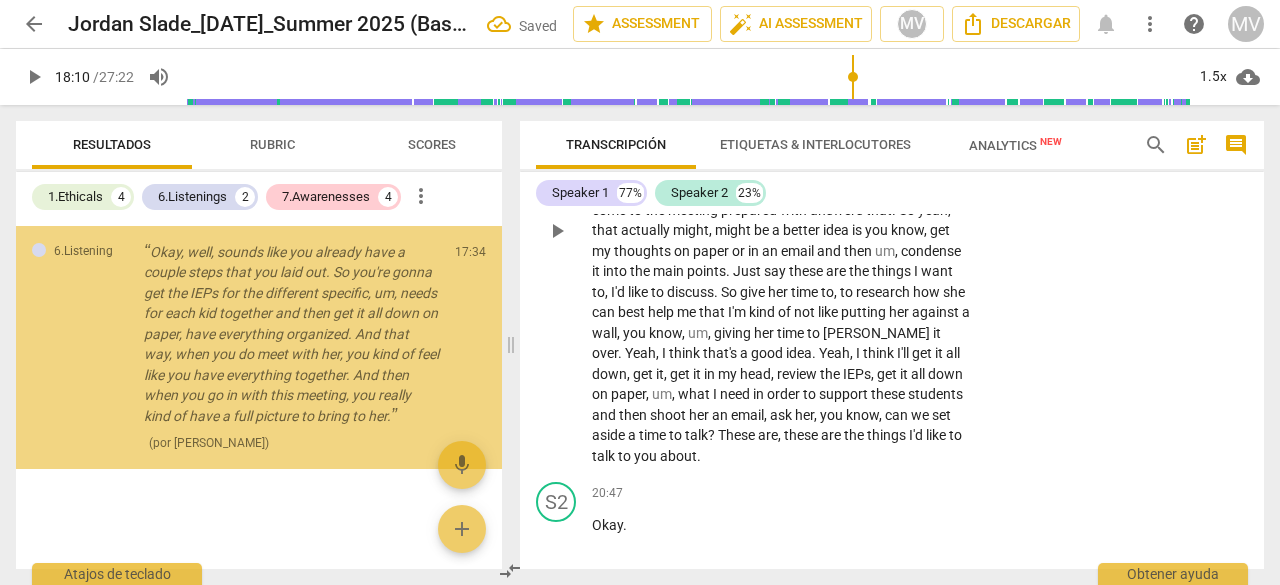 scroll, scrollTop: 1632, scrollLeft: 0, axis: vertical 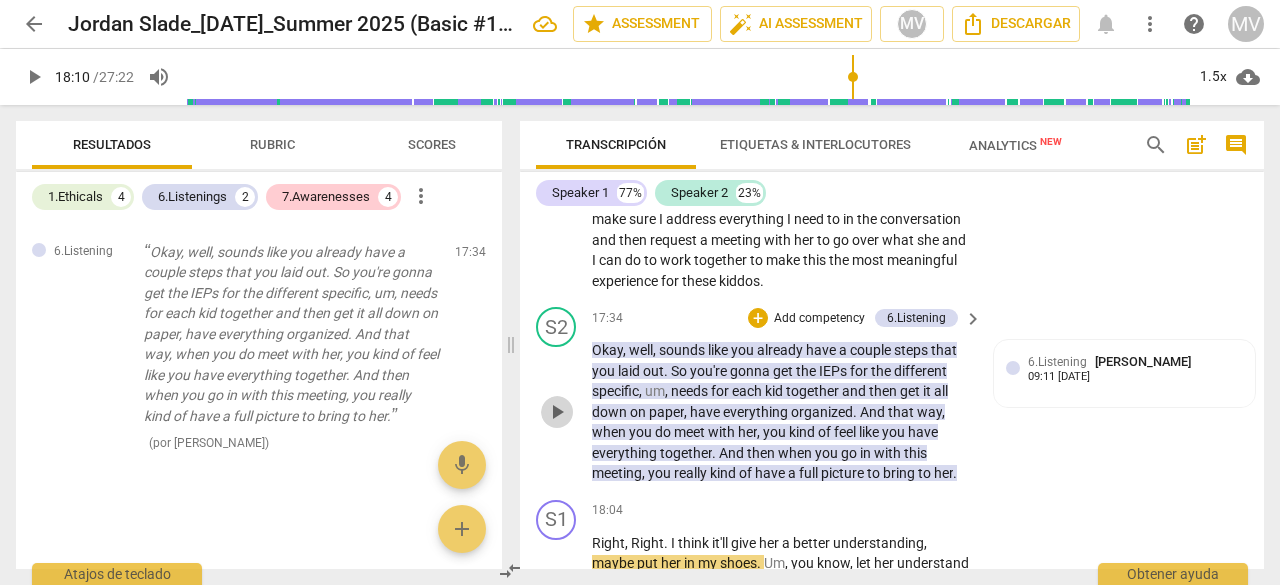 click on "play_arrow" at bounding box center [557, 412] 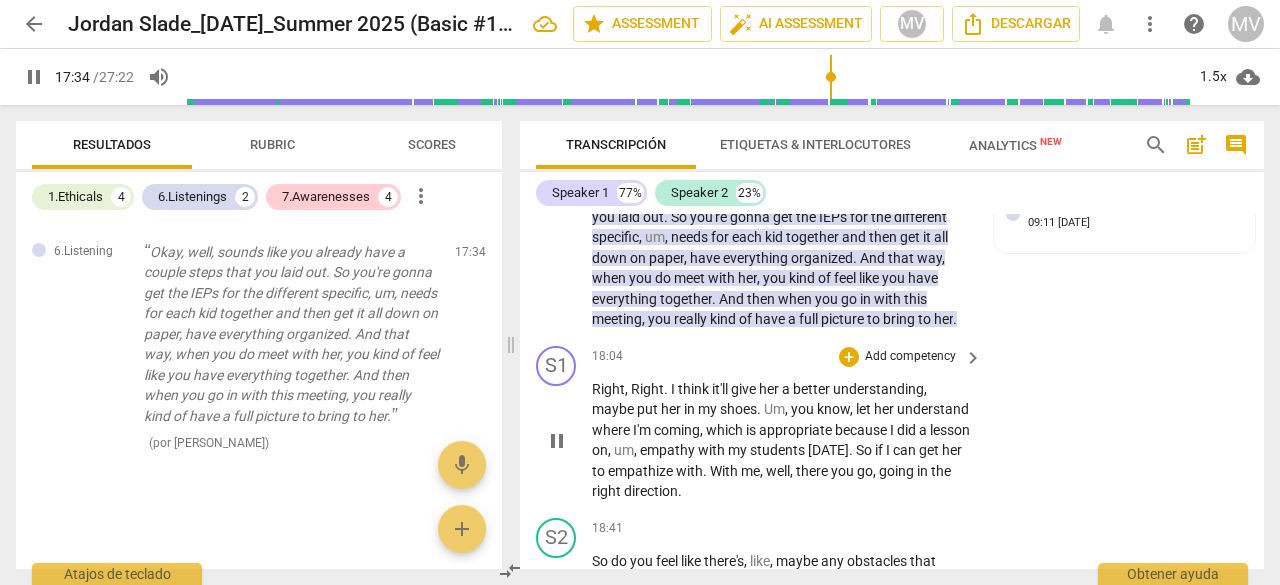 scroll, scrollTop: 6968, scrollLeft: 0, axis: vertical 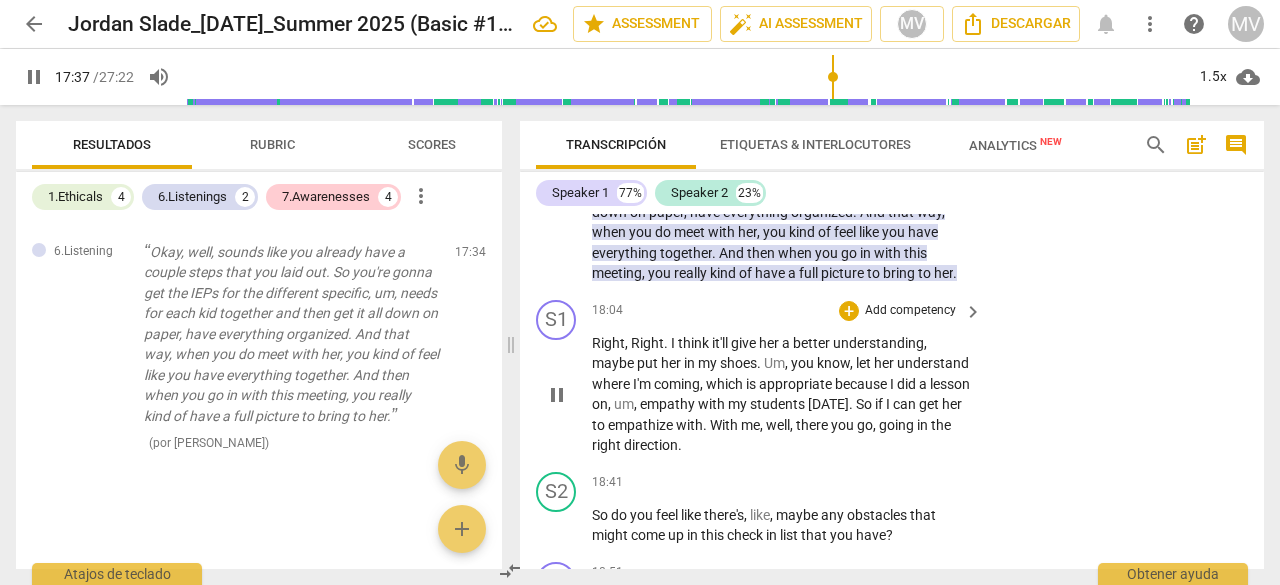 click on "pause" at bounding box center (557, 395) 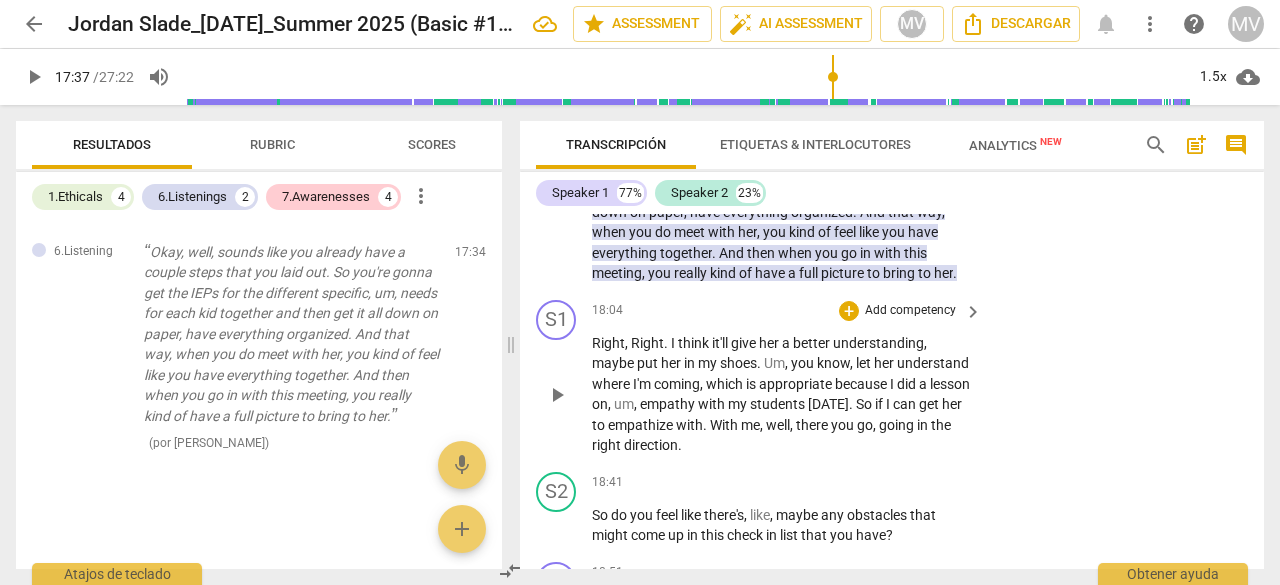 click on "play_arrow" at bounding box center [557, 395] 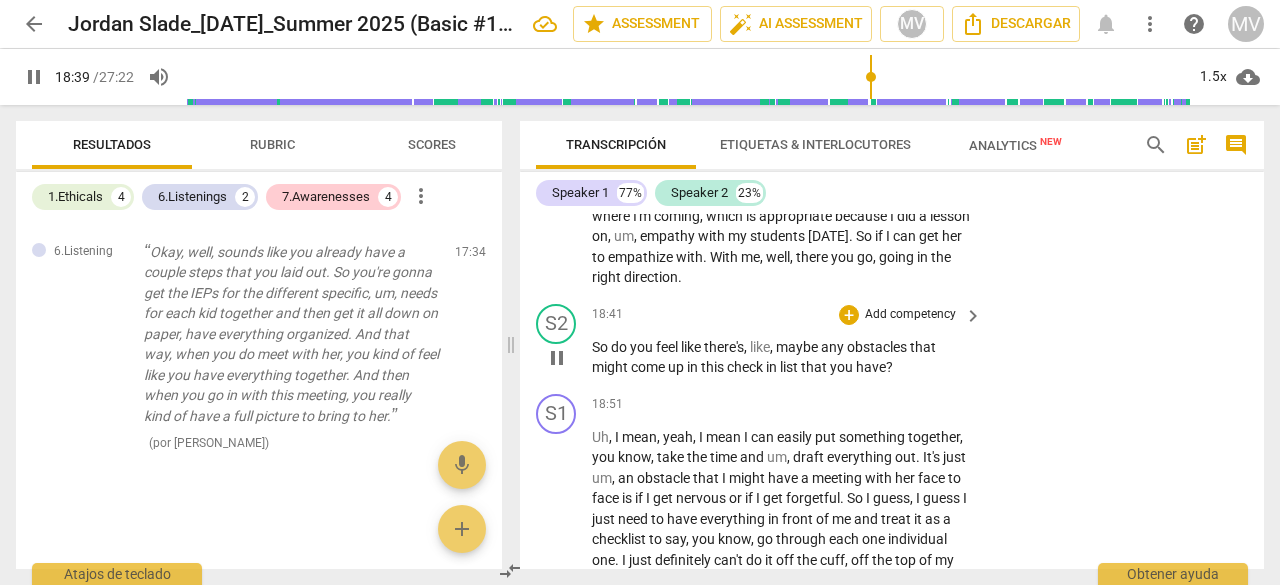 scroll, scrollTop: 7168, scrollLeft: 0, axis: vertical 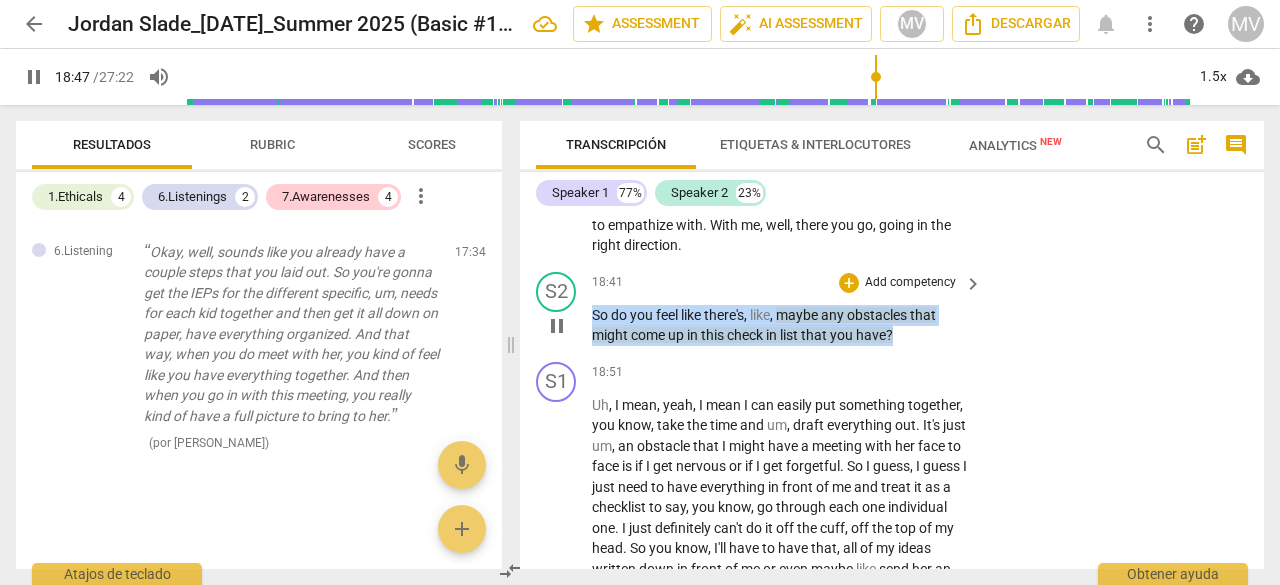drag, startPoint x: 593, startPoint y: 400, endPoint x: 958, endPoint y: 429, distance: 366.15024 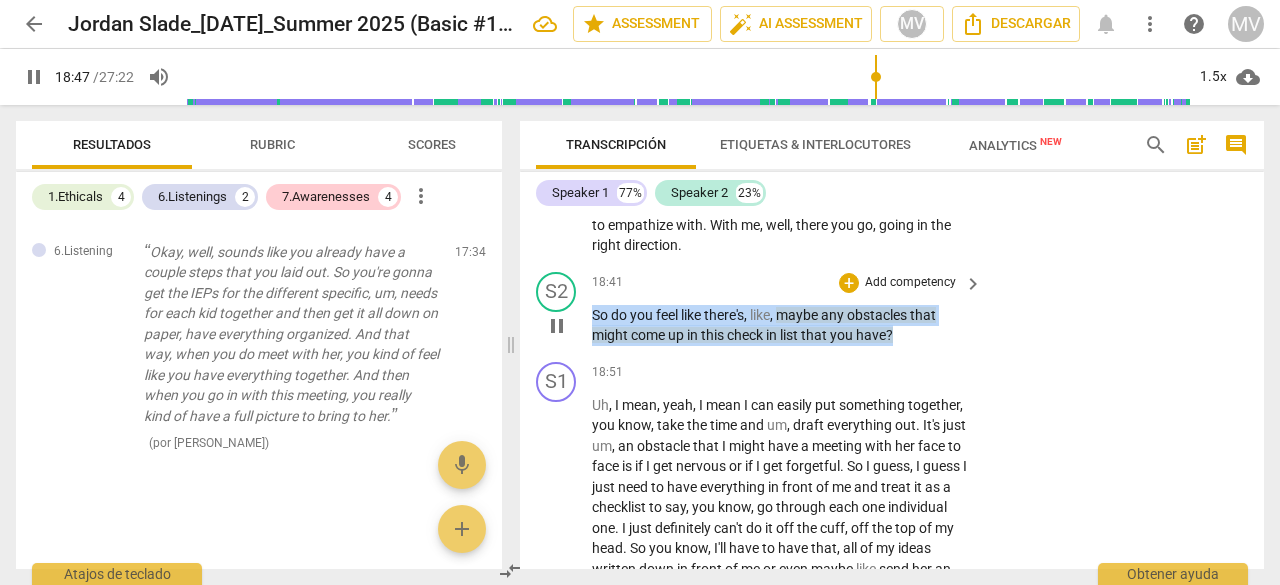 click on "S2 play_arrow pause 18:41 + Add competency keyboard_arrow_right So   do   you   feel   like   there's ,   like ,   maybe   any   obstacles   that   might   come   up   in   this   check   in   list   that   you   have ?" at bounding box center [892, 309] 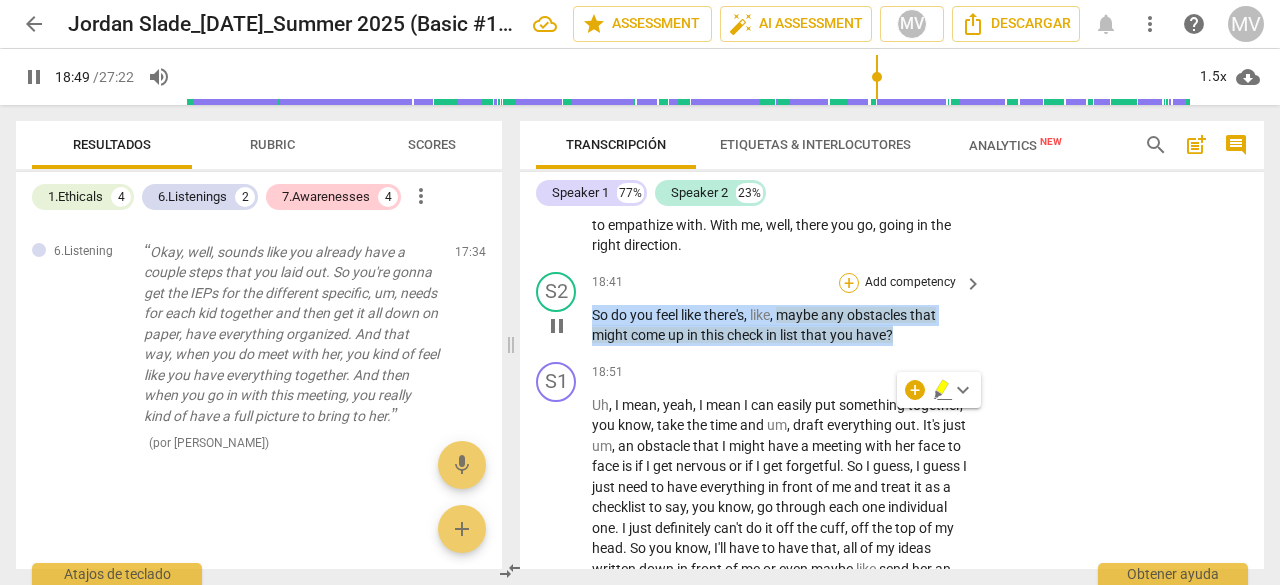 click on "+" at bounding box center [849, 283] 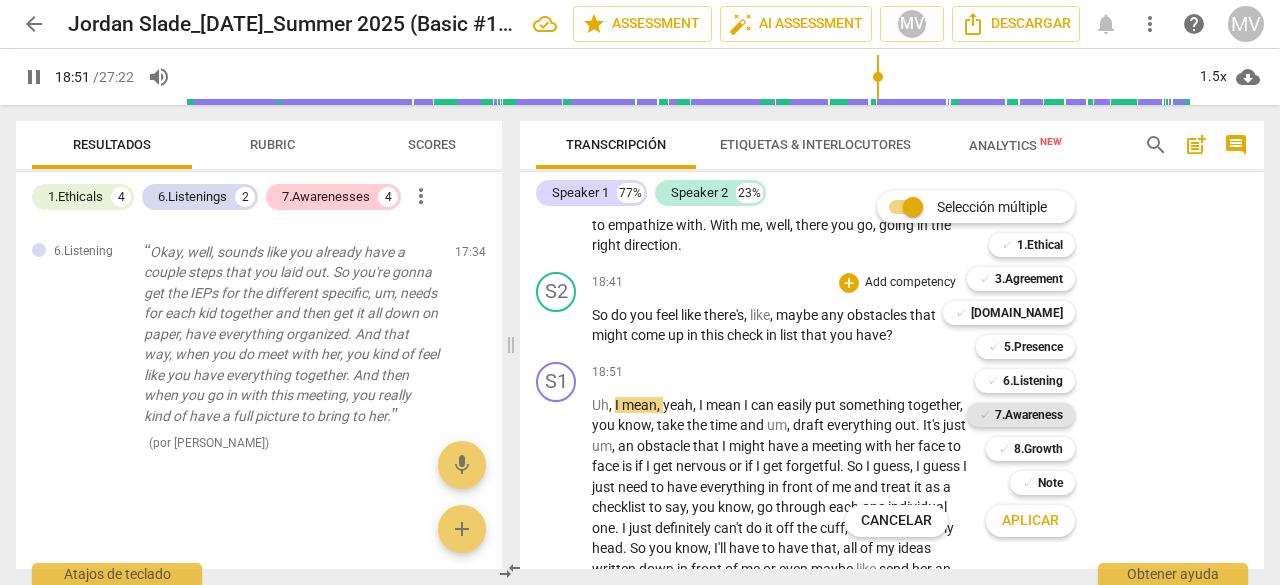 click on "7.Awareness" at bounding box center (1029, 415) 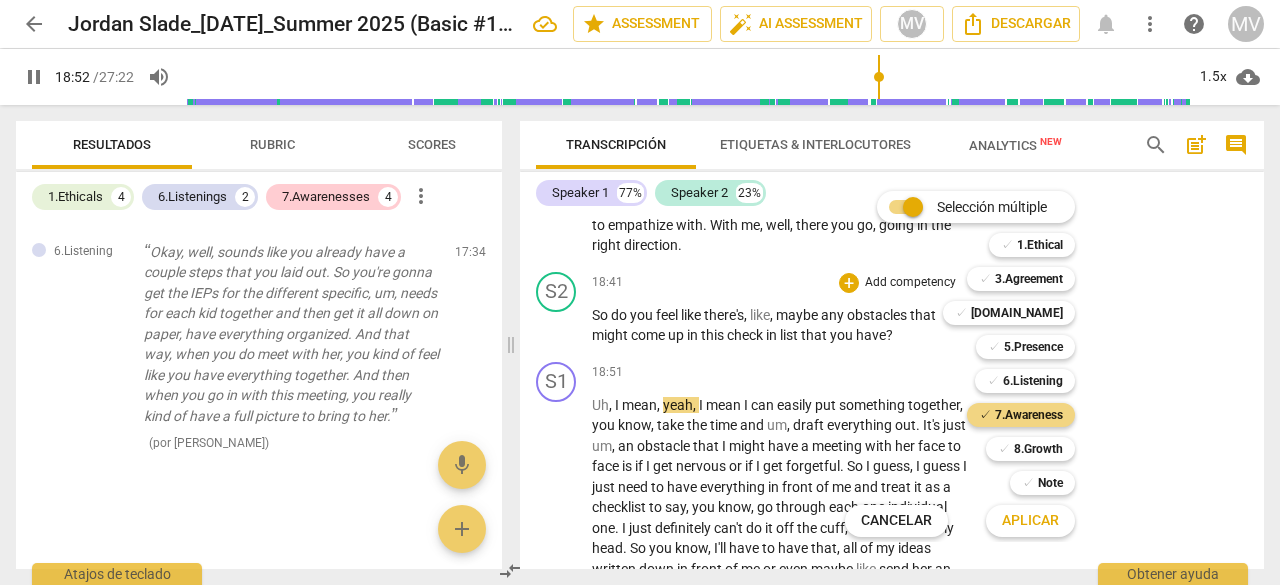 click on "Aplicar" at bounding box center [1030, 521] 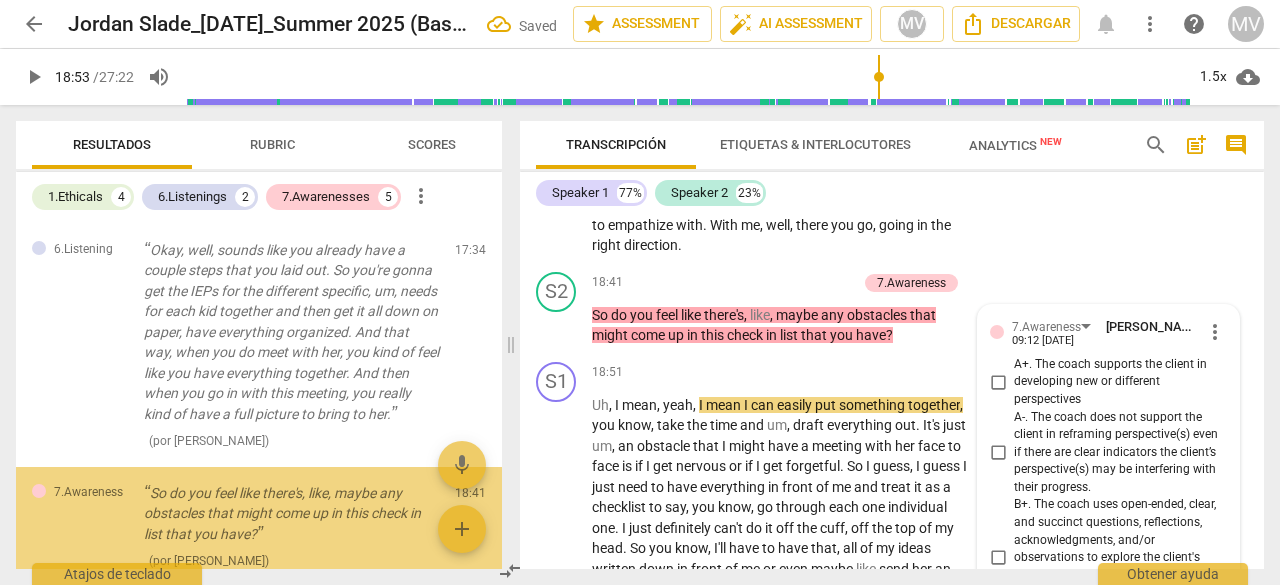 scroll, scrollTop: 7862, scrollLeft: 0, axis: vertical 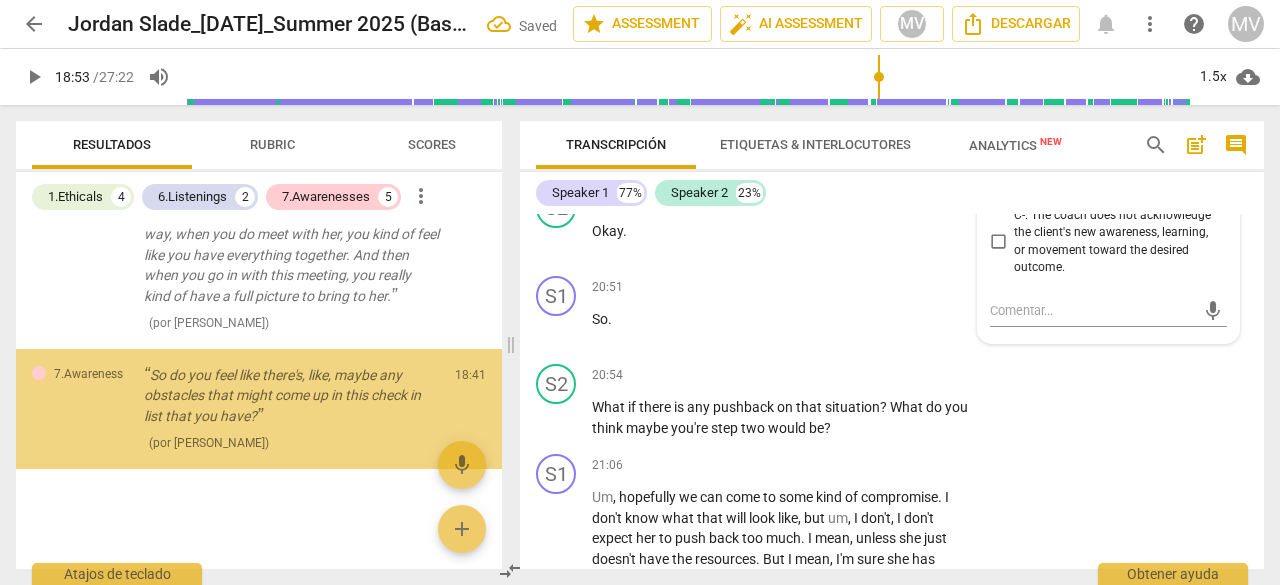 click on "S2 play_arrow pause 20:54 + Add competency keyboard_arrow_right What   if   there   is   any   pushback   on   that   situation ?   What   do   you   think   maybe   you're   step   two   would   be ?" at bounding box center (892, 401) 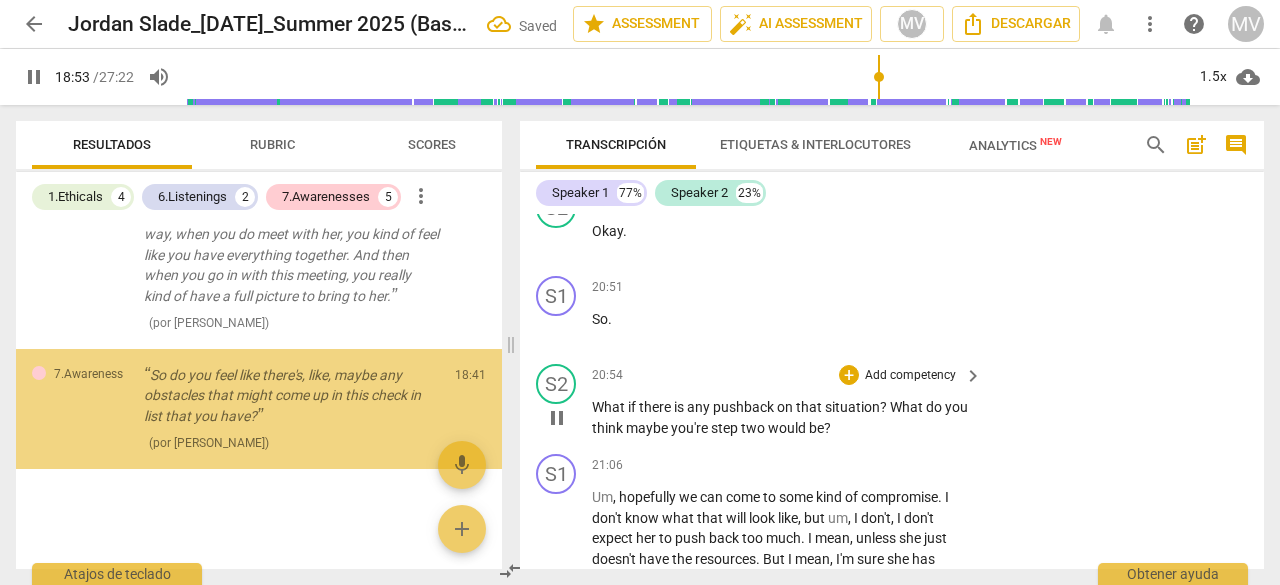 scroll, scrollTop: 1810, scrollLeft: 0, axis: vertical 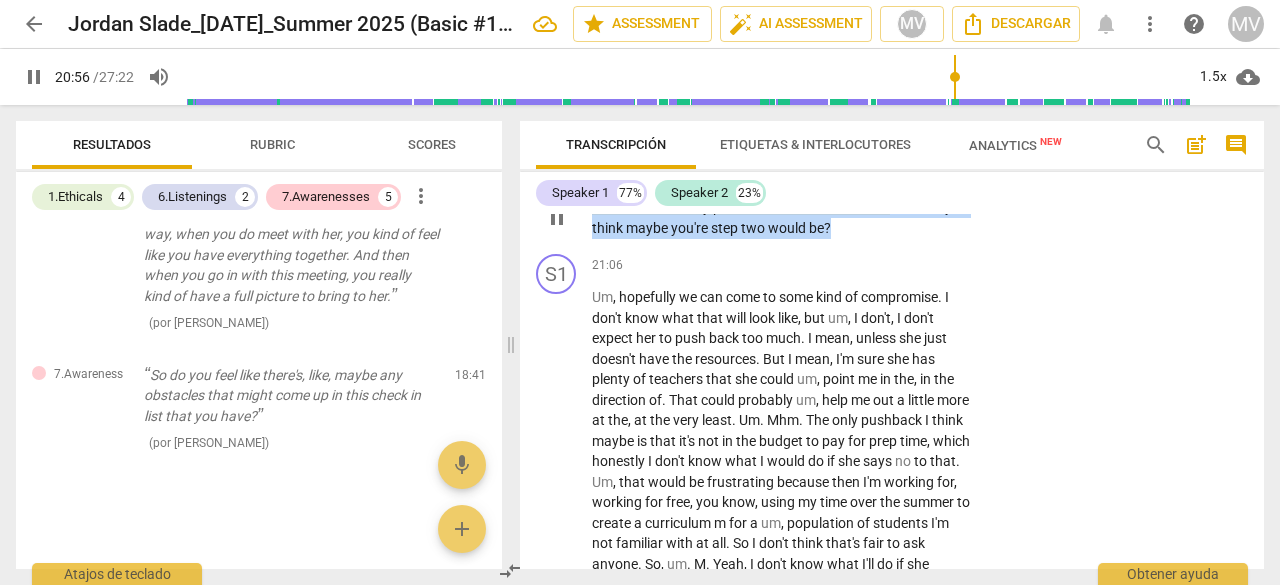 drag, startPoint x: 593, startPoint y: 283, endPoint x: 834, endPoint y: 303, distance: 241.82845 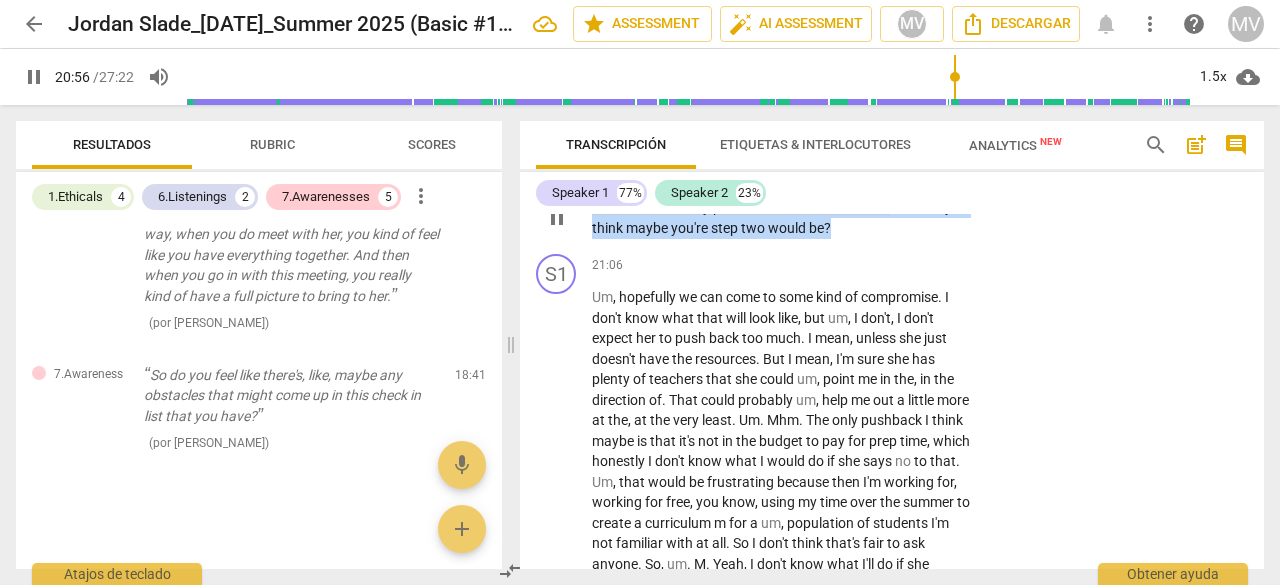 click on "What   if   there   is   any   pushback   on   that   situation ?   What   do   you   think   maybe   you're   step   two   would   be ?" at bounding box center (782, 217) 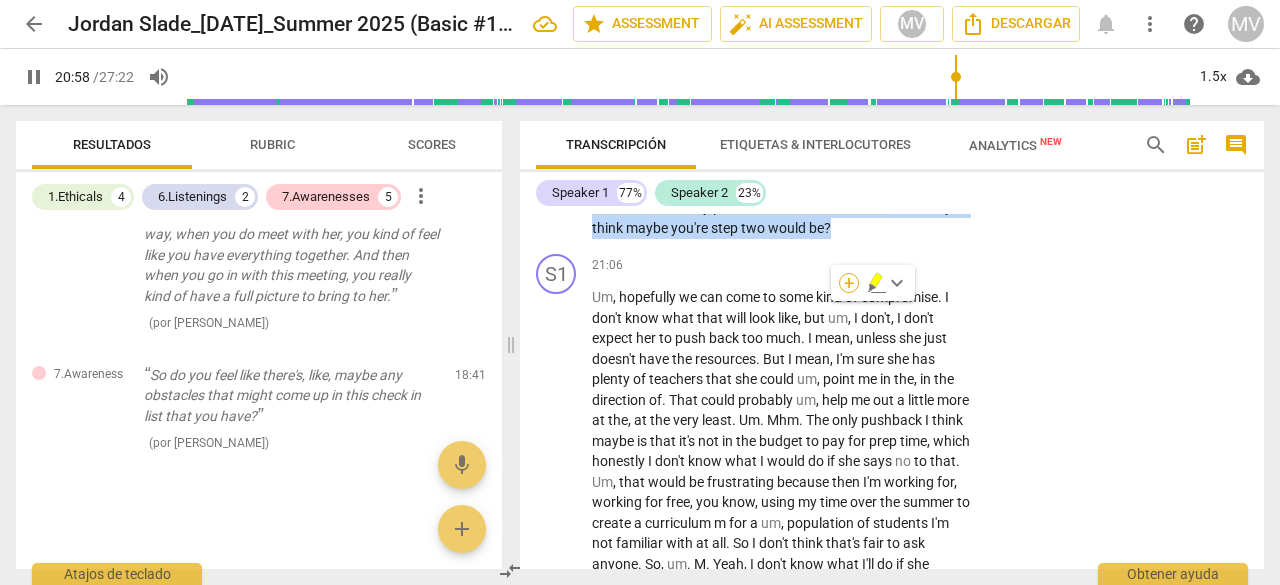 click on "+" at bounding box center [849, 283] 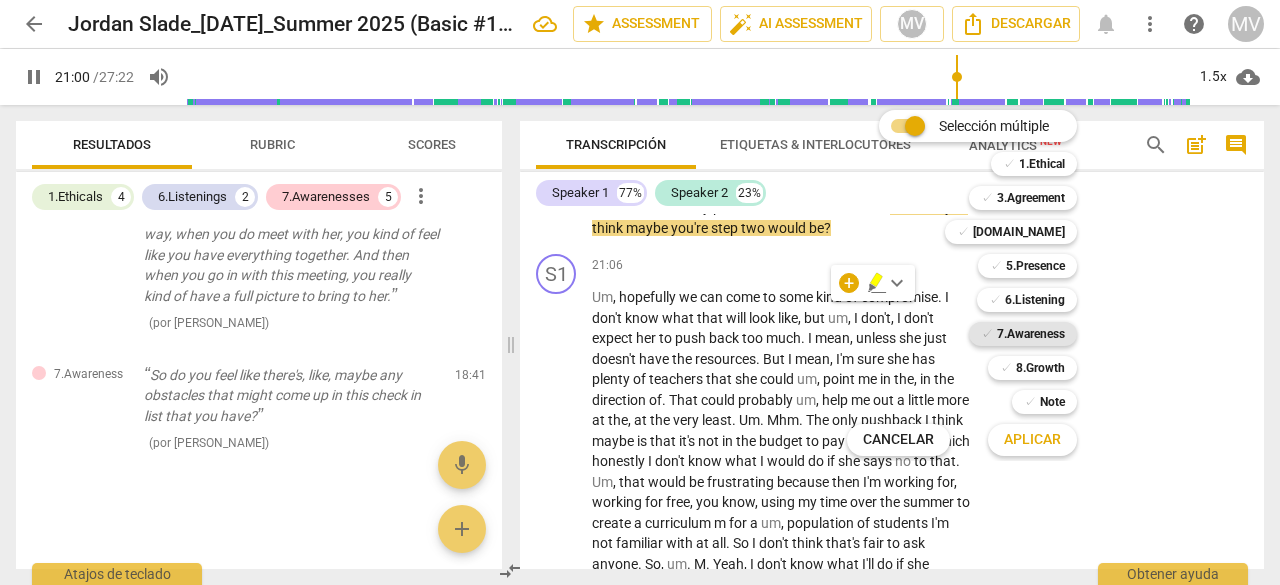 click on "7.Awareness" at bounding box center [1031, 334] 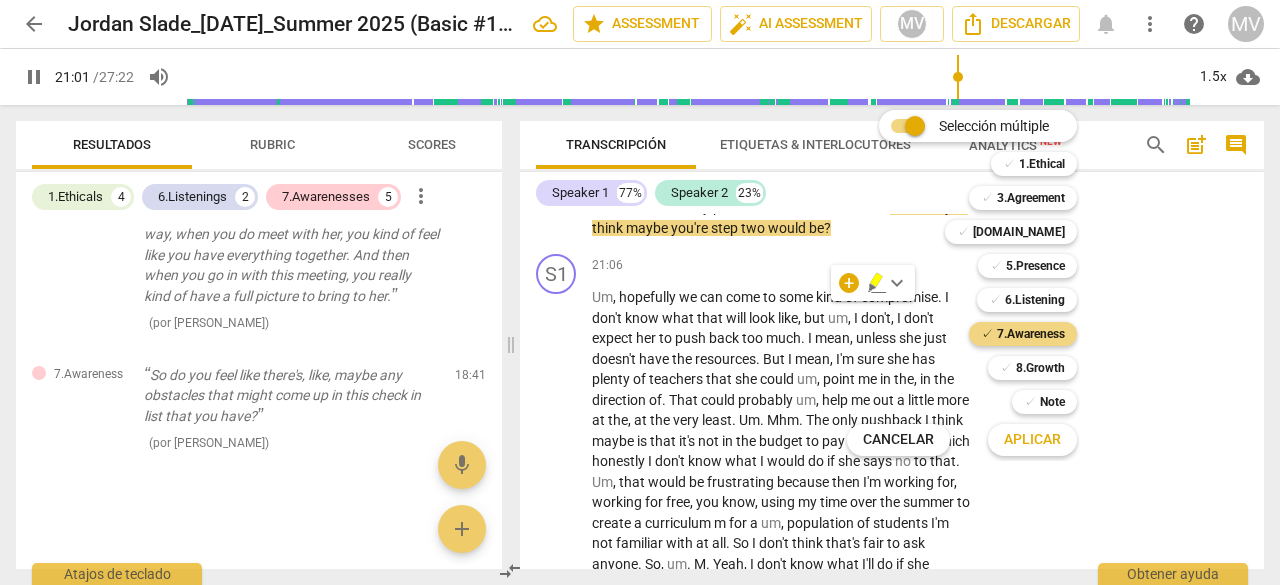 click on "Aplicar" at bounding box center (1032, 440) 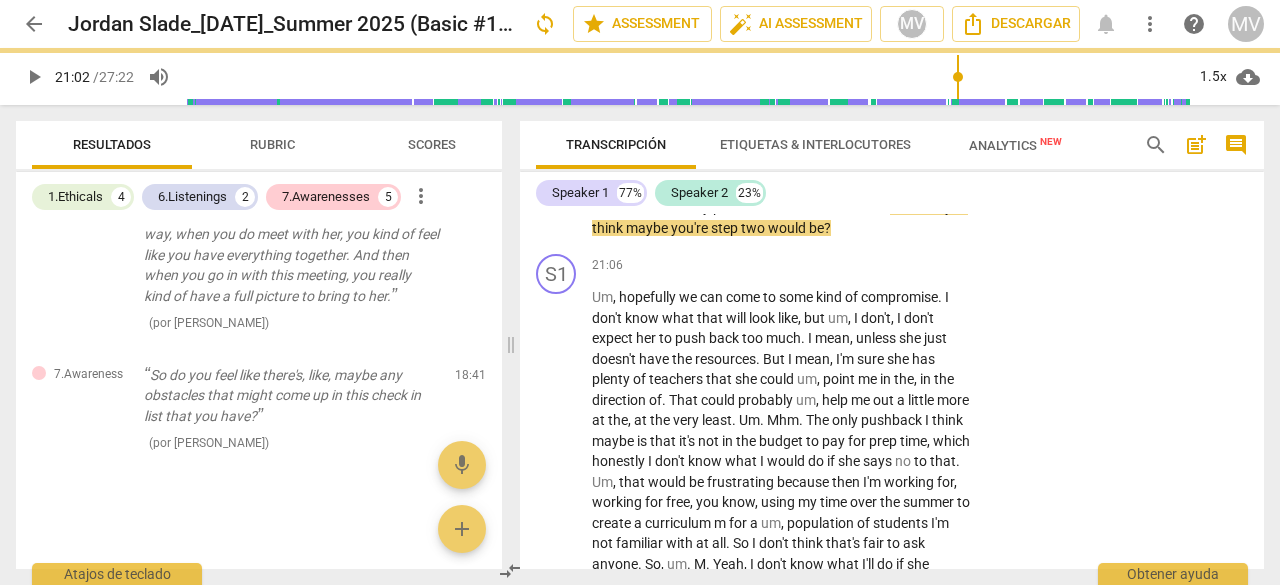 click on "S1 play_arrow pause 21:06 + Add competency keyboard_arrow_right Um ,   hopefully   we   can   come   to   some   kind   of   compromise .   I   don't   know   what   that   will   look   like ,   but   um ,   I   don't ,   I   don't   expect   her   to   push   back   too   much .   I   mean ,   unless   she   just   doesn't   have   the   resources .   But   I   mean ,   I'm   sure   she   has   plenty   of   teachers   that   she   could   um ,   point   me   in   the ,   in   the   direction   of .   That   could   probably   um ,   help   me   out   a   little   more   at   the ,   at   the   very   least .   Um .   Mhm .   The   only   pushback   I   think   maybe   is   that   it's   not   in   the   budget   to   pay   for   prep   time ,   which   honestly   I   don't   know   what   I   would   do   if   she   says   no   to   that .   Um ,   that   would   be   frustrating   because   then   I'm   working   for ,   working   for   free ,   you   know ,   using   my   time   over   the   summer   to" at bounding box center (892, 434) 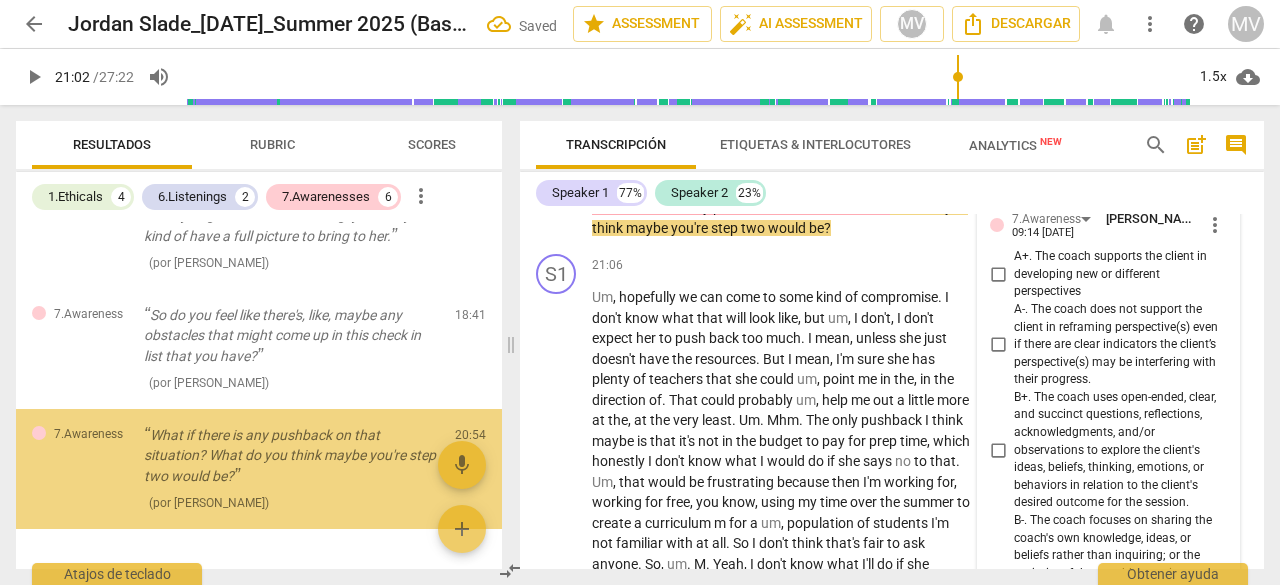 scroll, scrollTop: 8649, scrollLeft: 0, axis: vertical 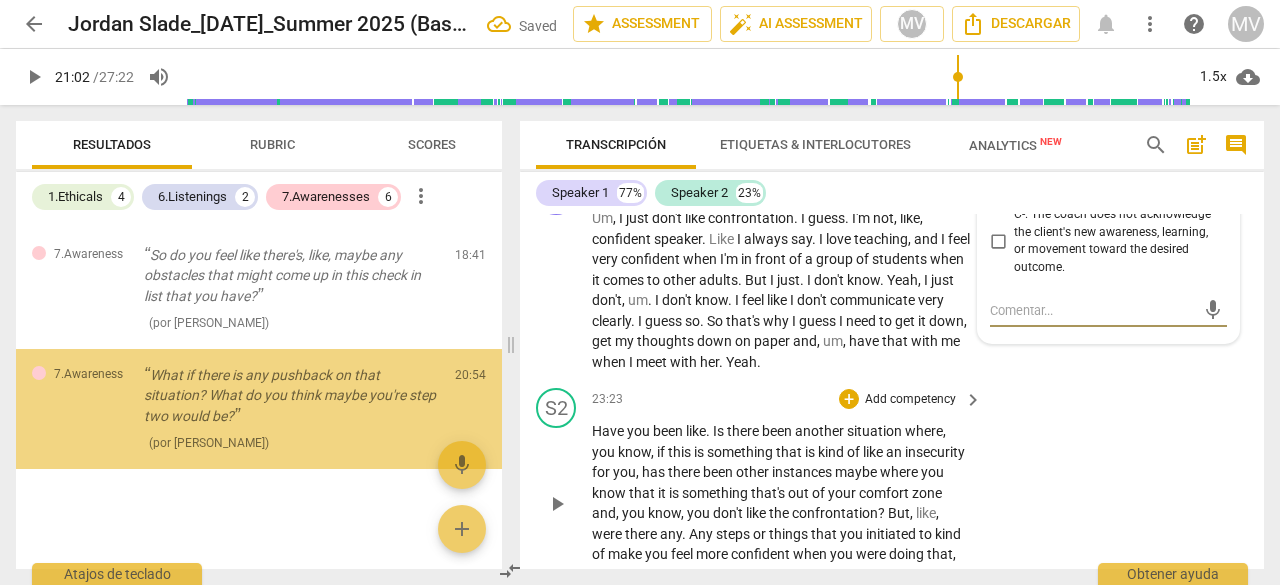 click on "S2 play_arrow pause 23:23 + Add competency keyboard_arrow_right Have   you   been   like .   Is   there   been   another   situation   where ,   you   know ,   if   this   is   something   that   is   kind   of   like   an   insecurity   for   you ,   has   there   been   other   instances   maybe   where   you   know   that   it   is   something   that's   out   of   your   comfort   zone   and ,   you   know ,   you   don't   like   the   confrontation ?   But ,   like ,   were   there   any .   Any   steps   or   things   that   you   initiated   to   kind   of   make   you   feel   more   confident   when   you   were   doing   that ,   um ,   or   having   to   do   that ?" at bounding box center [892, 486] 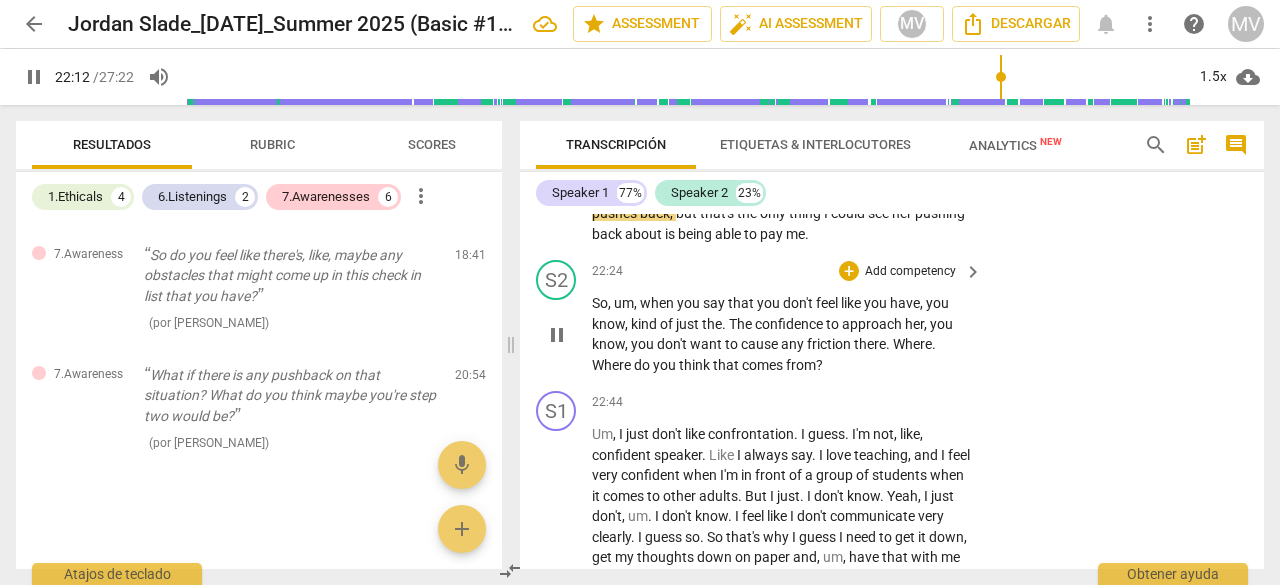 scroll, scrollTop: 8449, scrollLeft: 0, axis: vertical 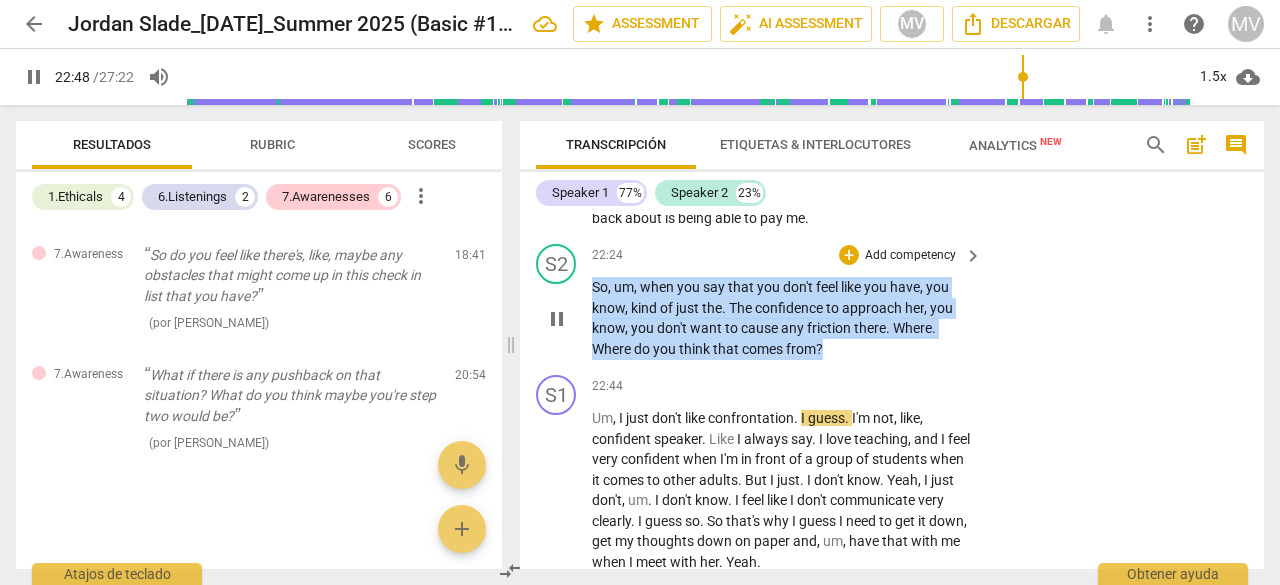 drag, startPoint x: 594, startPoint y: 367, endPoint x: 845, endPoint y: 427, distance: 258.0717 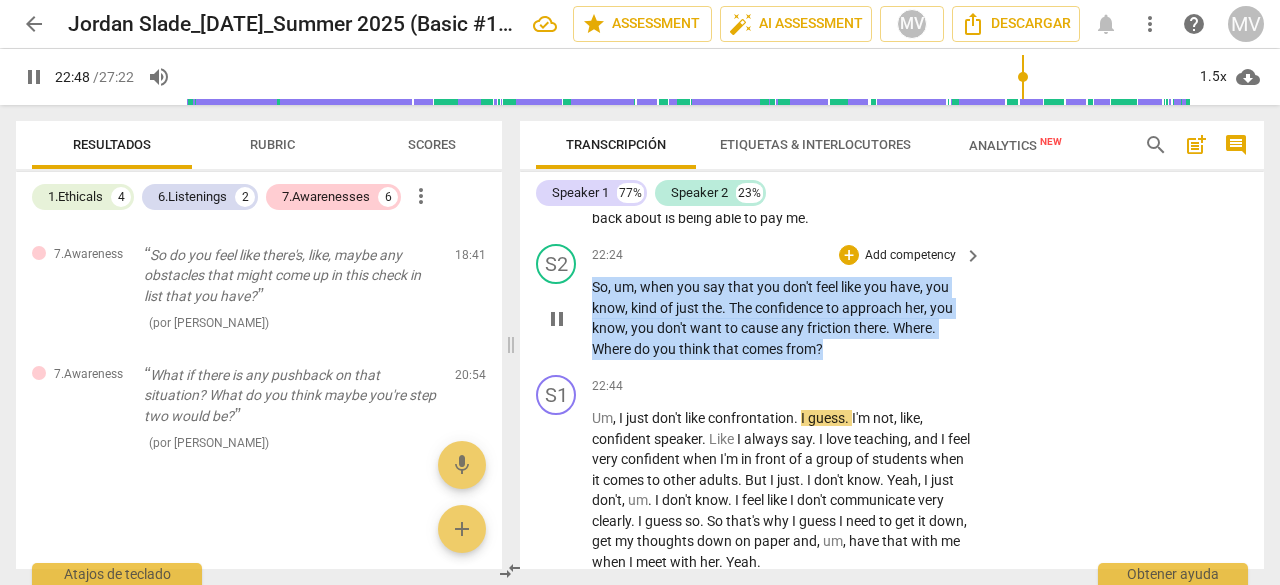 click on "So ,   um ,   when   you   say   that   you   don't   feel   like   you   have ,   you   know ,   kind   of   just   the .   The   confidence   to   approach   her ,   you   know ,   you   don't   want   to   cause   any   friction   there .   Where .   Where   do   you   think   that   comes   from ?" at bounding box center [782, 318] 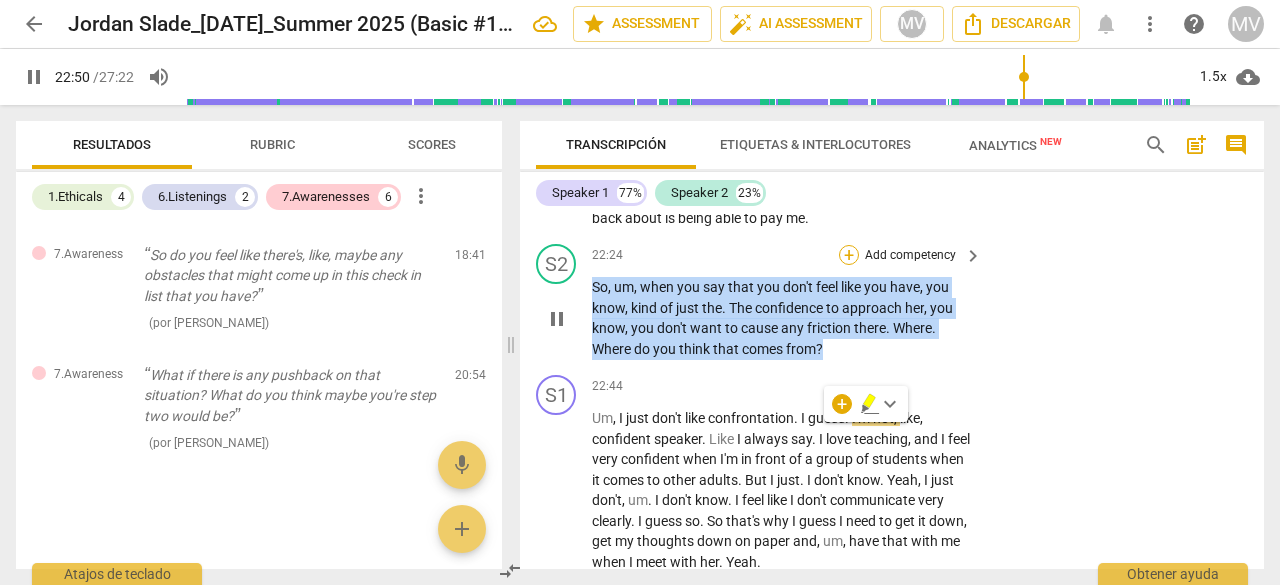 click on "+" at bounding box center [849, 255] 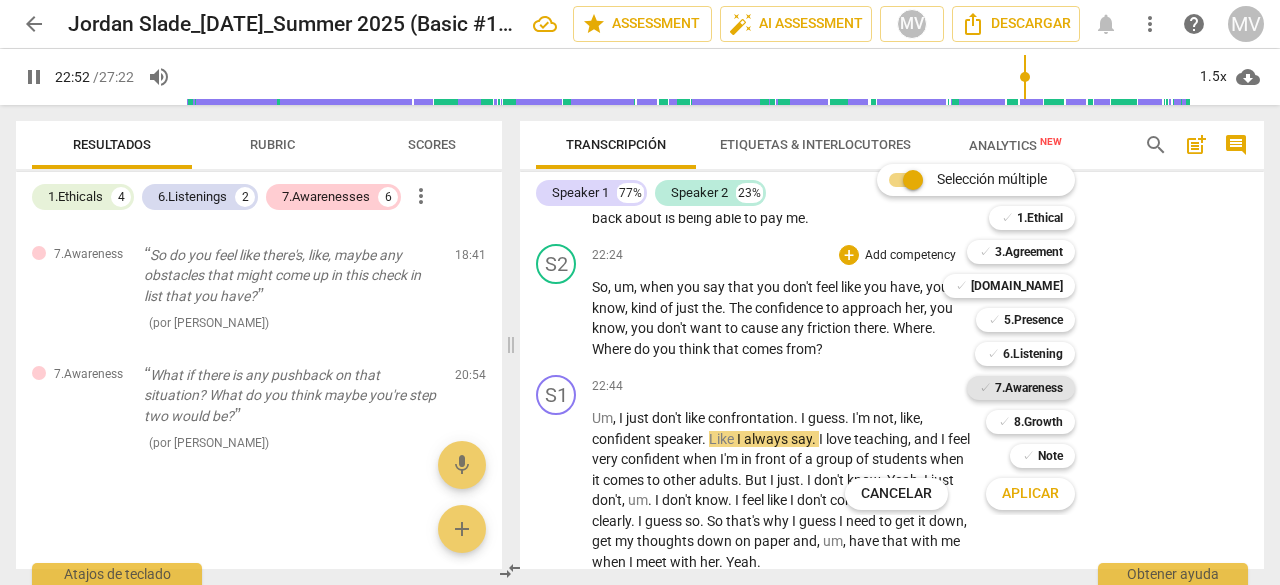click on "7.Awareness" at bounding box center (1029, 388) 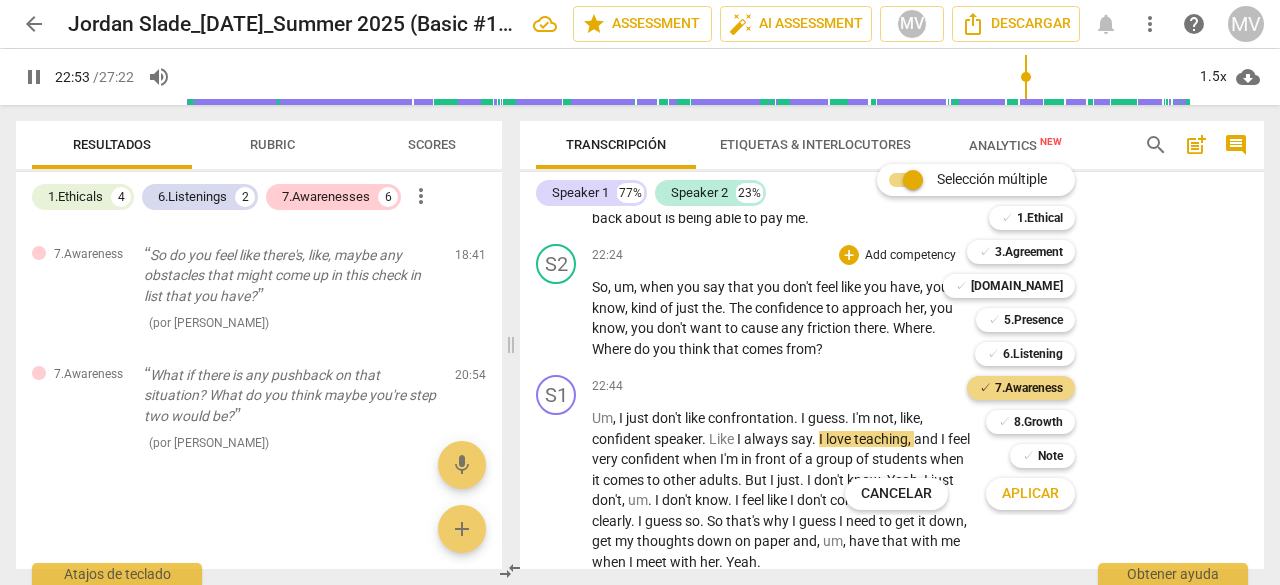 click on "Aplicar" at bounding box center [1030, 494] 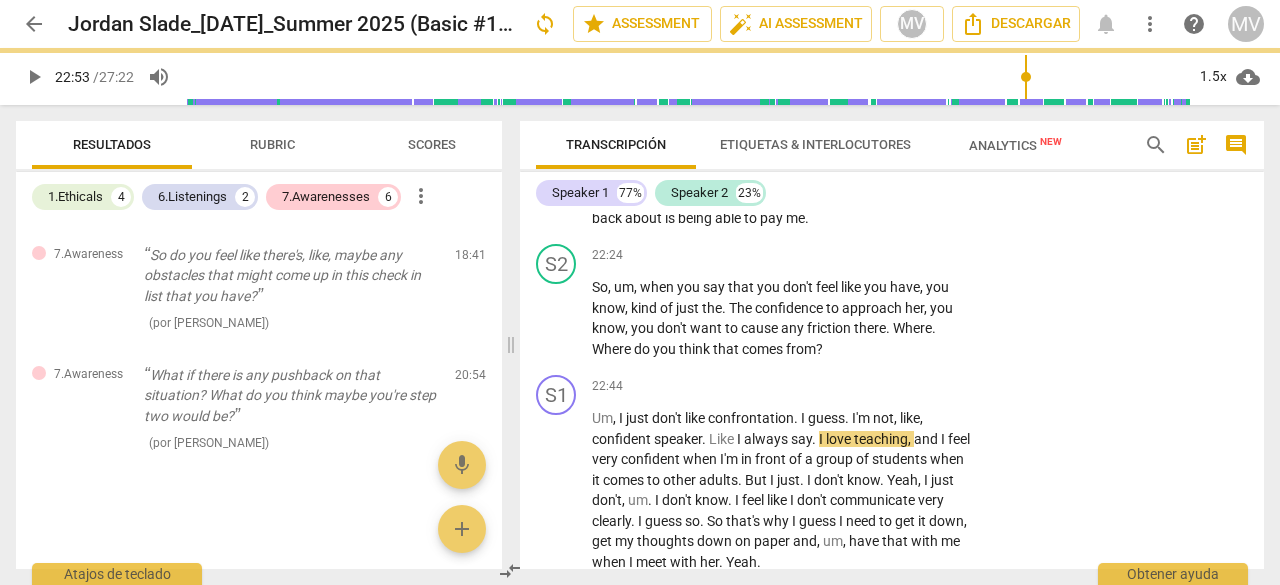 click on "S1 play_arrow pause 00:02 + Add competency keyboard_arrow_right All   right . S2 play_arrow pause 00:04 + Add competency keyboard_arrow_right All   righty .   [PERSON_NAME] ,   what   would   you   like   to   focus   on   [DATE]   or   what   would   you   like   to   work   on   [DATE] ? S1 play_arrow pause 00:13 + Add competency keyboard_arrow_right Uh ,   well ,   it's   been   a   week ,   quite . S2 play_arrow pause 00:17 + Add competency keyboard_arrow_right A   week   for   me . S1 play_arrow pause 00:18 + Add competency keyboard_arrow_right M .   I   took   a   job   for   the   first   time   in   like   20   a   ah ,   summer   job   for   the   first   time   in   like   20   years .   I'm   a   teacher   and   um ,   just .   I   was   thinking   the .   Some   extra   income   would   be   nice   this   year .   Uh ,   so   I   accepted   a   job   and   um ,   you   know ,   the   whole   uh ,   interview   onboarding   process   was   a   little   odd .   It   was   kind   of   rushed ,   but   I" at bounding box center (892, 391) 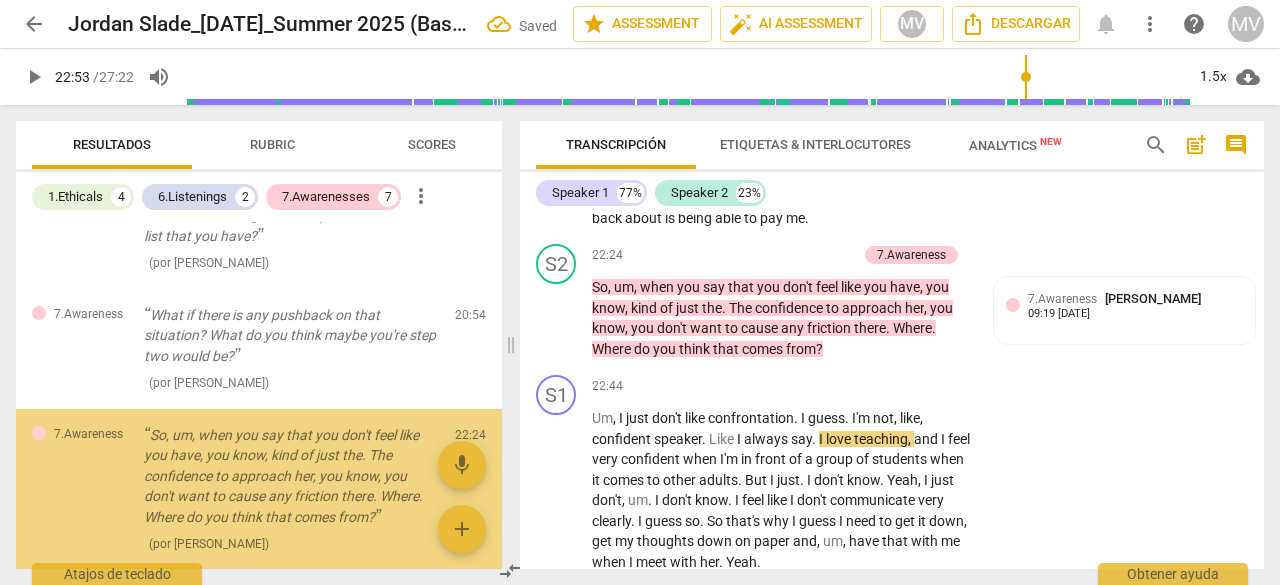 scroll, scrollTop: 9116, scrollLeft: 0, axis: vertical 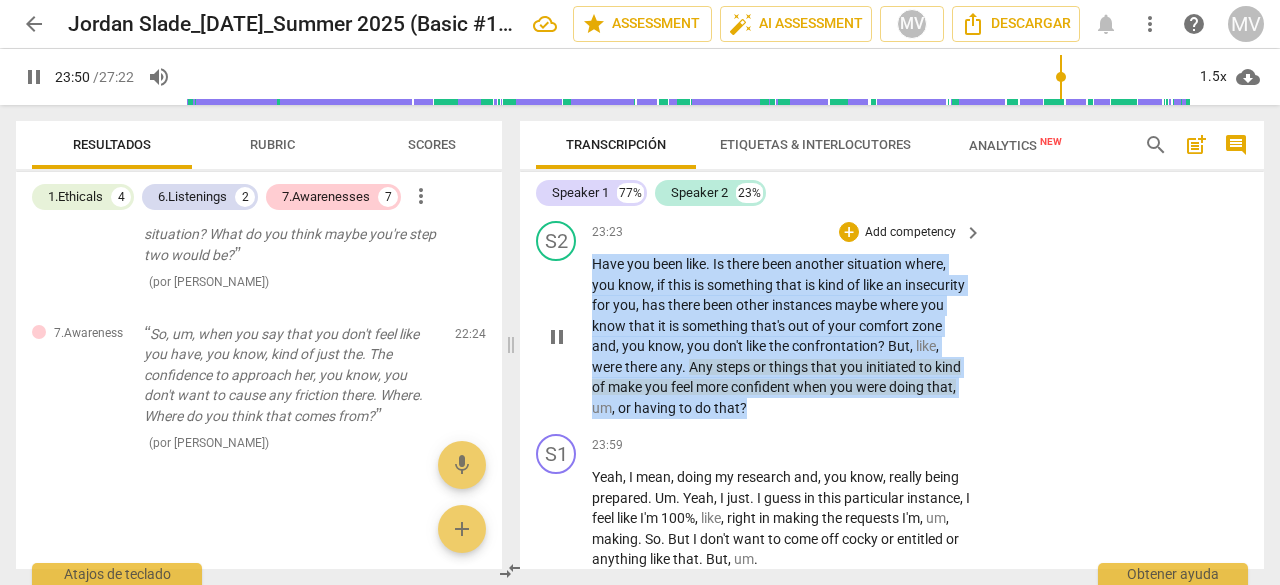 drag, startPoint x: 592, startPoint y: 350, endPoint x: 915, endPoint y: 482, distance: 348.9312 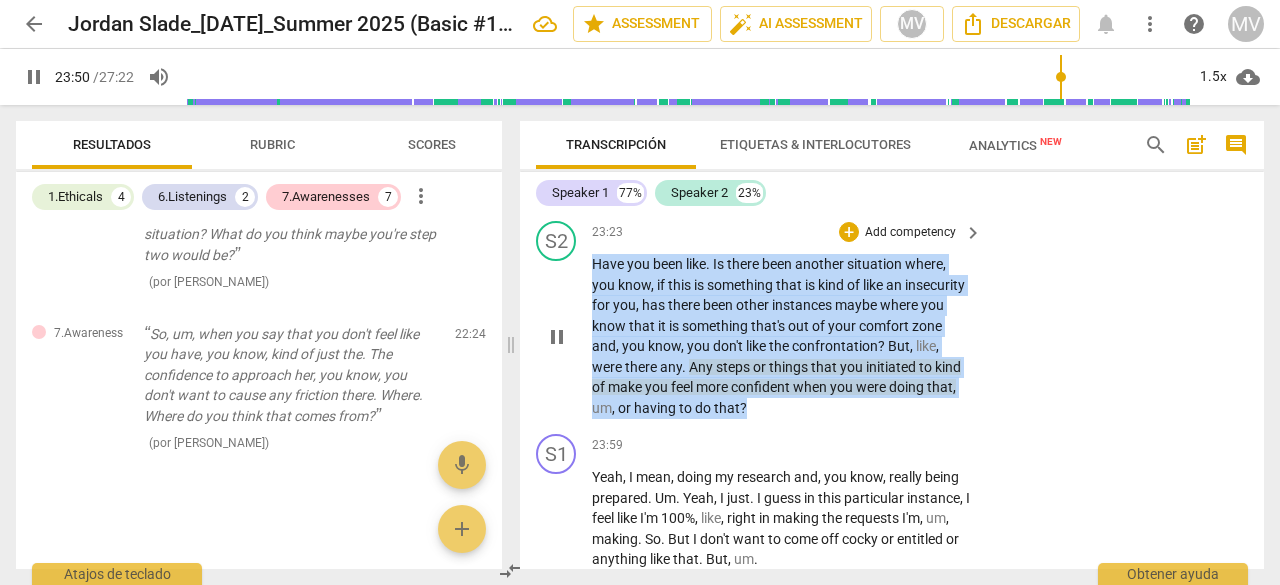 click on "Have   you   been   like .   Is   there   been   another   situation   where ,   you   know ,   if   this   is   something   that   is   kind   of   like   an   insecurity   for   you ,   has   there   been   other   instances   maybe   where   you   know   that   it   is   something   that's   out   of   your   comfort   zone   and ,   you   know ,   you   don't   like   the   confrontation ?   But ,   like ,   were   there   any .   Any   steps   or   things   that   you   initiated   to   kind   of   make   you   feel   more   confident   when   you   were   doing   that ,   um ,   or   having   to   do   that ?" at bounding box center (782, 336) 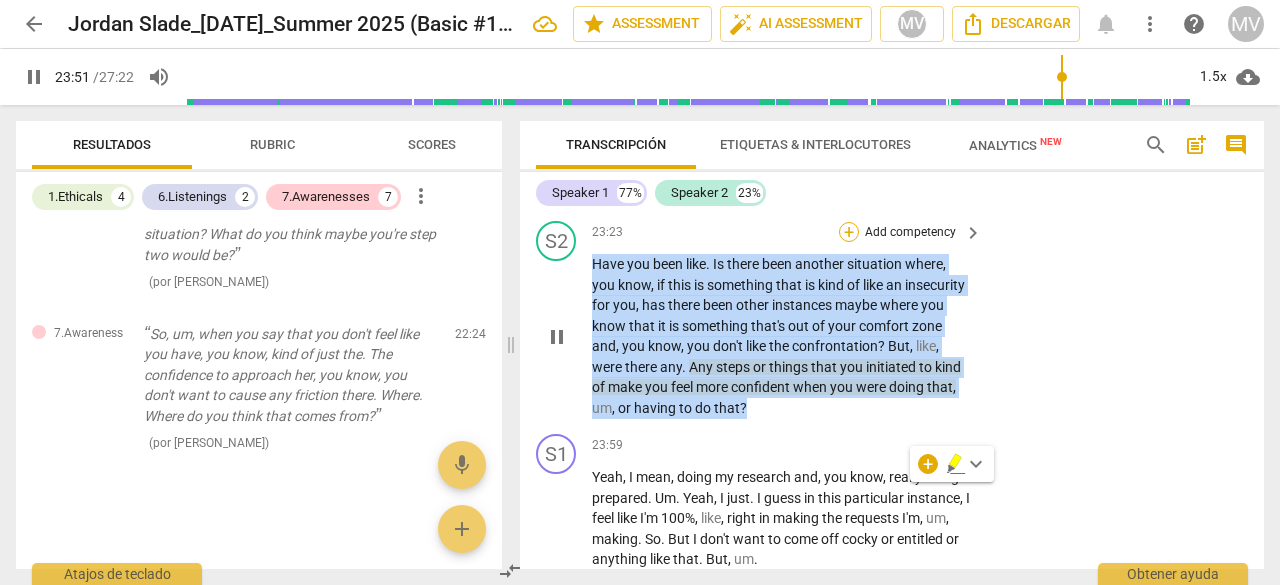 click on "+" at bounding box center [849, 232] 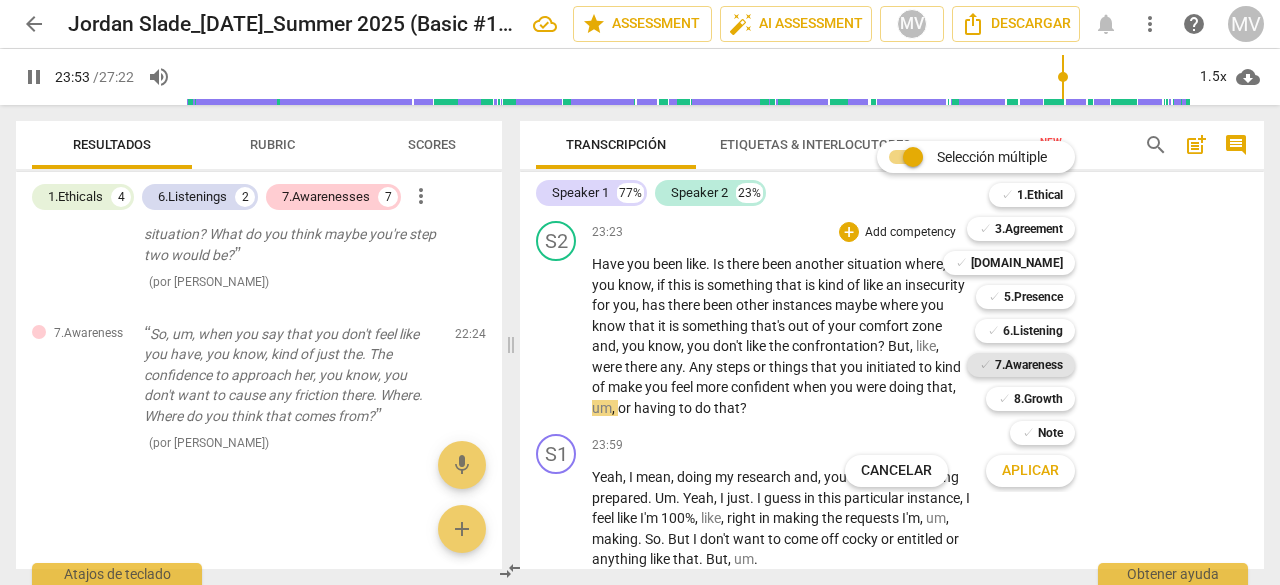 click on "7.Awareness" at bounding box center [1029, 365] 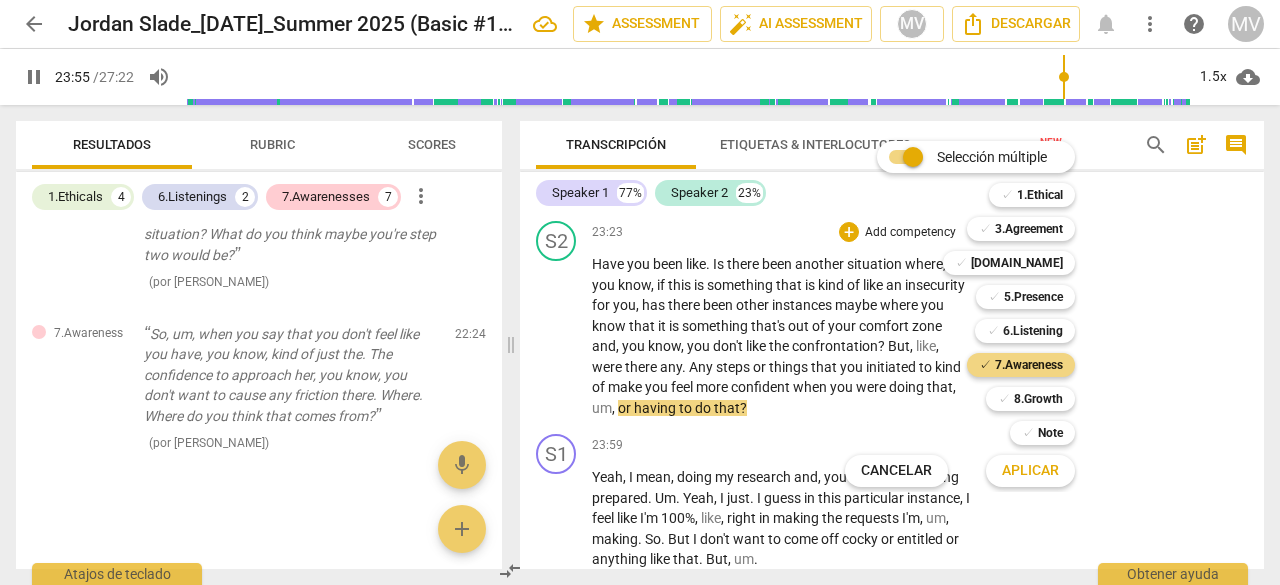 click on "Aplicar" at bounding box center [1030, 471] 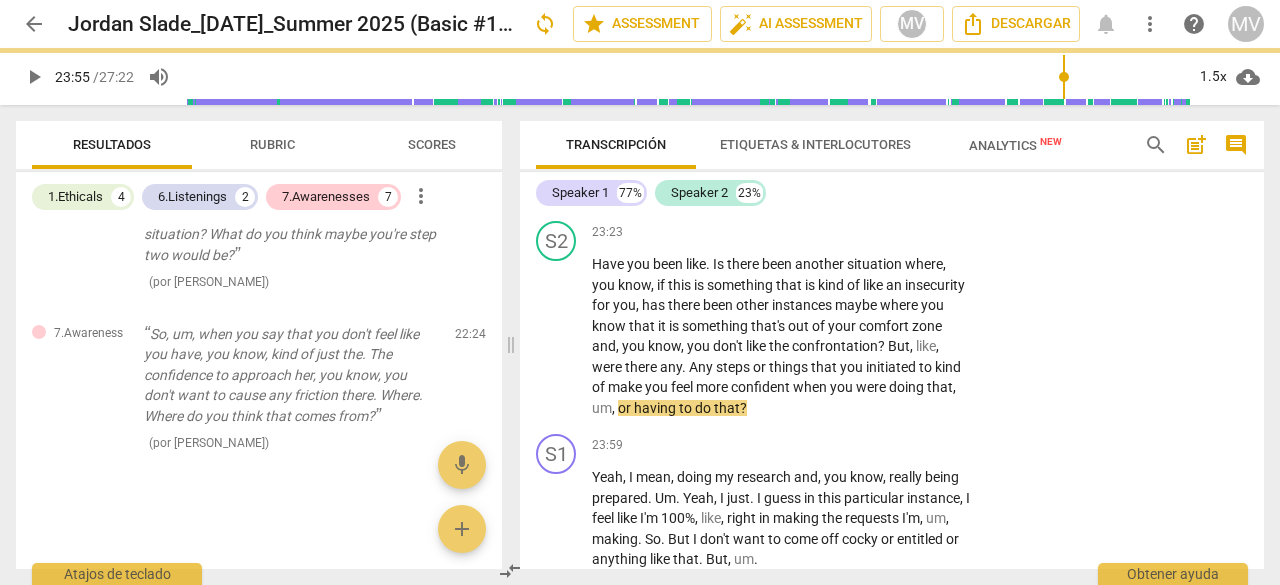 click at bounding box center (640, 292) 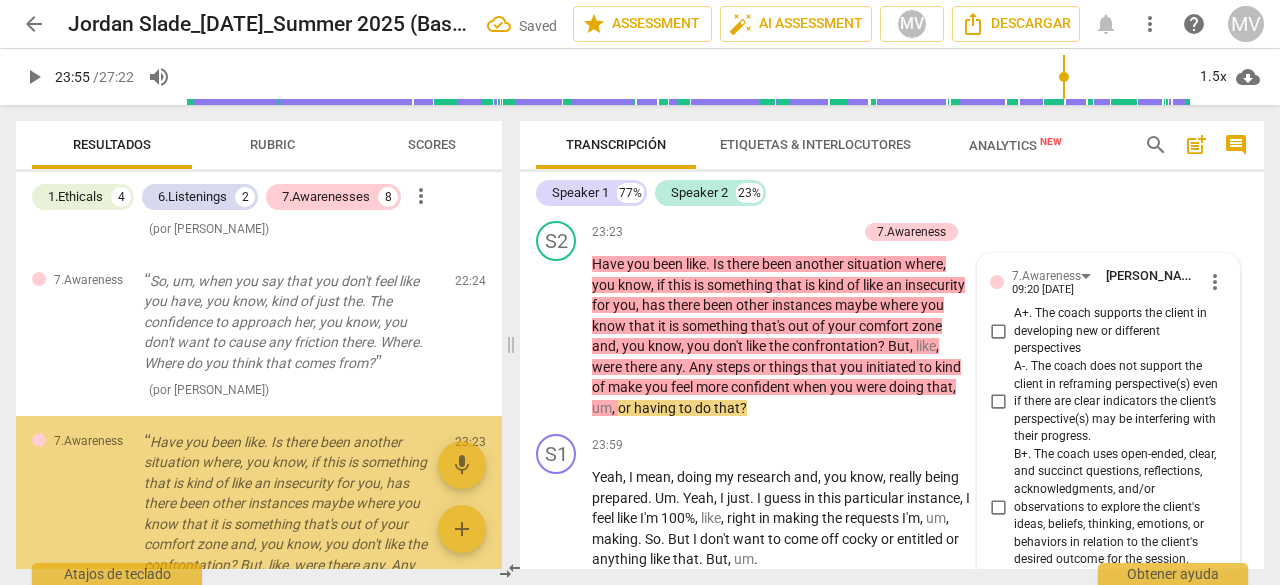 scroll, scrollTop: 9460, scrollLeft: 0, axis: vertical 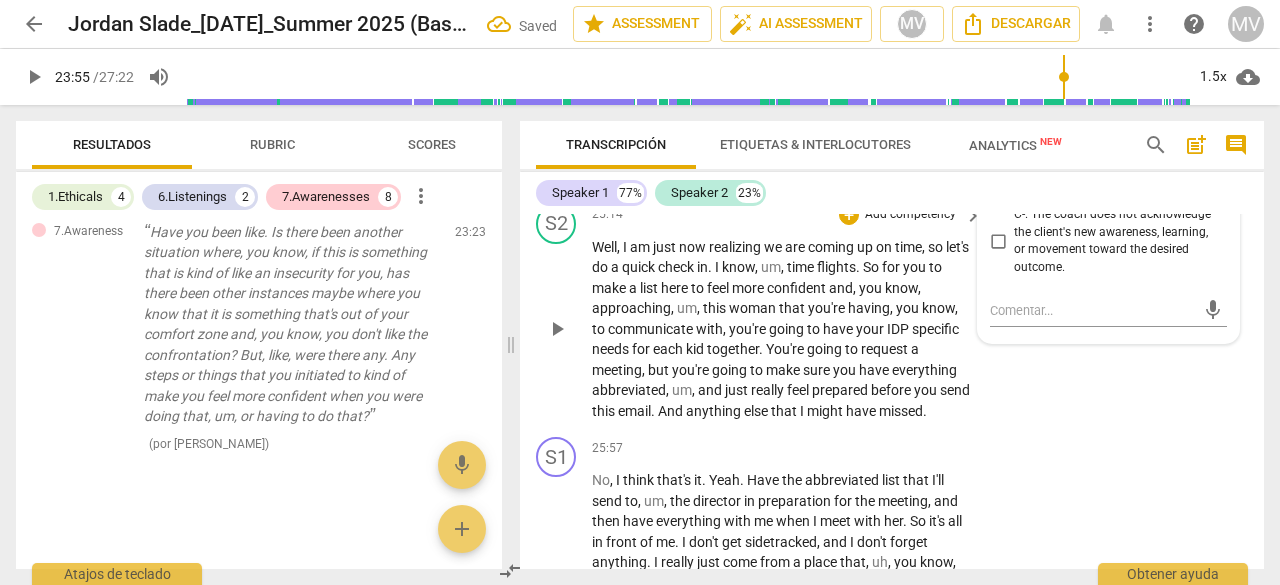 click on "S2 play_arrow pause 25:14 + Add competency keyboard_arrow_right Well ,   I   am   just   now   realizing   we   are   coming   up   on   time ,   so   let's   do   a   quick   check   in .   I   know ,   um ,   time   flights .   So   for   you   to   make   a   list   here   to   feel   more   confident   and ,   you   know ,   approaching ,   um ,   this   woman   that   you're   having ,   you   know ,   to   communicate   with ,   you're   going   to   have   your   IDP   specific   needs   for   each   kid   together .   You're   going   to   request   a   meeting ,   but   you're   going   to   make   sure   you   have   everything   abbreviated ,   um ,   and   just   really   feel   prepared   before   you   send   this   email .   And   anything   else   that   I   might   have   missed ." at bounding box center (892, 313) 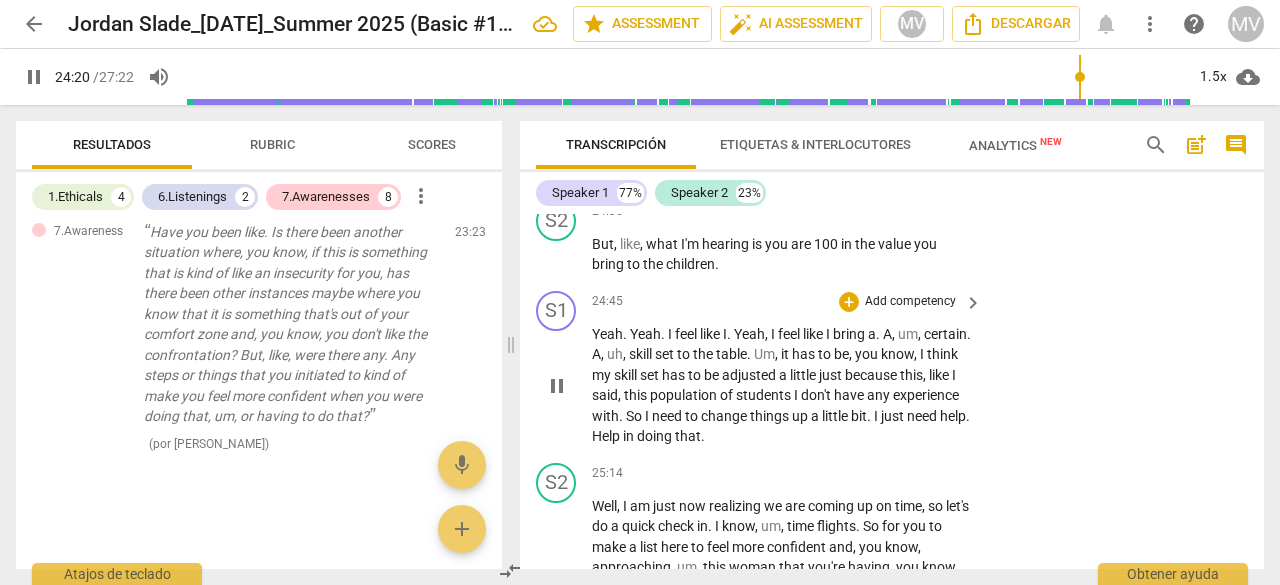 scroll, scrollTop: 9160, scrollLeft: 0, axis: vertical 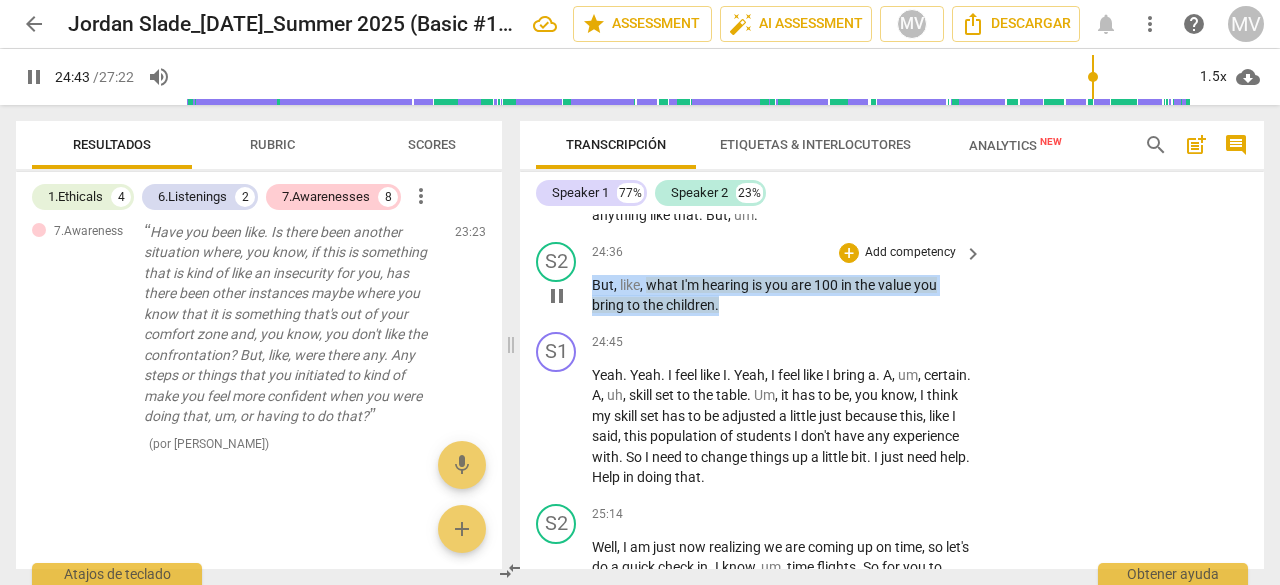 drag, startPoint x: 593, startPoint y: 369, endPoint x: 732, endPoint y: 387, distance: 140.16063 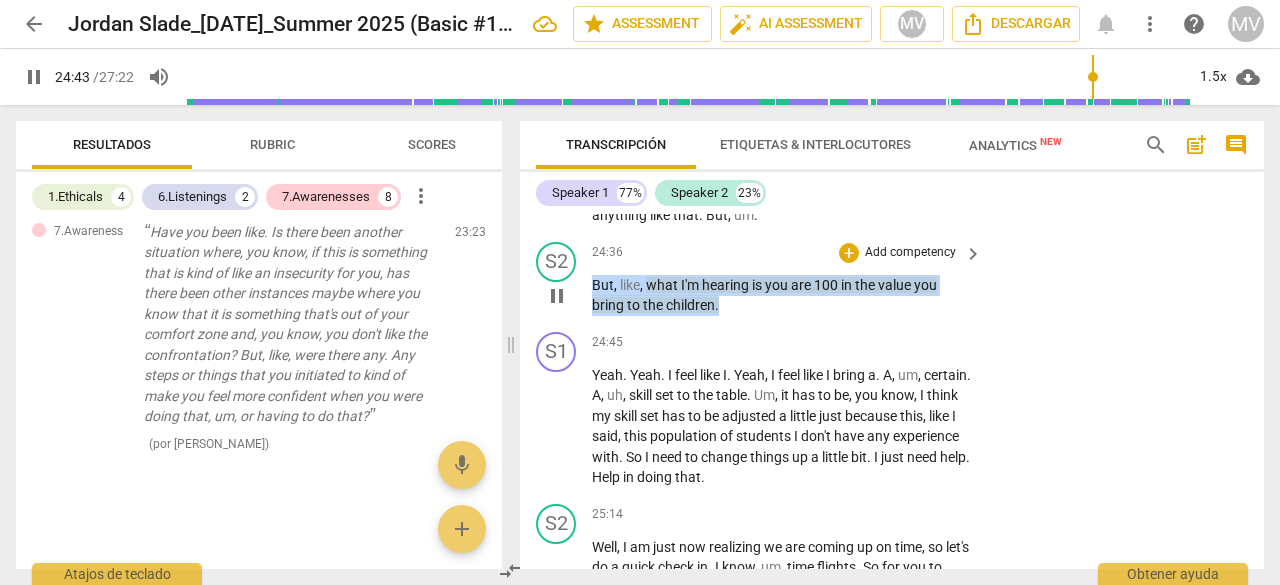 click on "But ,   like ,   what   I'm   hearing   is   you   are   100   in   the   value   you   bring   to   the   children ." at bounding box center (782, 295) 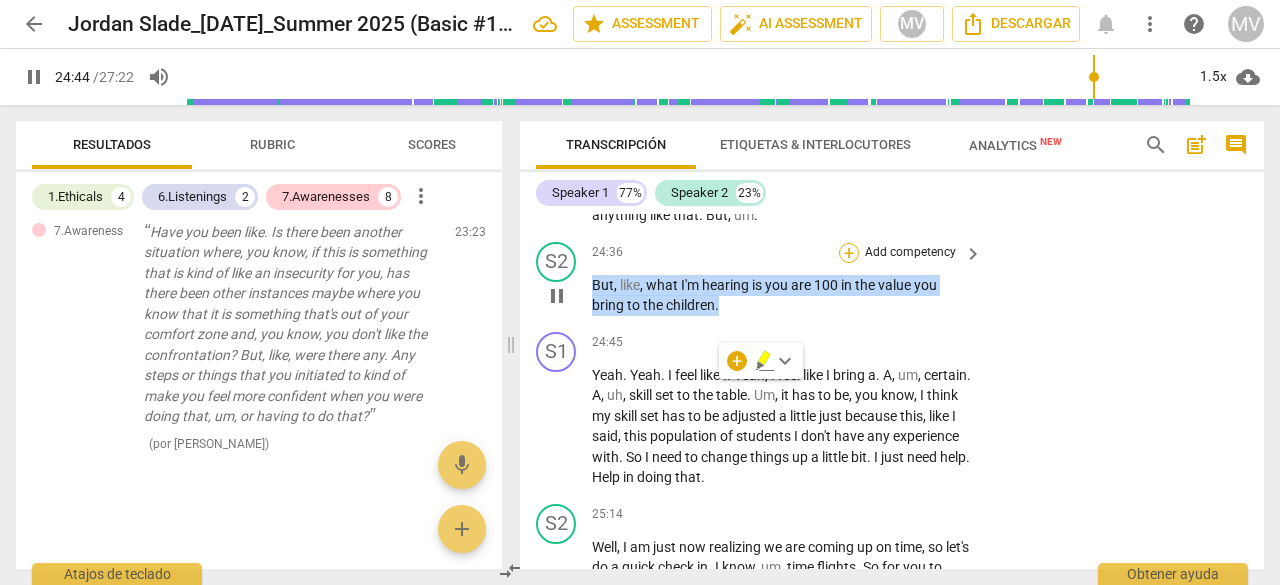 click on "+" at bounding box center (849, 253) 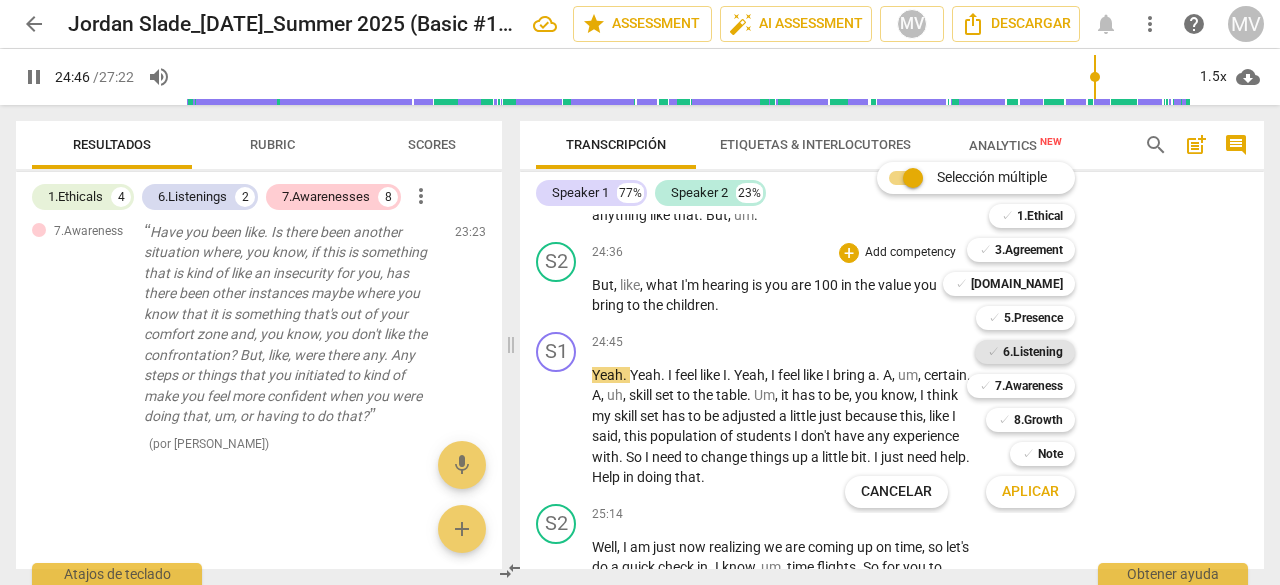 click on "6.Listening" at bounding box center [1033, 352] 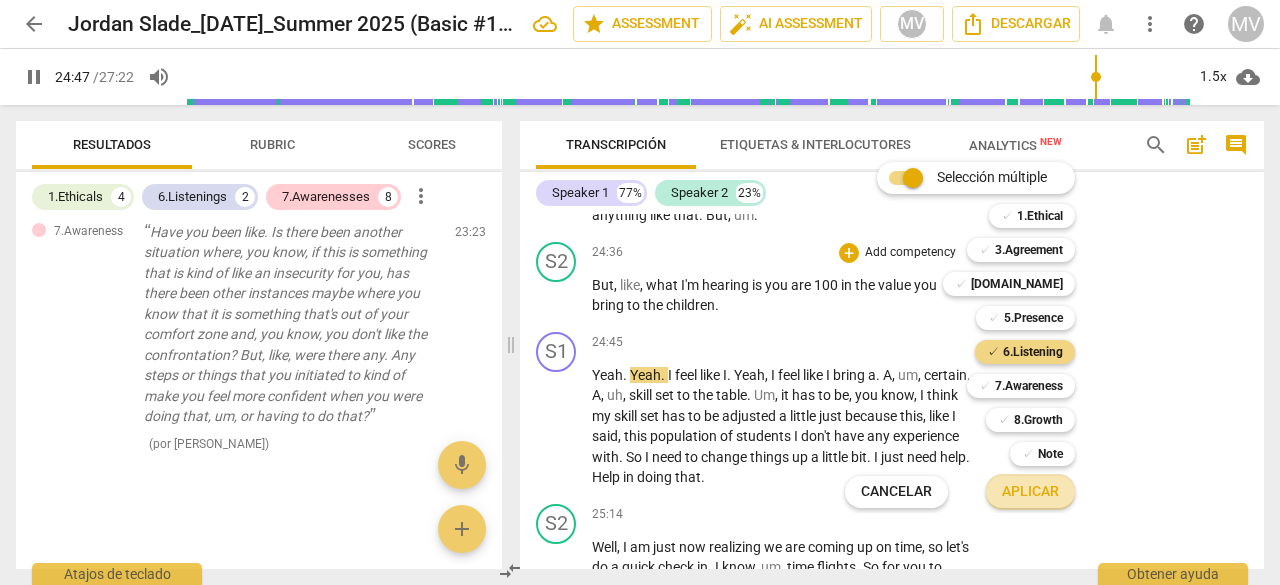 click on "Aplicar" at bounding box center (1030, 492) 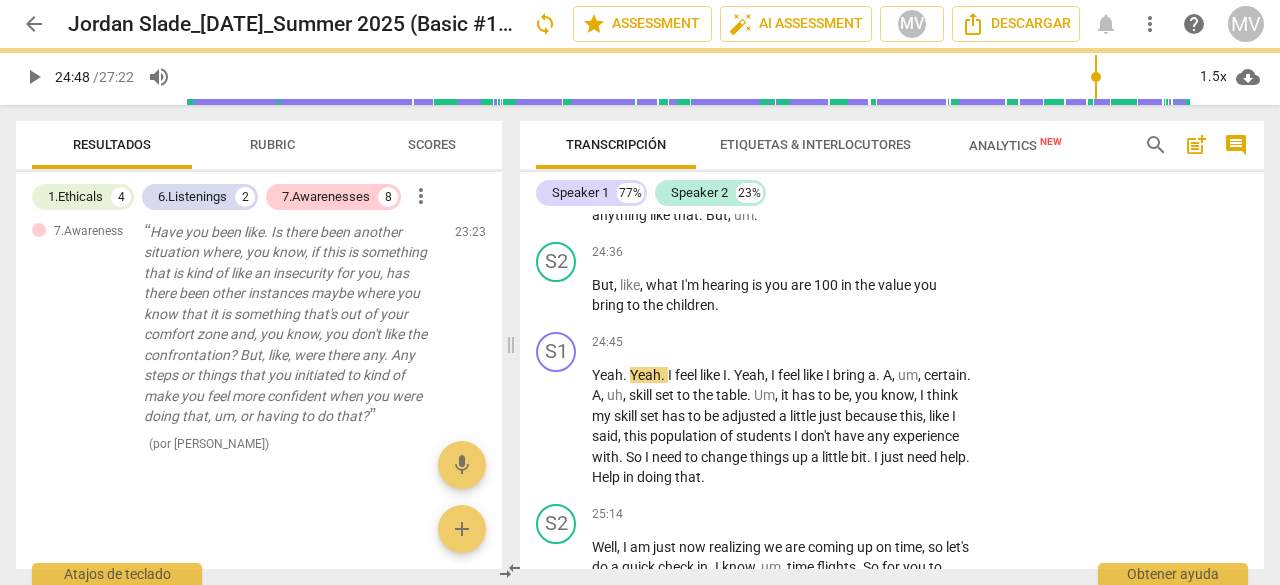 click at bounding box center (640, 292) 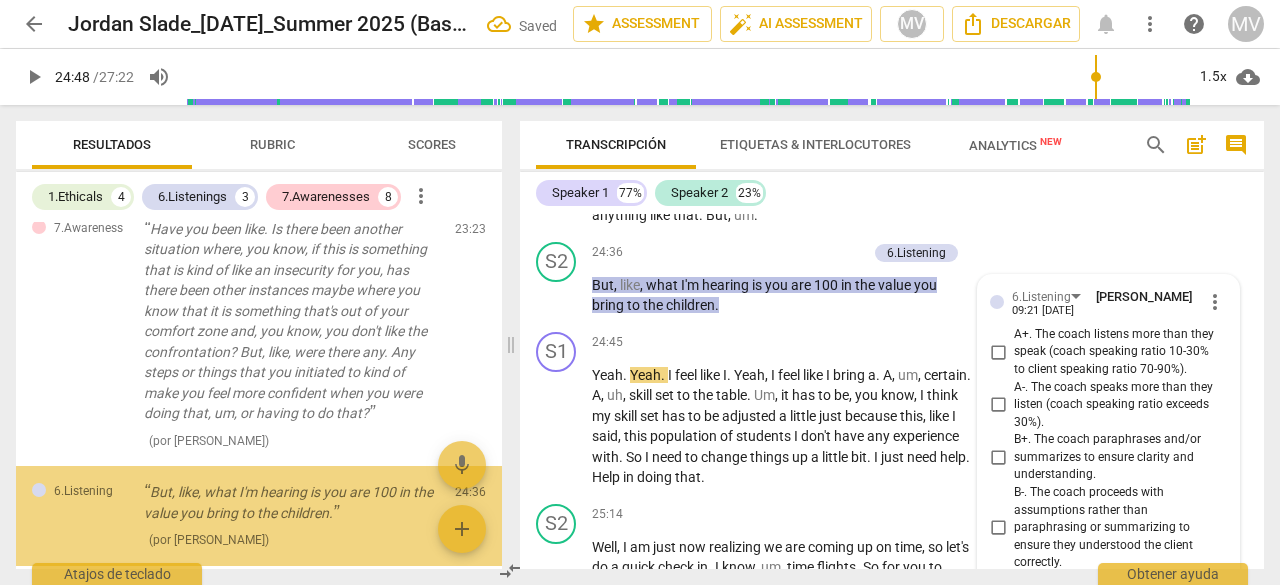 scroll, scrollTop: 9894, scrollLeft: 0, axis: vertical 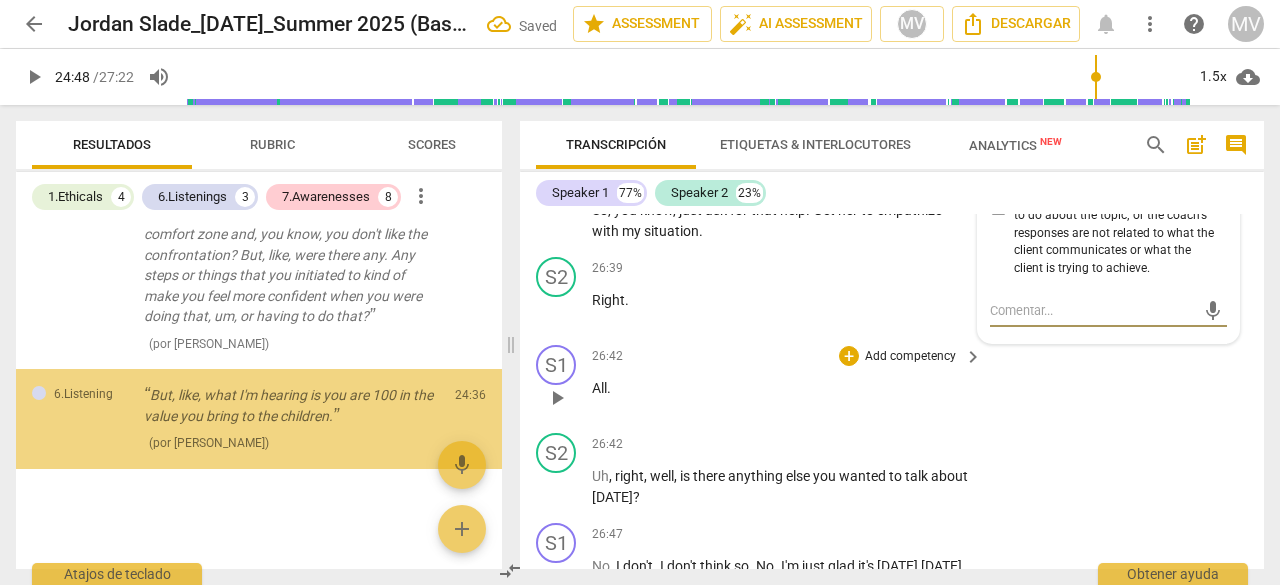 click on "S1 play_arrow pause 26:42 + Add competency keyboard_arrow_right All ." at bounding box center [892, 381] 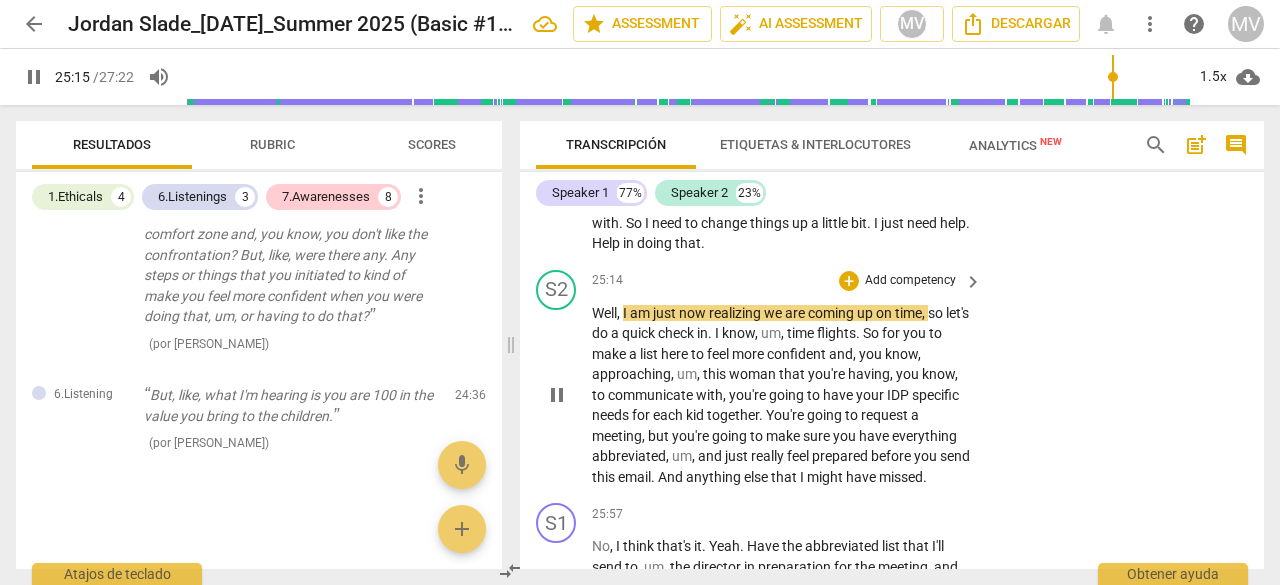 scroll, scrollTop: 9494, scrollLeft: 0, axis: vertical 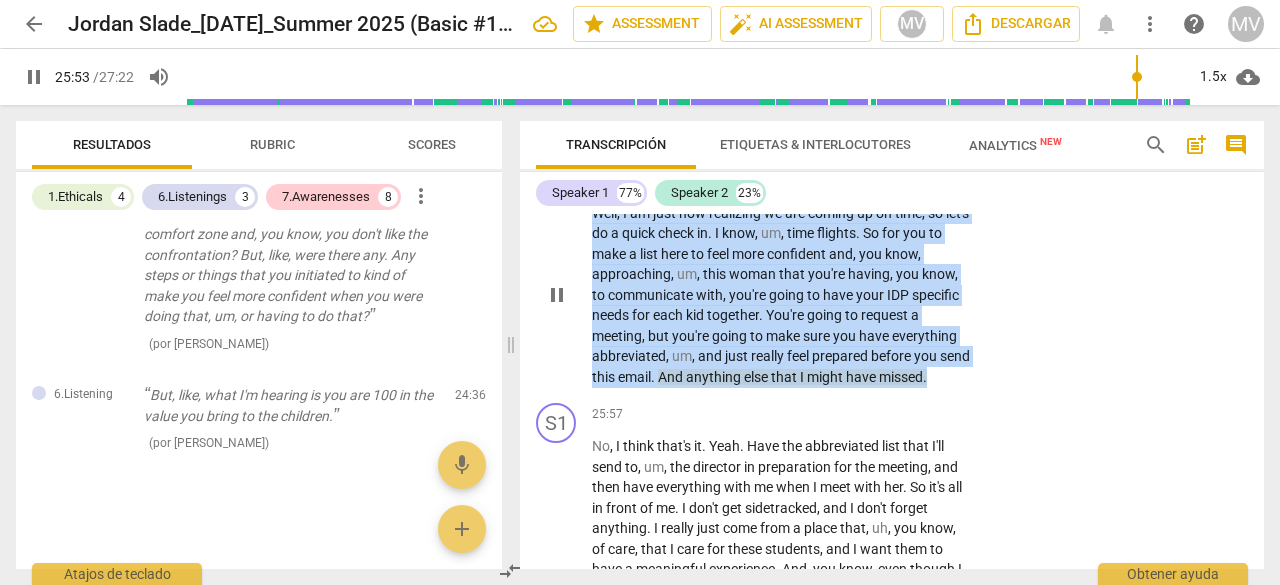 drag, startPoint x: 594, startPoint y: 294, endPoint x: 989, endPoint y: 458, distance: 427.69266 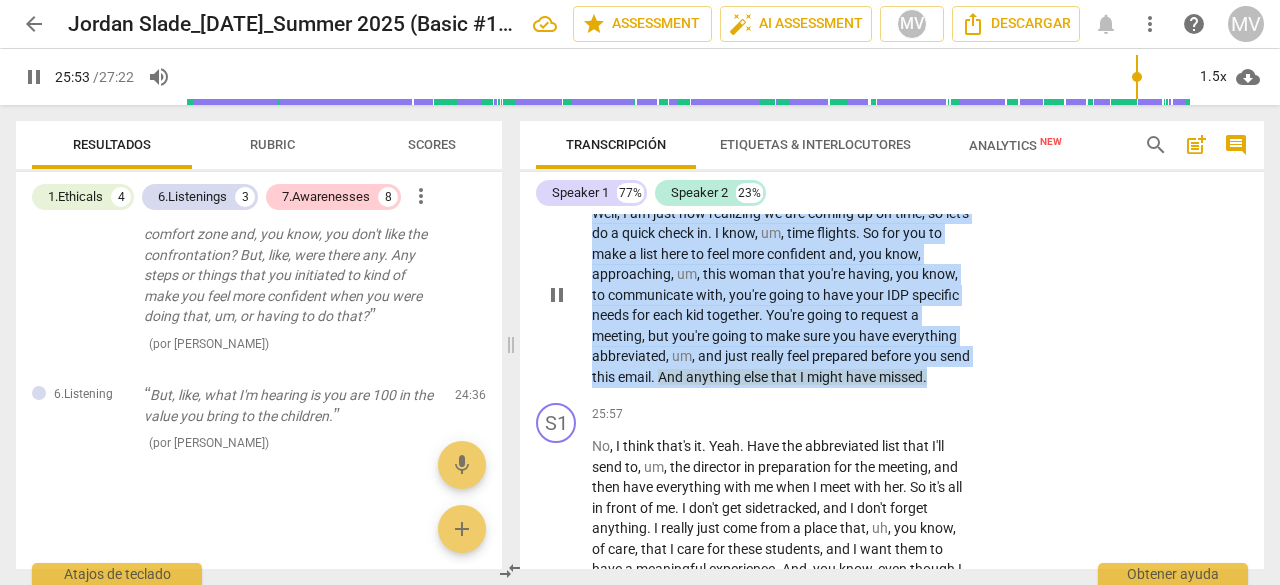 click on "S2 play_arrow pause 25:14 + Add competency keyboard_arrow_right Well ,   I   am   just   now   realizing   we   are   coming   up   on   time ,   so   let's   do   a   quick   check   in .   I   know ,   um ,   time   flights .   So   for   you   to   make   a   list   here   to   feel   more   confident   and ,   you   know ,   approaching ,   um ,   this   woman   that   you're   having ,   you   know ,   to   communicate   with ,   you're   going   to   have   your   IDP   specific   needs   for   each   kid   together .   You're   going   to   request   a   meeting ,   but   you're   going   to   make   sure   you   have   everything   abbreviated ,   um ,   and   just   really   feel   prepared   before   you   send   this   email .   And   anything   else   that   I   might   have   missed ." at bounding box center (892, 279) 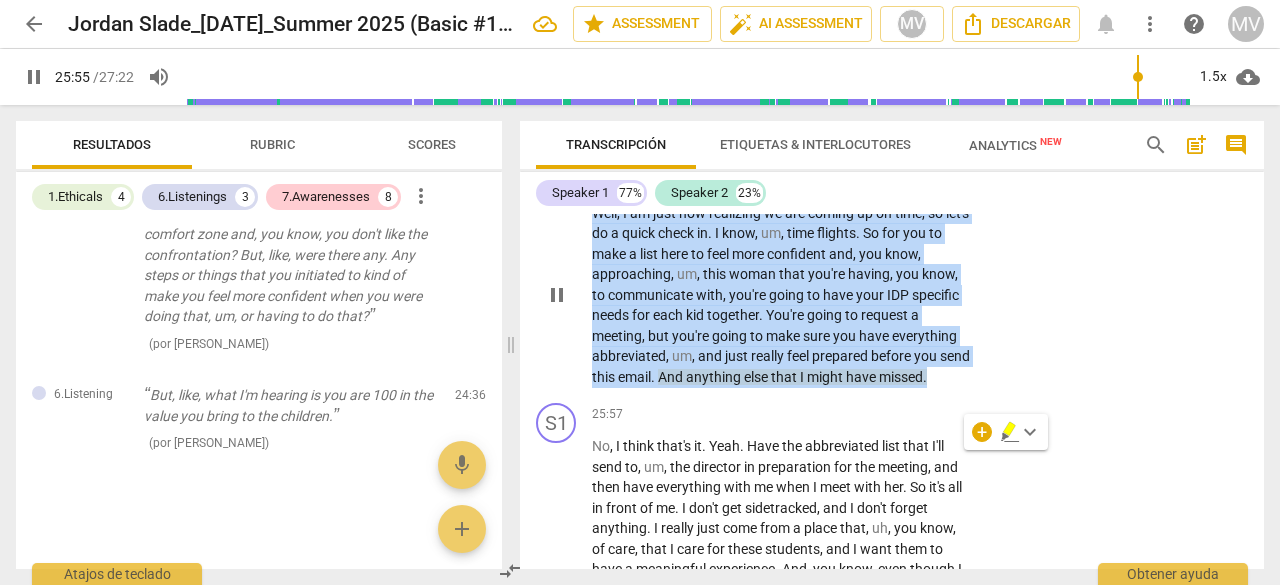 click on "+" at bounding box center [849, 181] 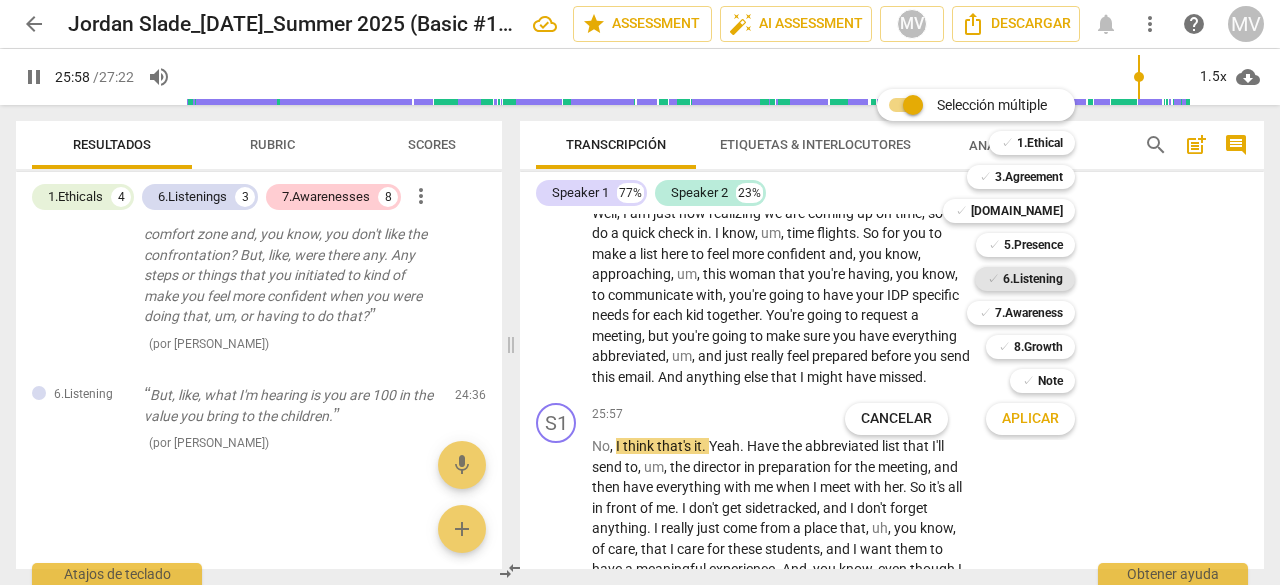 click on "6.Listening" at bounding box center [1033, 279] 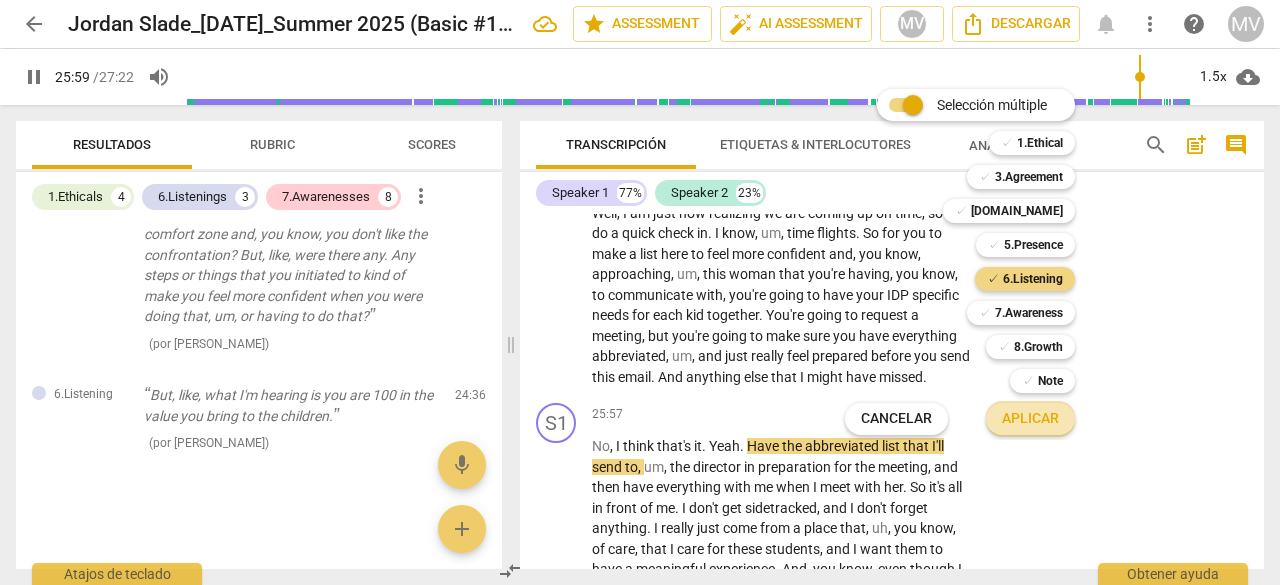 click on "Aplicar" at bounding box center (1030, 419) 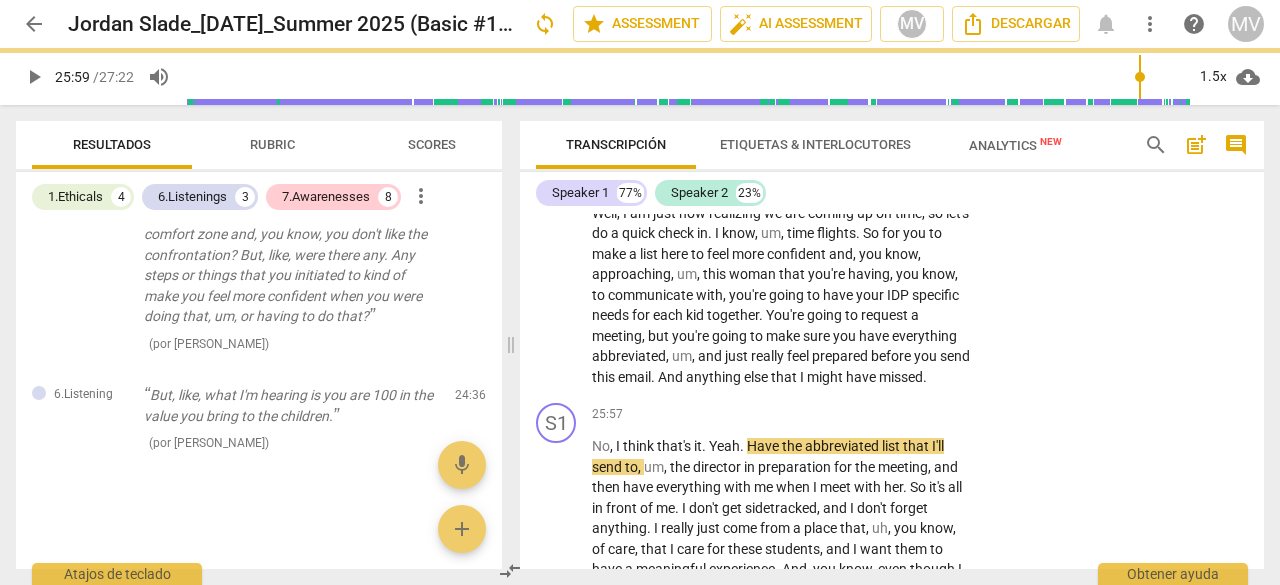 click at bounding box center [640, 292] 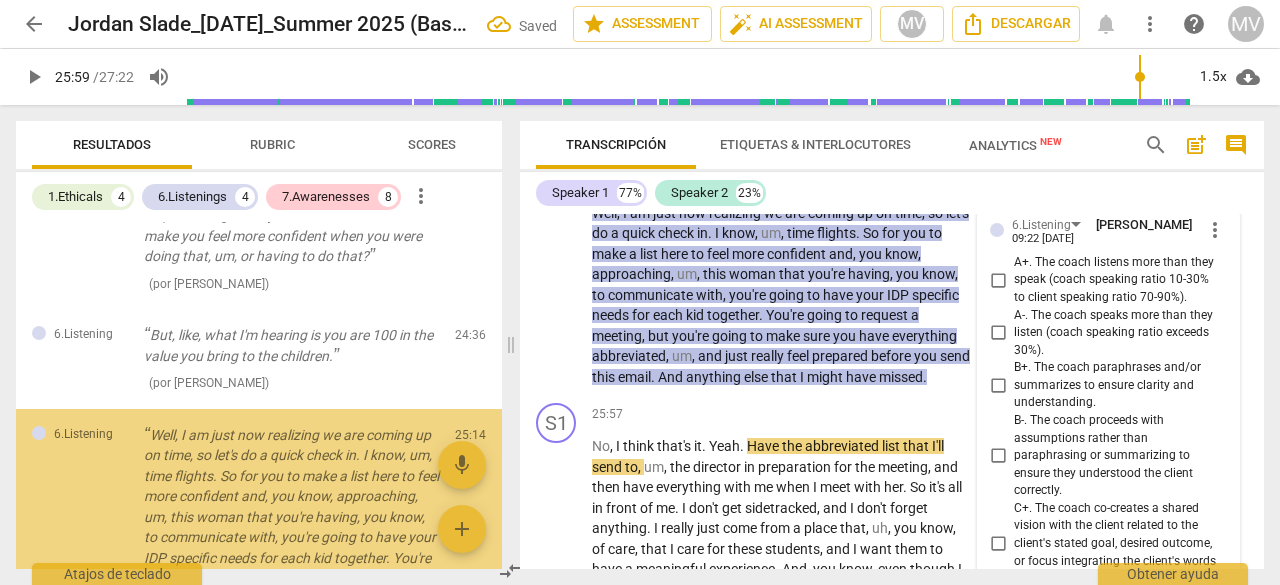 scroll, scrollTop: 10156, scrollLeft: 0, axis: vertical 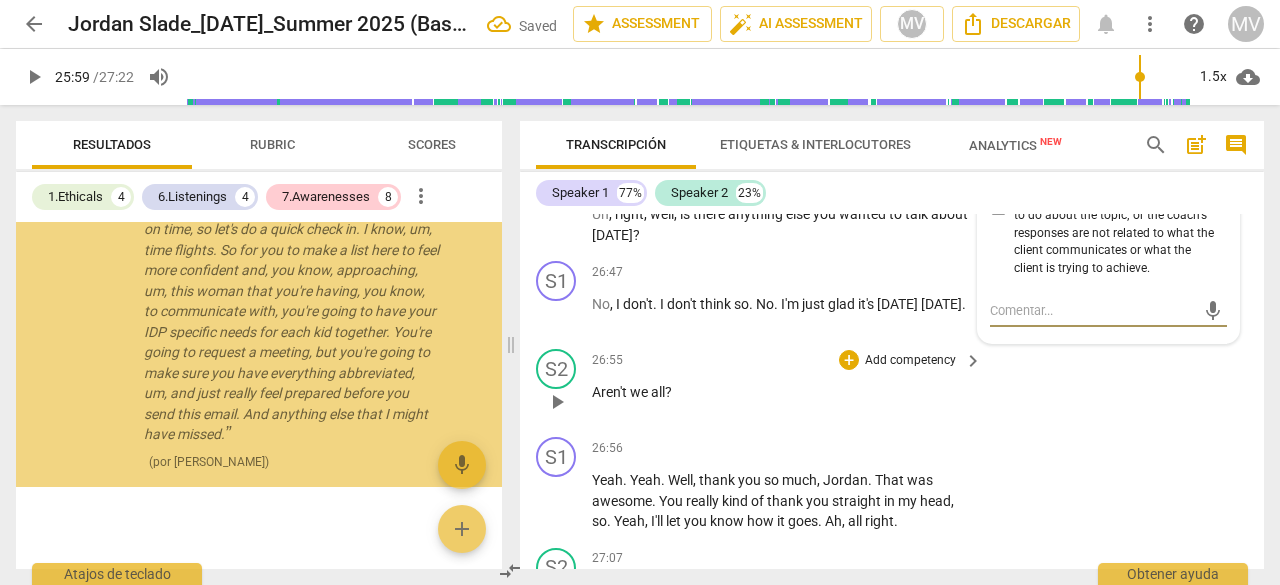 click on "S2 play_arrow pause 26:55 + Add competency keyboard_arrow_right Aren't   we   all ?" at bounding box center (892, 385) 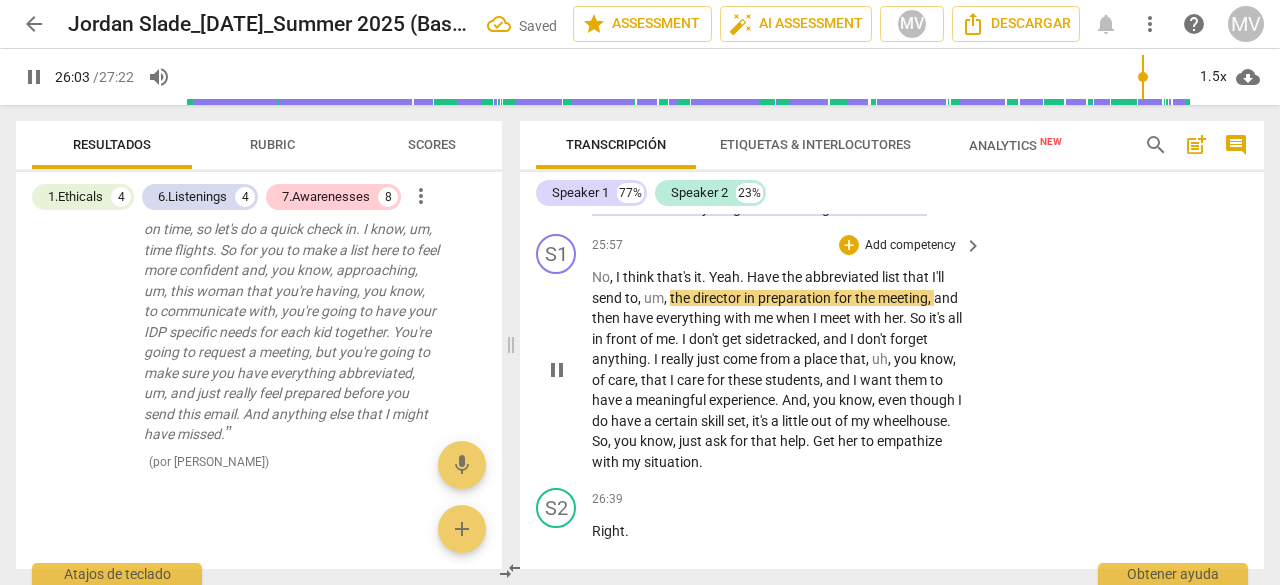 scroll, scrollTop: 9656, scrollLeft: 0, axis: vertical 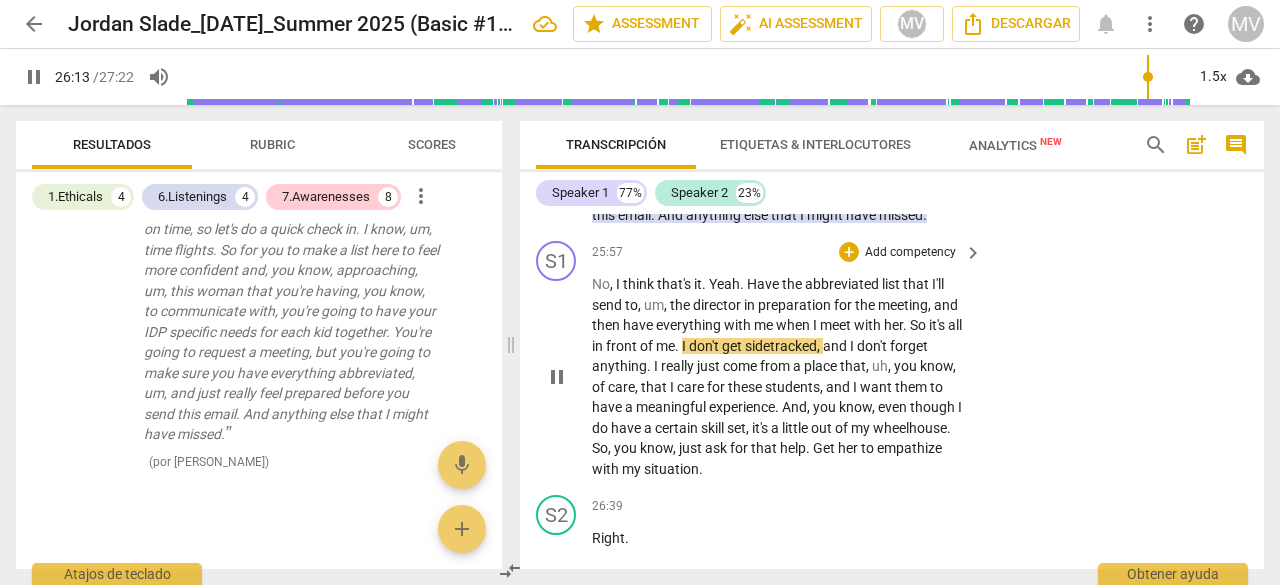 click on "pause" at bounding box center (557, 377) 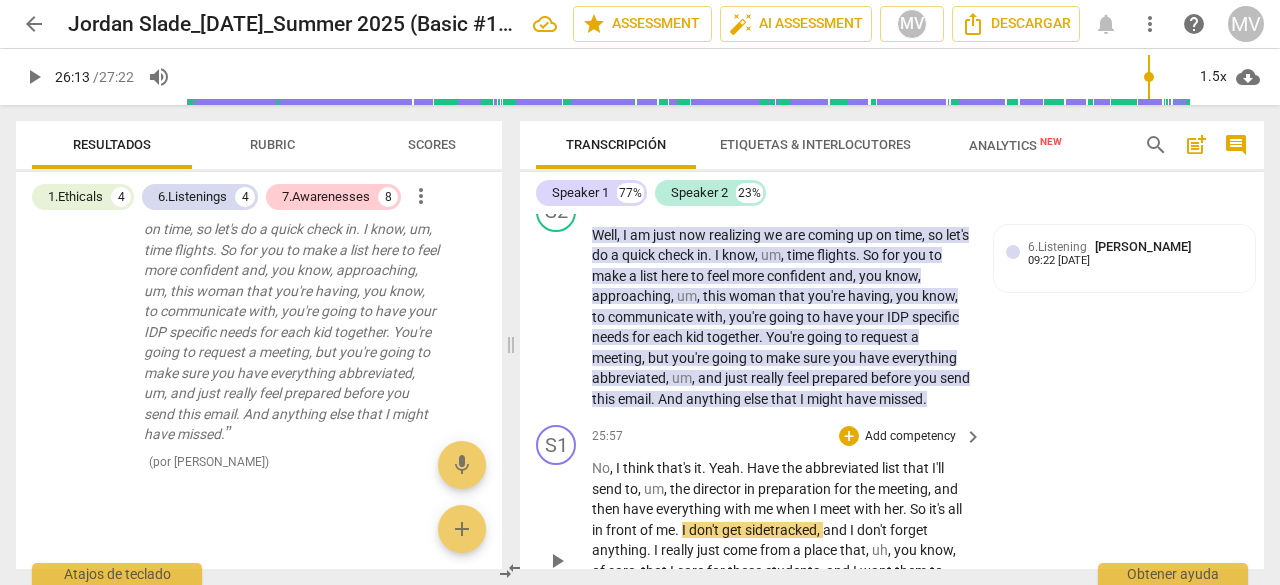 scroll, scrollTop: 9456, scrollLeft: 0, axis: vertical 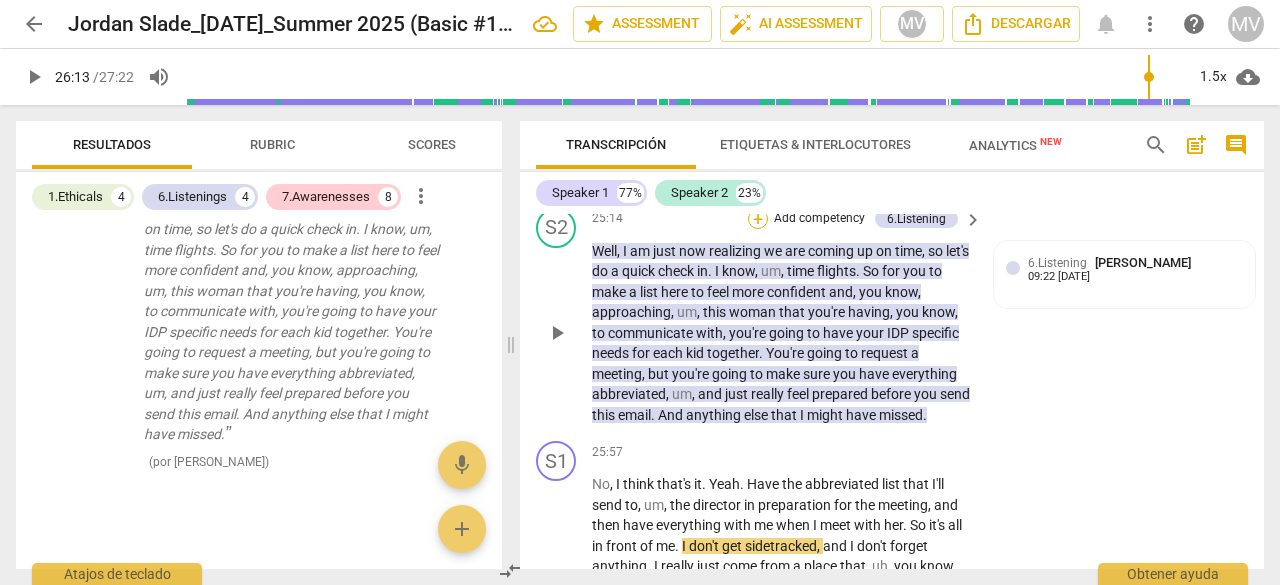 click on "+" at bounding box center [758, 219] 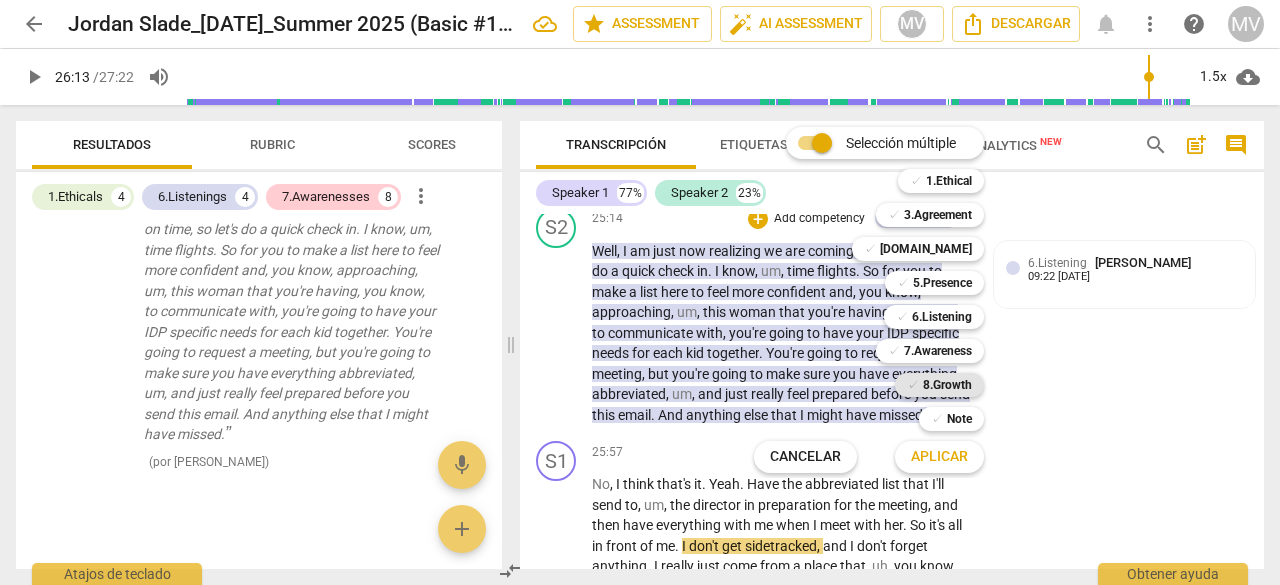 click on "8.Growth" at bounding box center [947, 385] 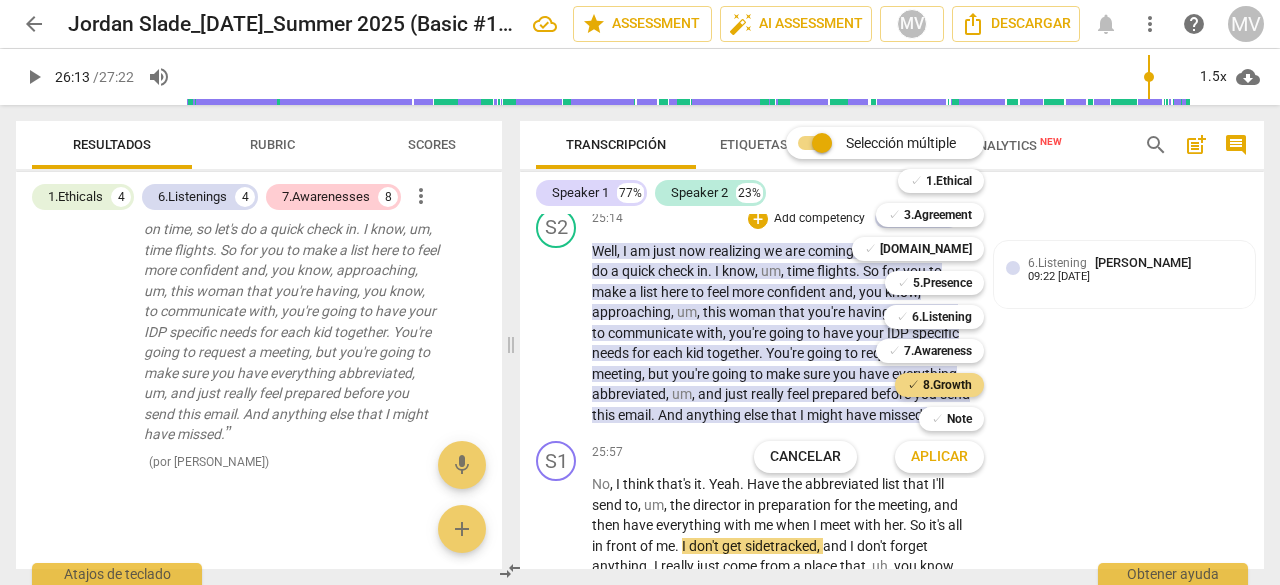click on "Aplicar" at bounding box center [939, 457] 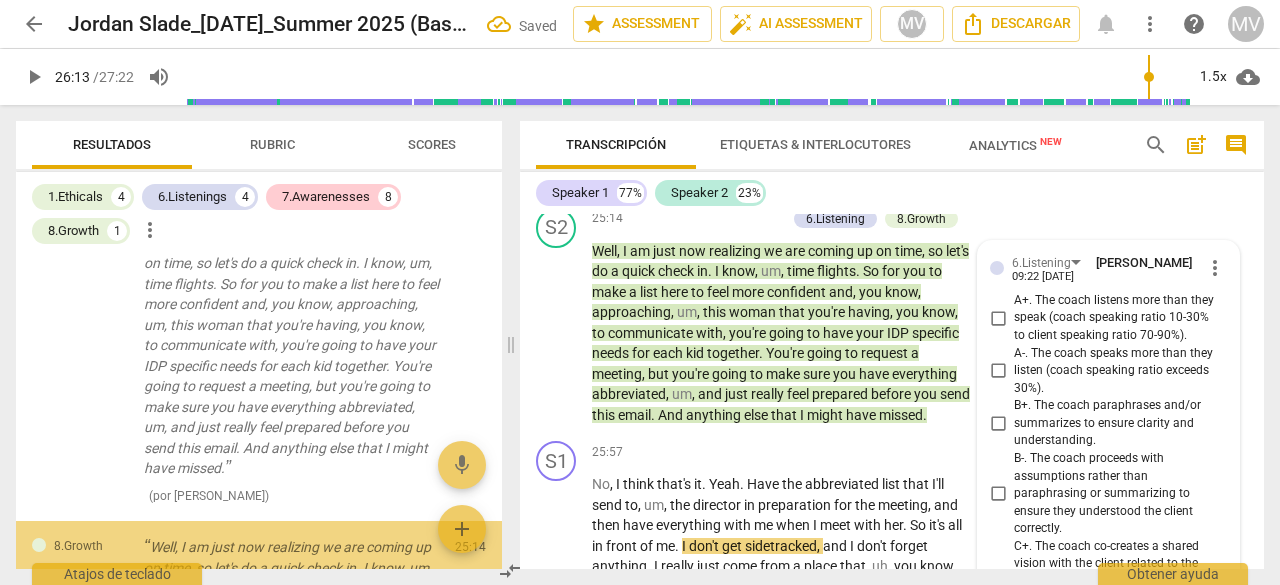 click on "09:22 [DATE]" at bounding box center (1043, 1072) 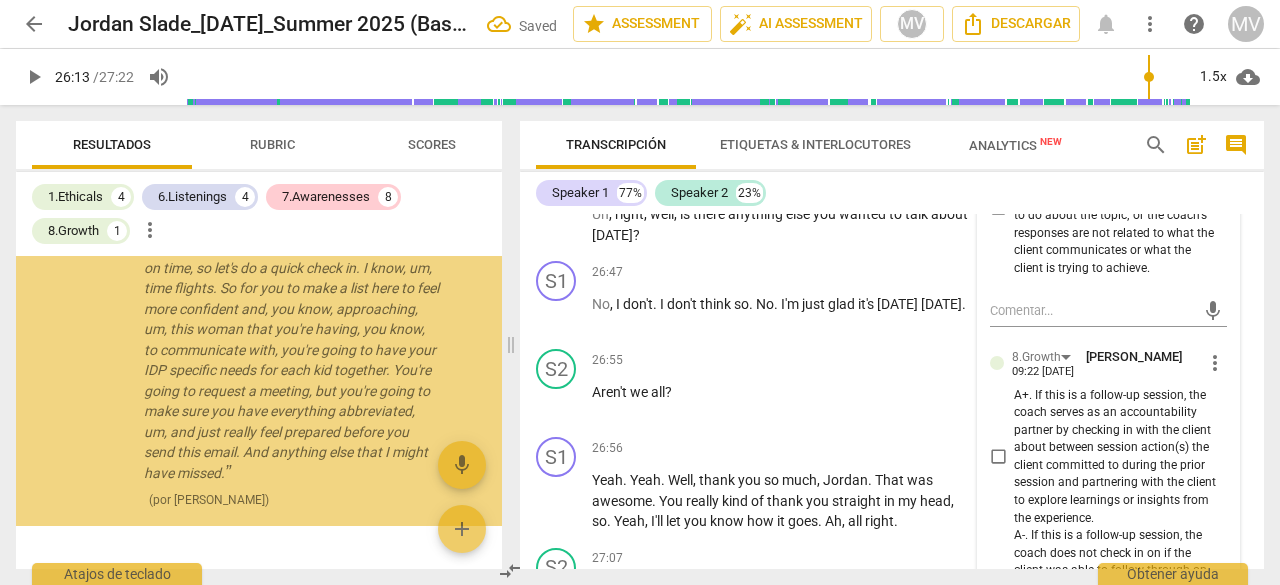 scroll, scrollTop: 3002, scrollLeft: 0, axis: vertical 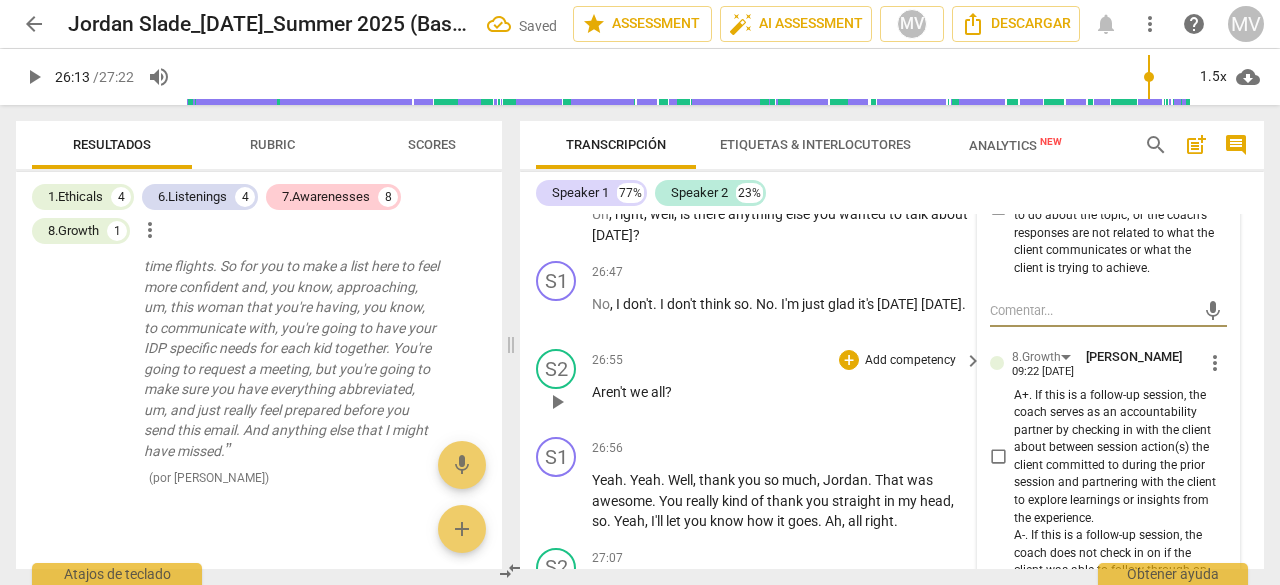 click on "26:55 + Add competency keyboard_arrow_right Aren't   we   all ?" at bounding box center (788, 385) 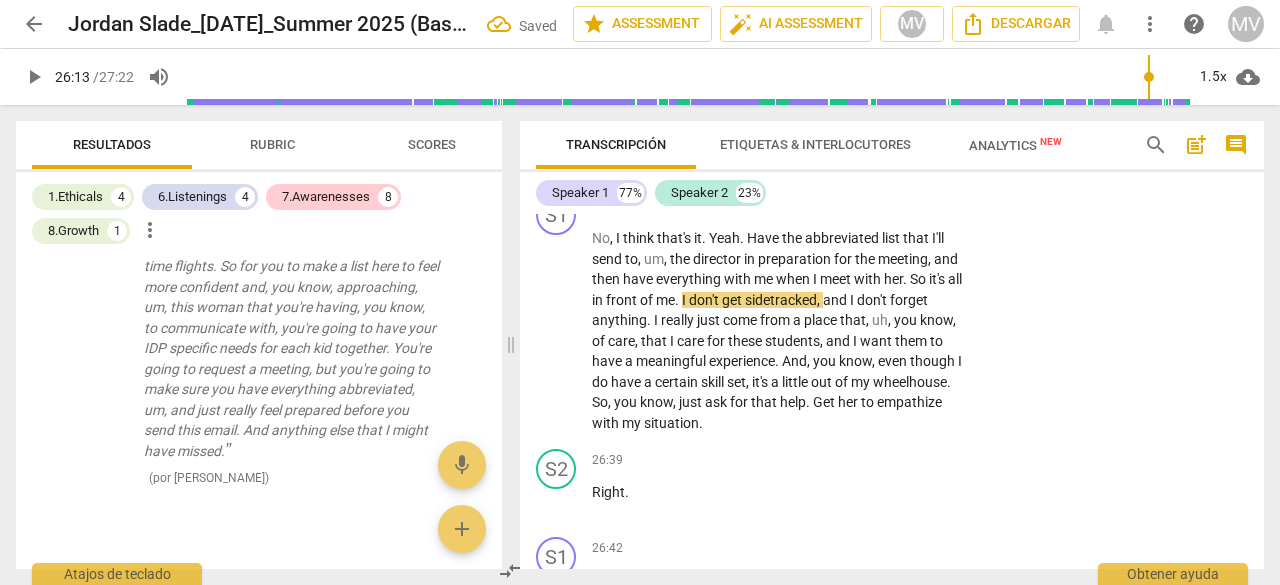 scroll, scrollTop: 9656, scrollLeft: 0, axis: vertical 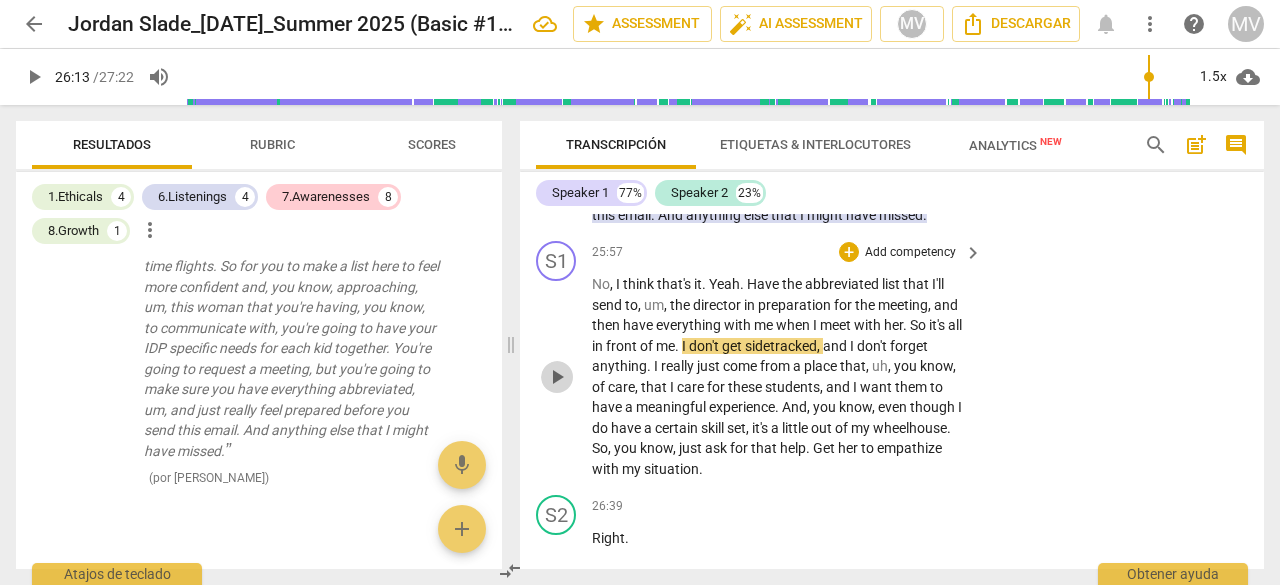 click on "play_arrow" at bounding box center [557, 377] 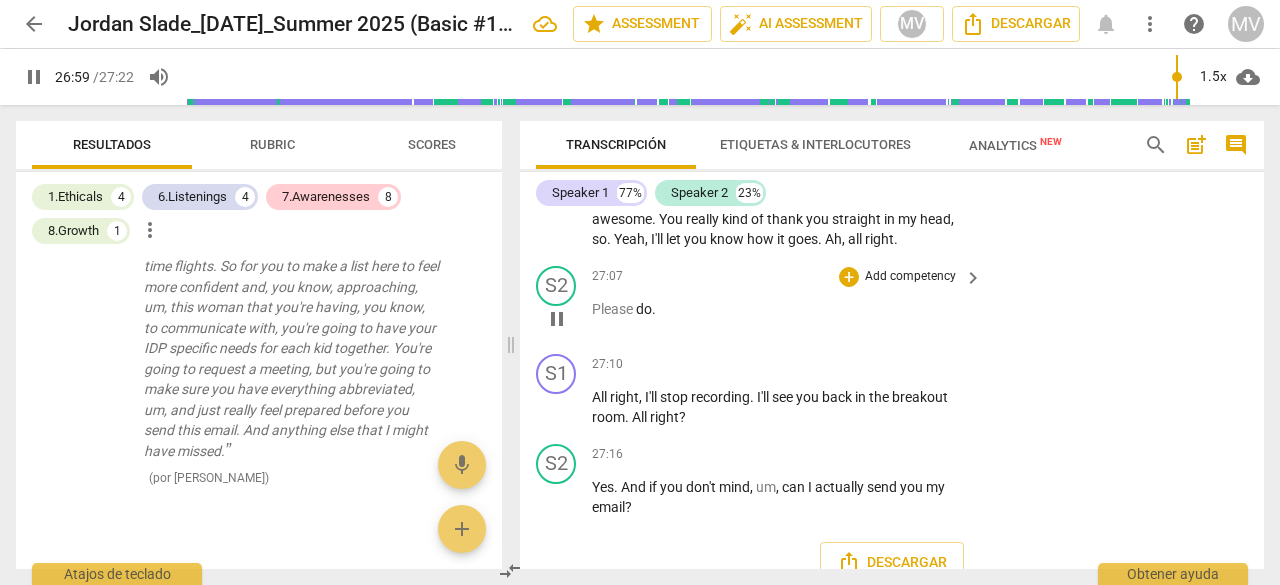 scroll, scrollTop: 10456, scrollLeft: 0, axis: vertical 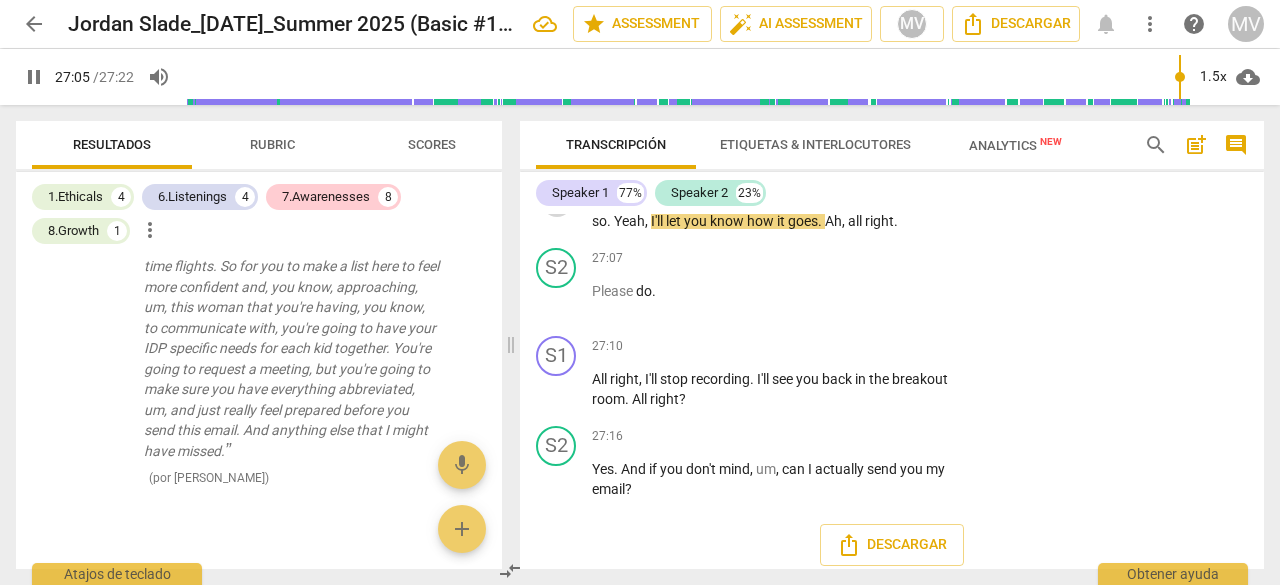 click on "pause" at bounding box center [557, 201] 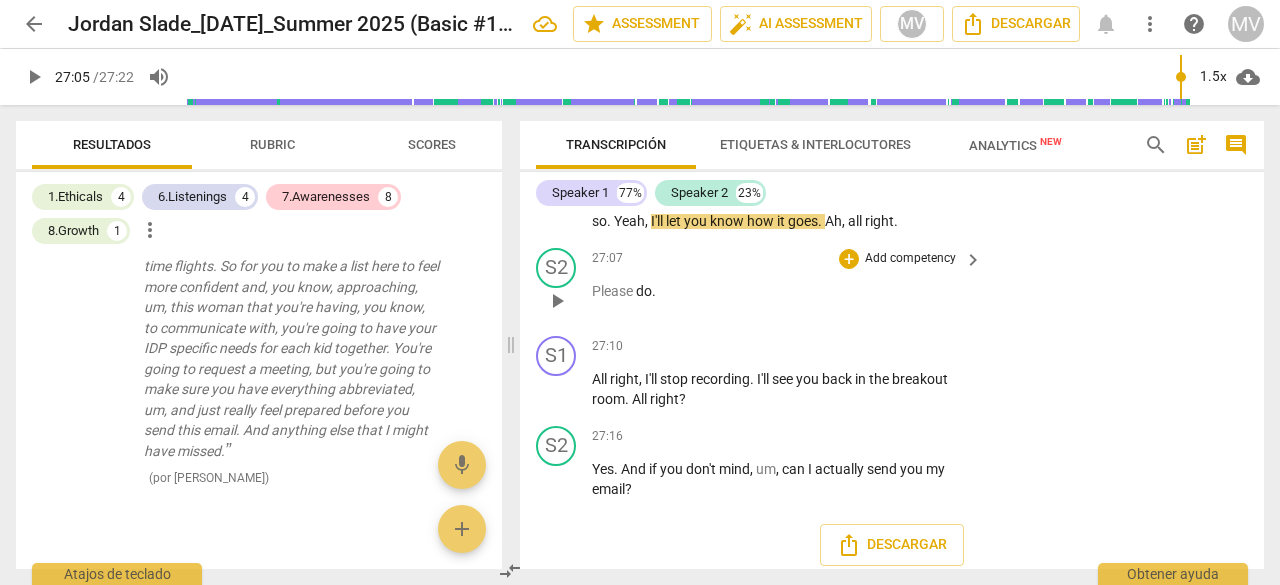 type on "1626" 